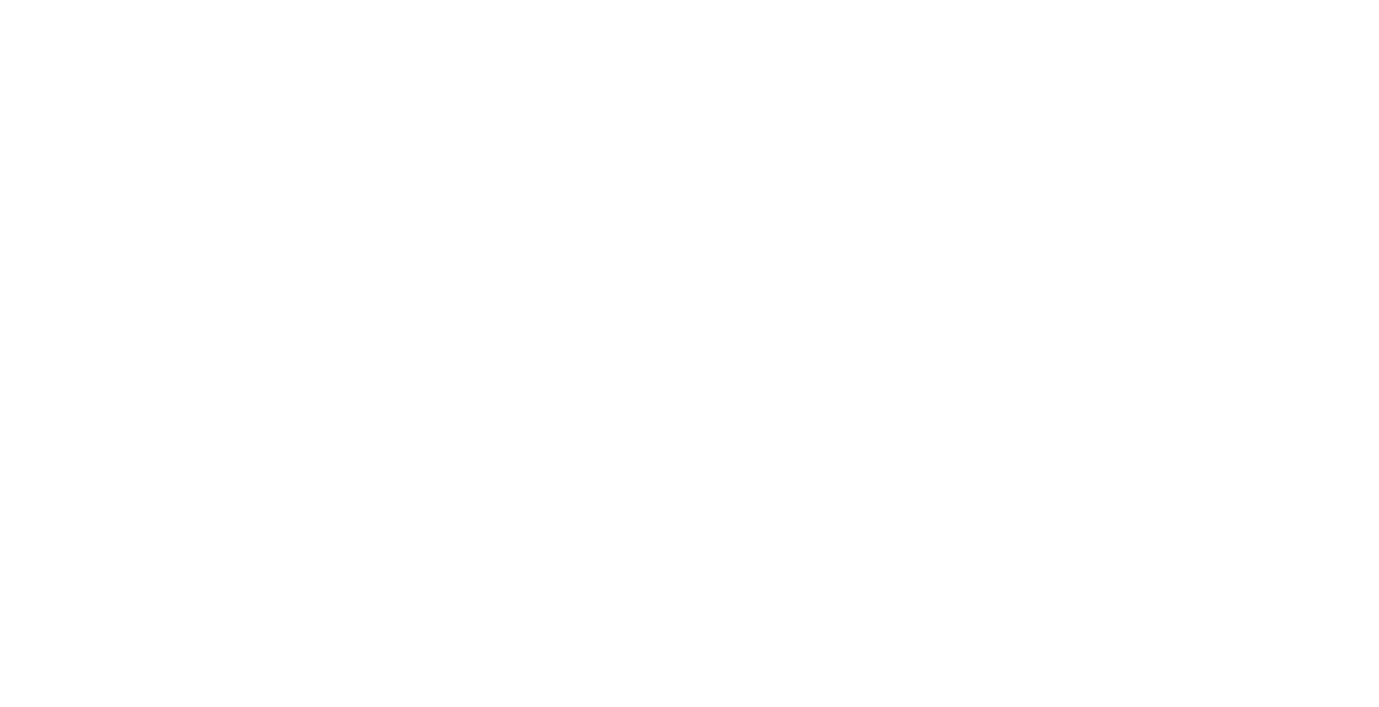 scroll, scrollTop: 0, scrollLeft: 0, axis: both 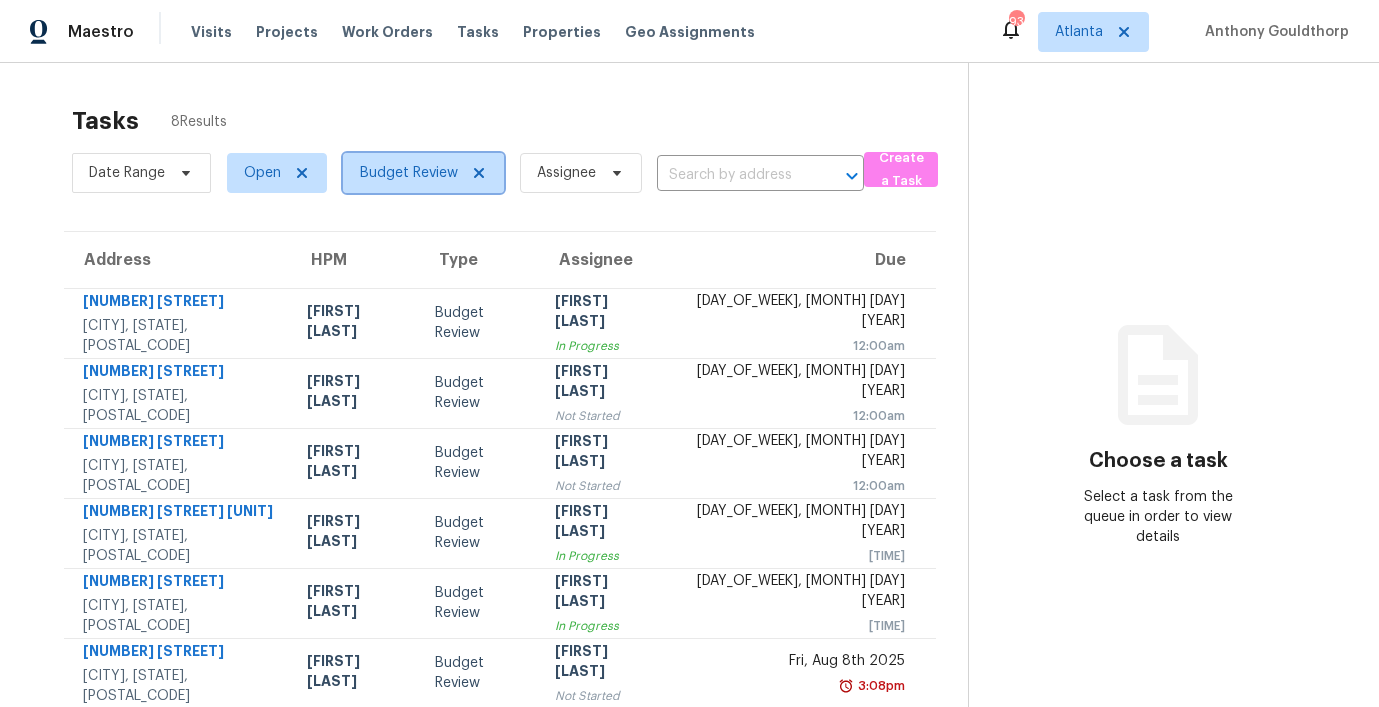 click 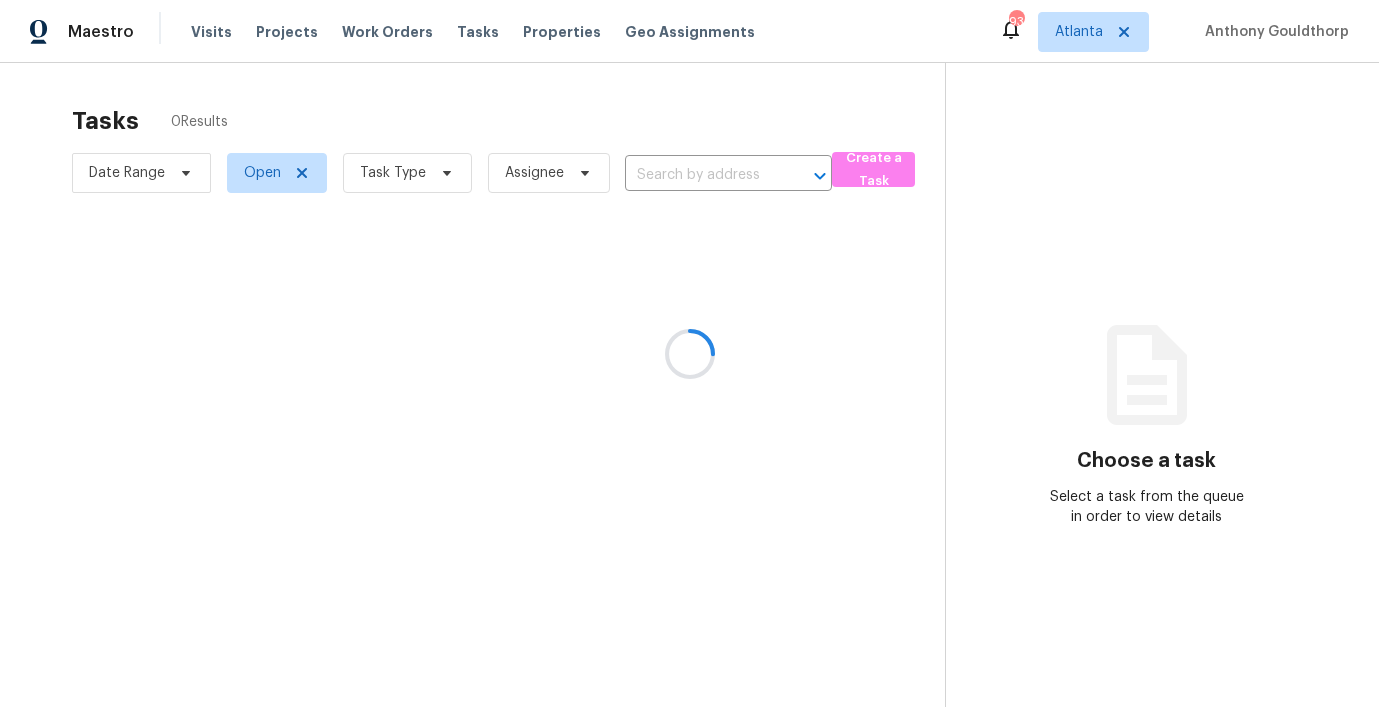 click at bounding box center (689, 353) 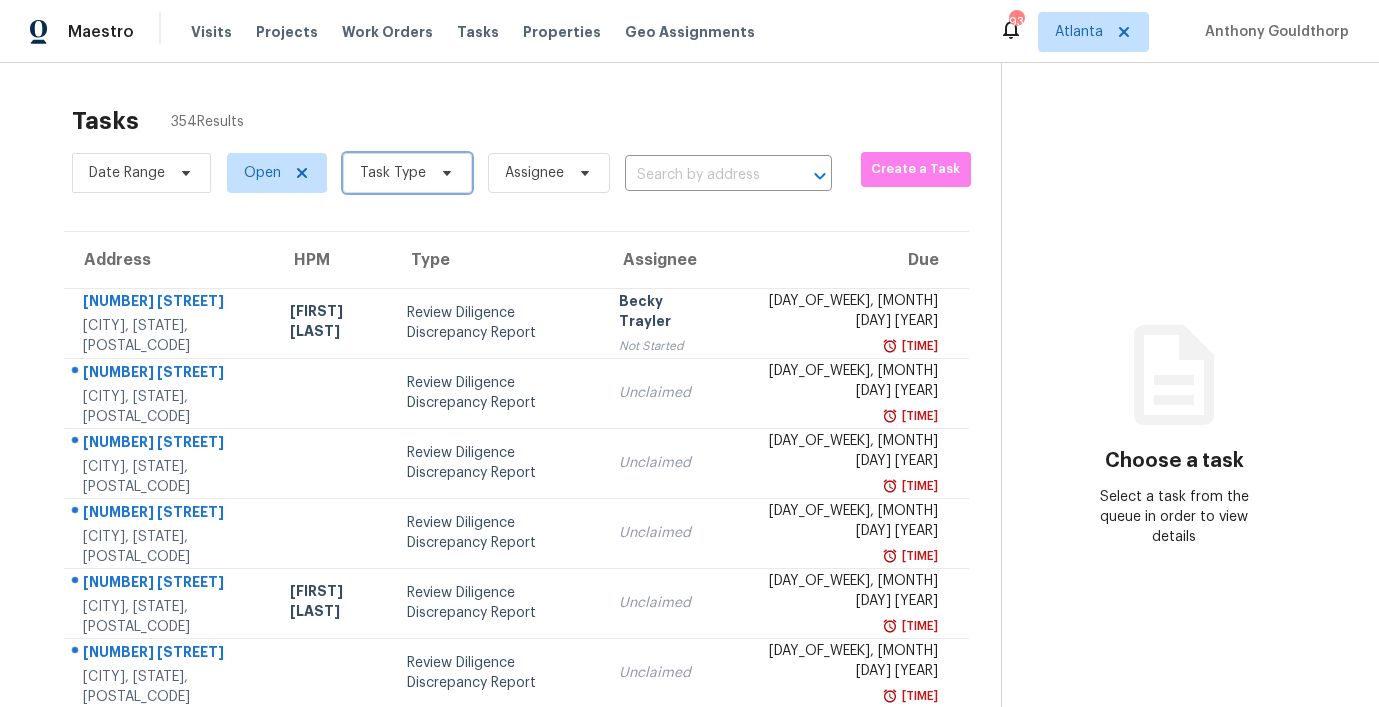 click 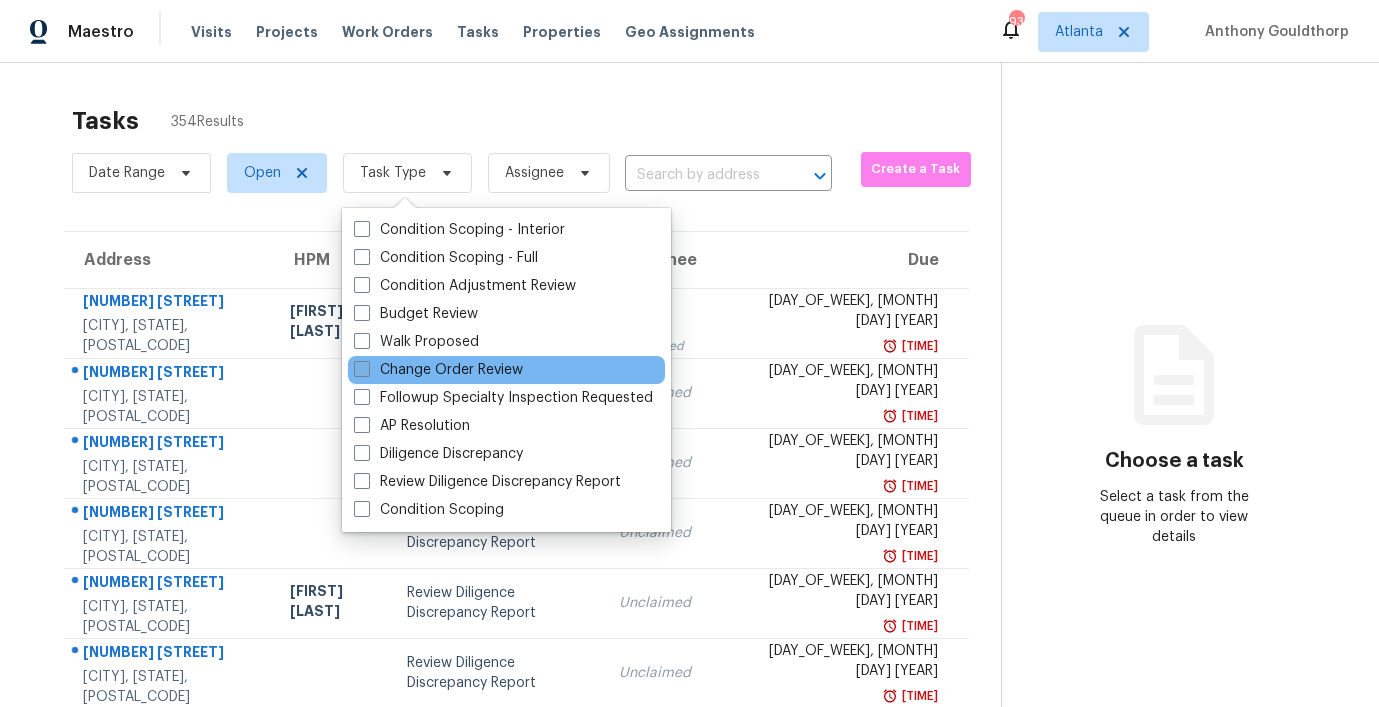 click at bounding box center [362, 369] 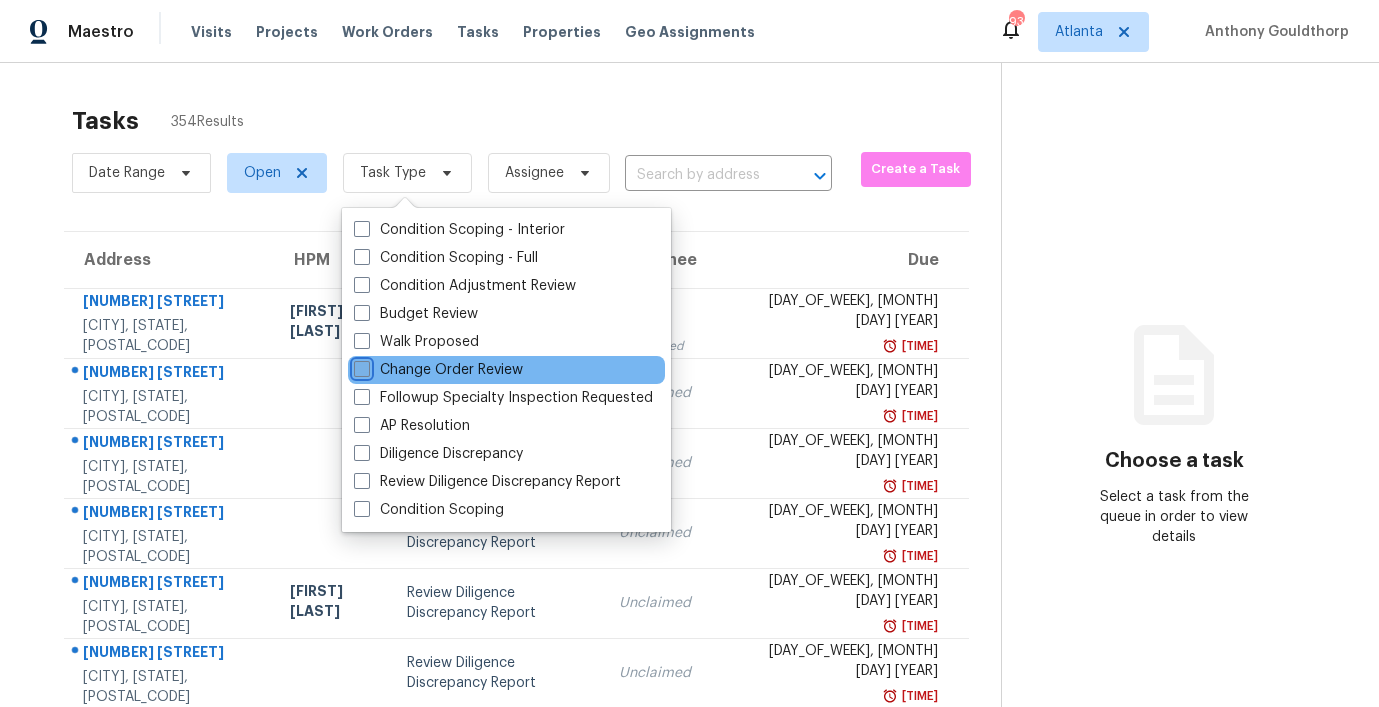 click on "Change Order Review" at bounding box center [360, 366] 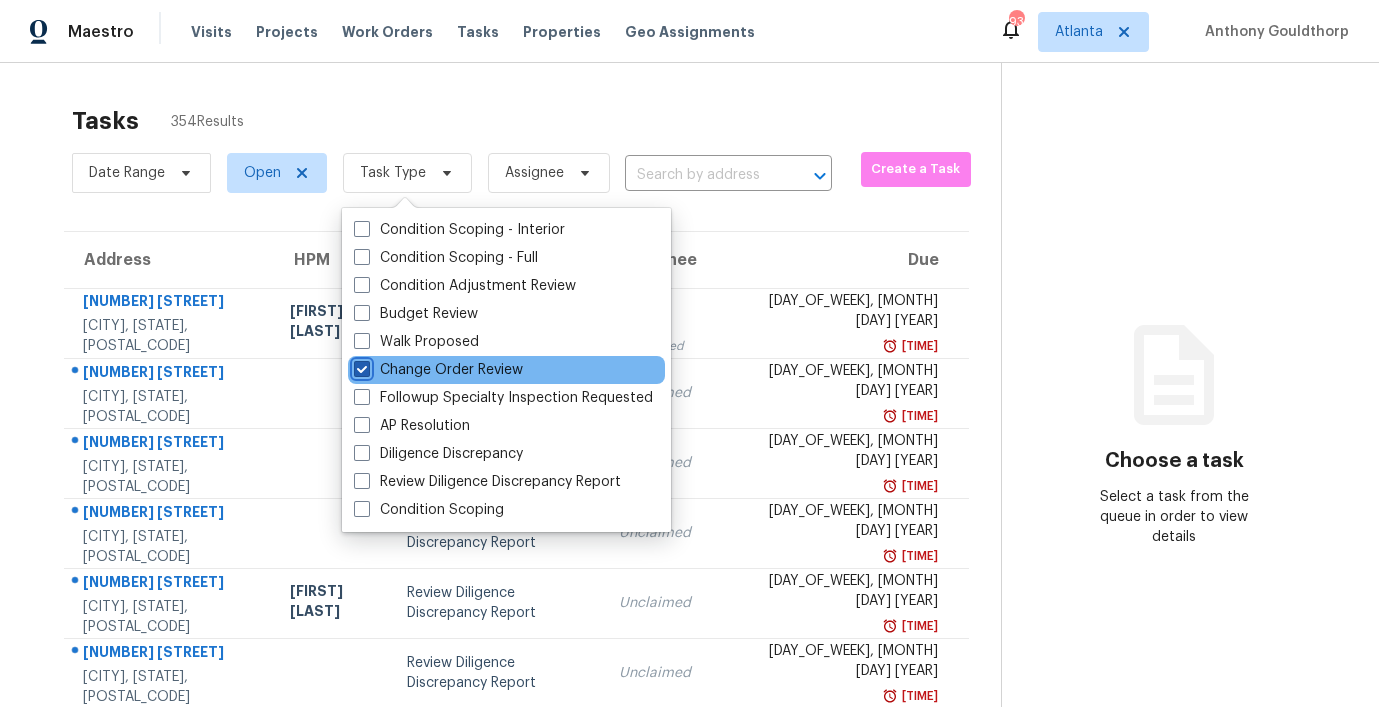 checkbox on "true" 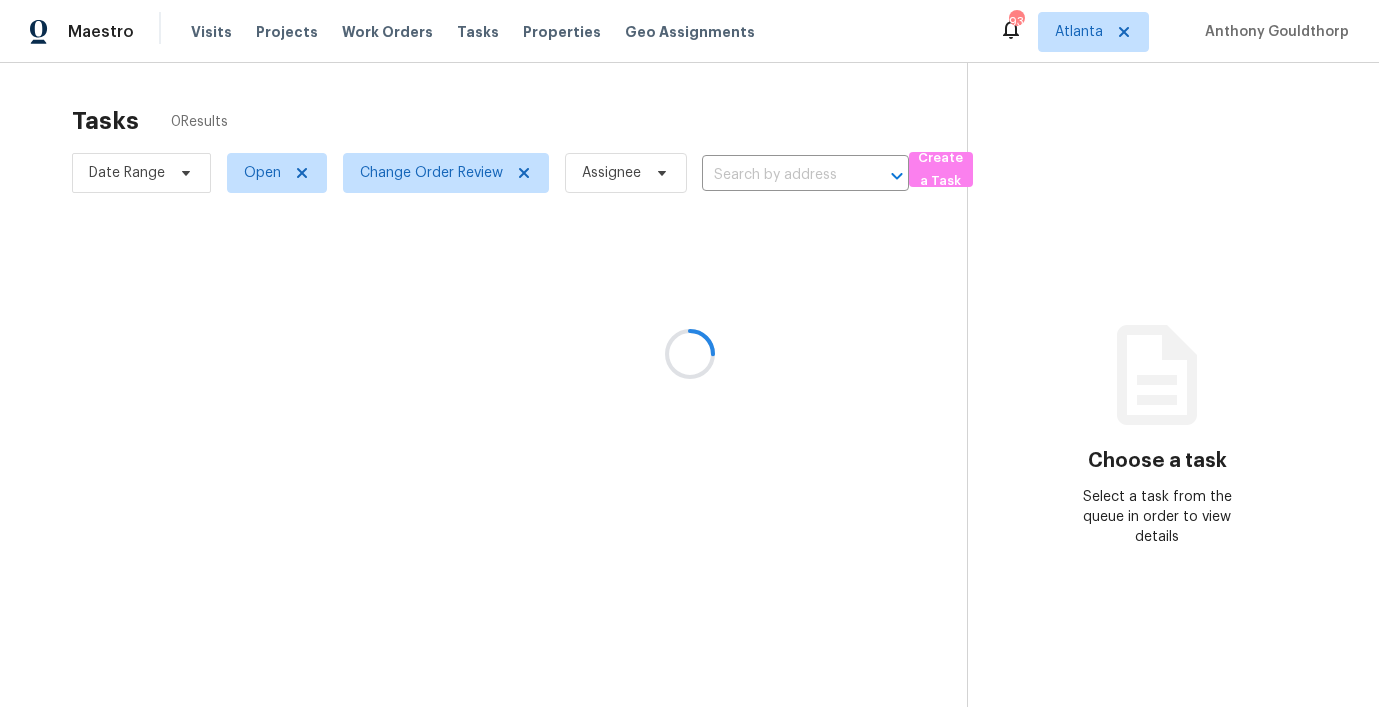 click at bounding box center [689, 353] 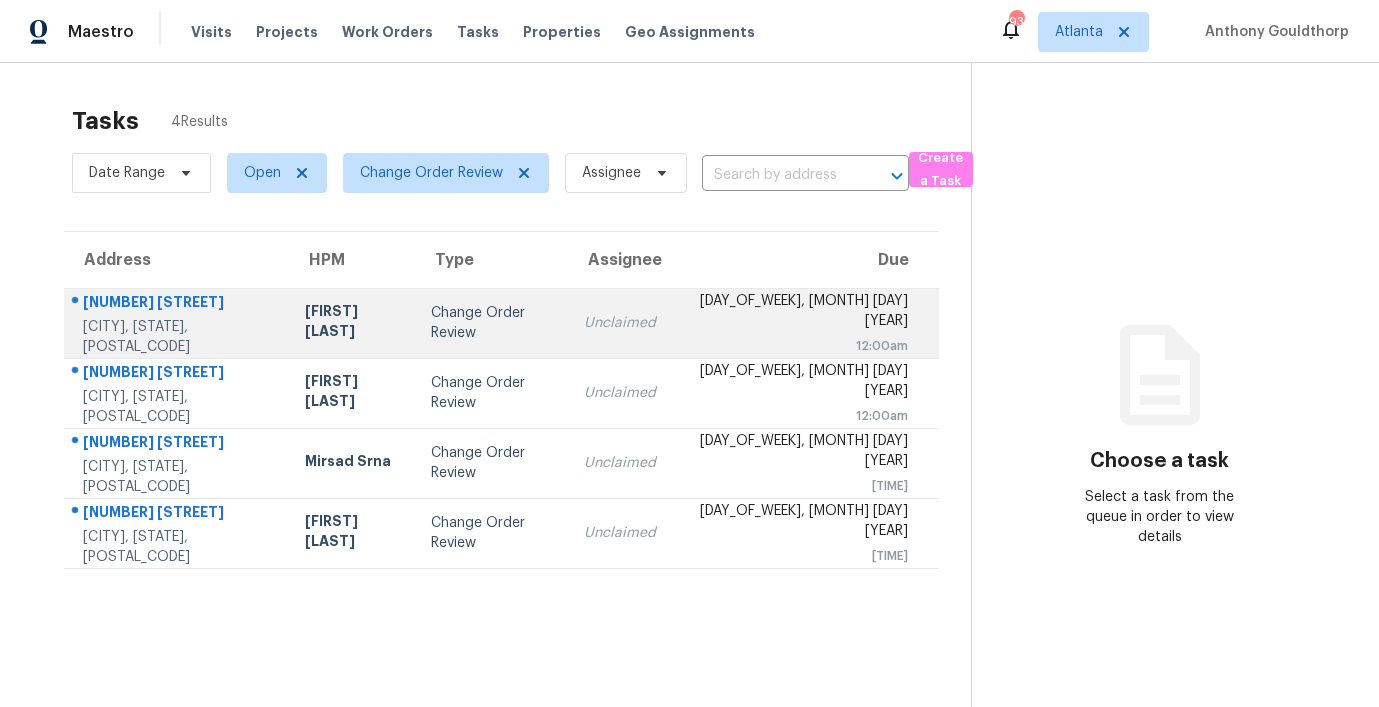 click on "[FIRST] [LAST]" at bounding box center [352, 323] 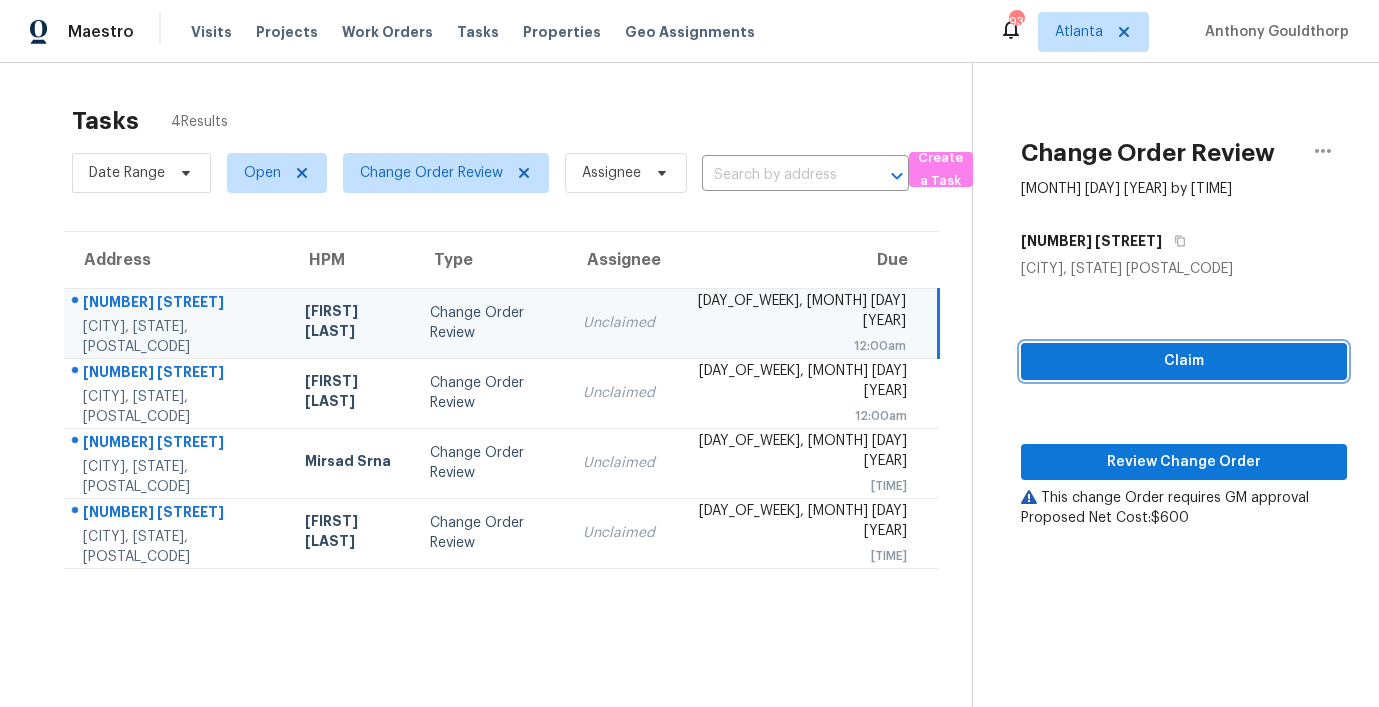click on "Claim" at bounding box center (1184, 361) 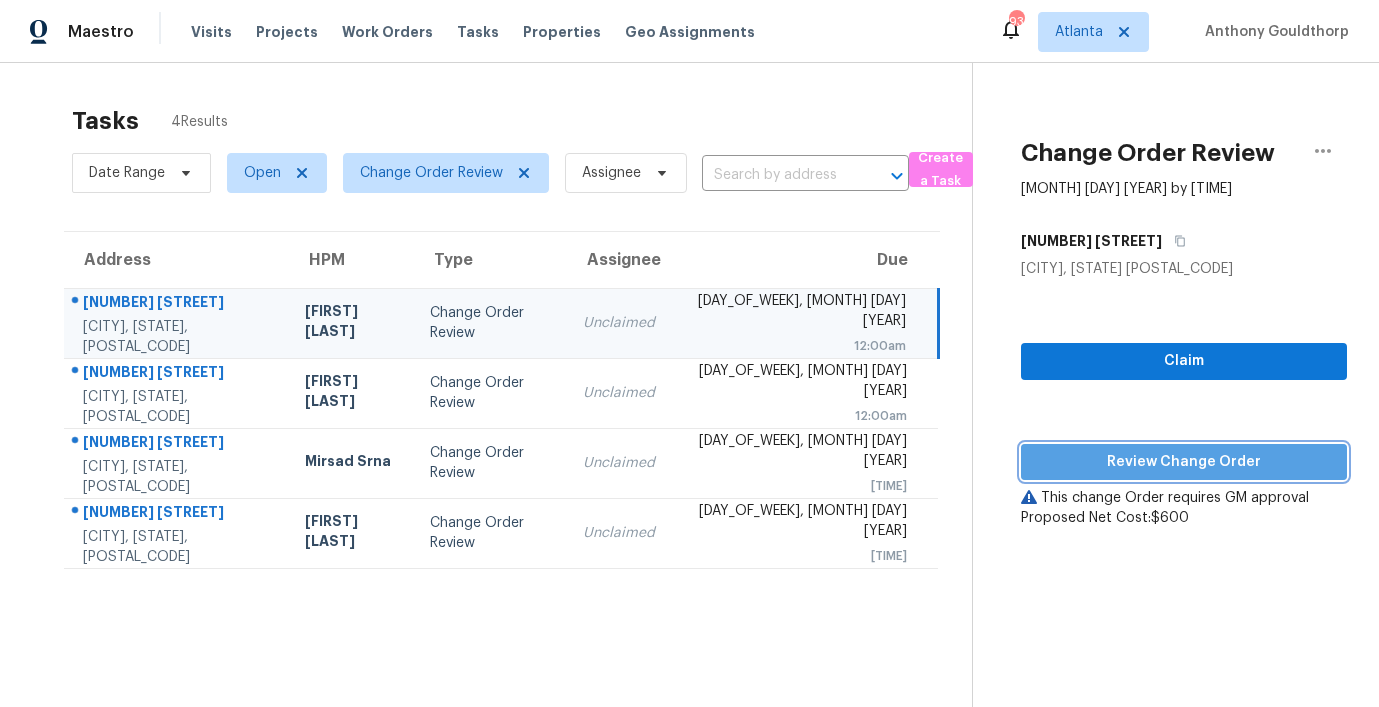 click on "Review Change Order" at bounding box center (1184, 462) 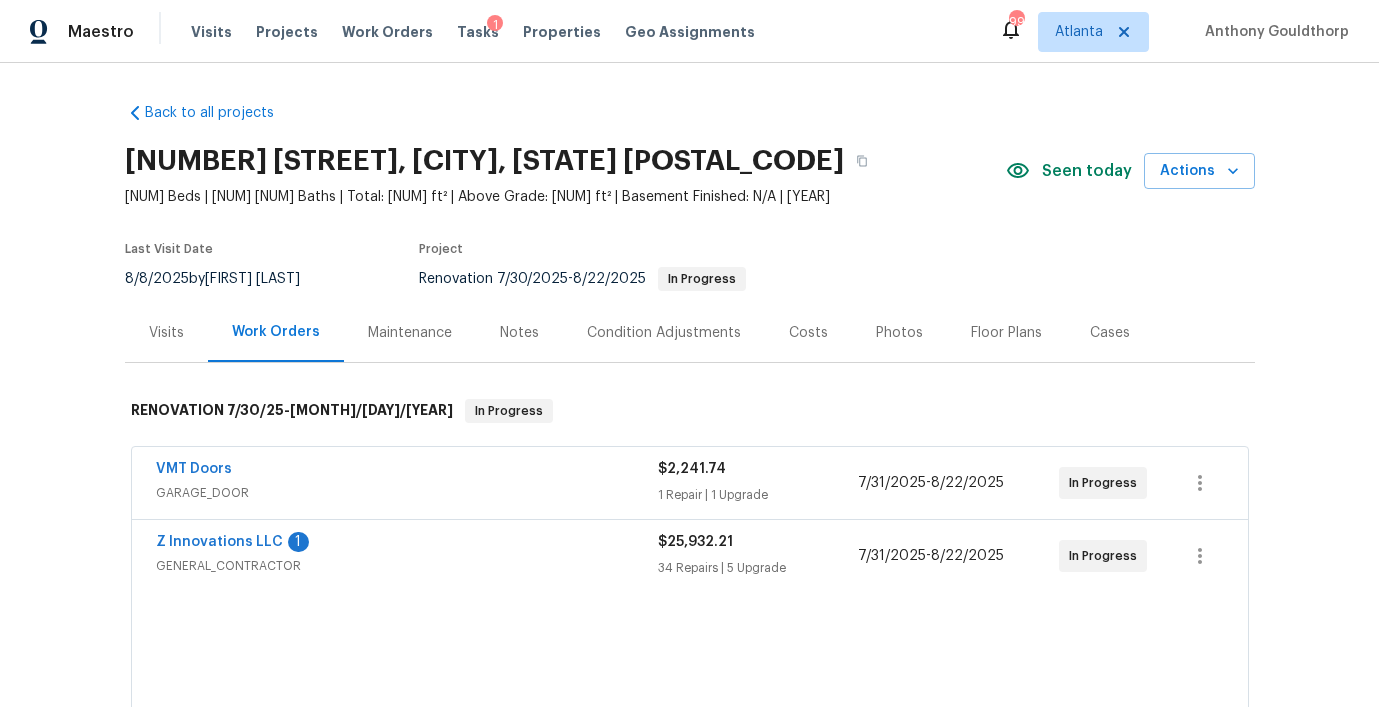 scroll, scrollTop: 0, scrollLeft: 0, axis: both 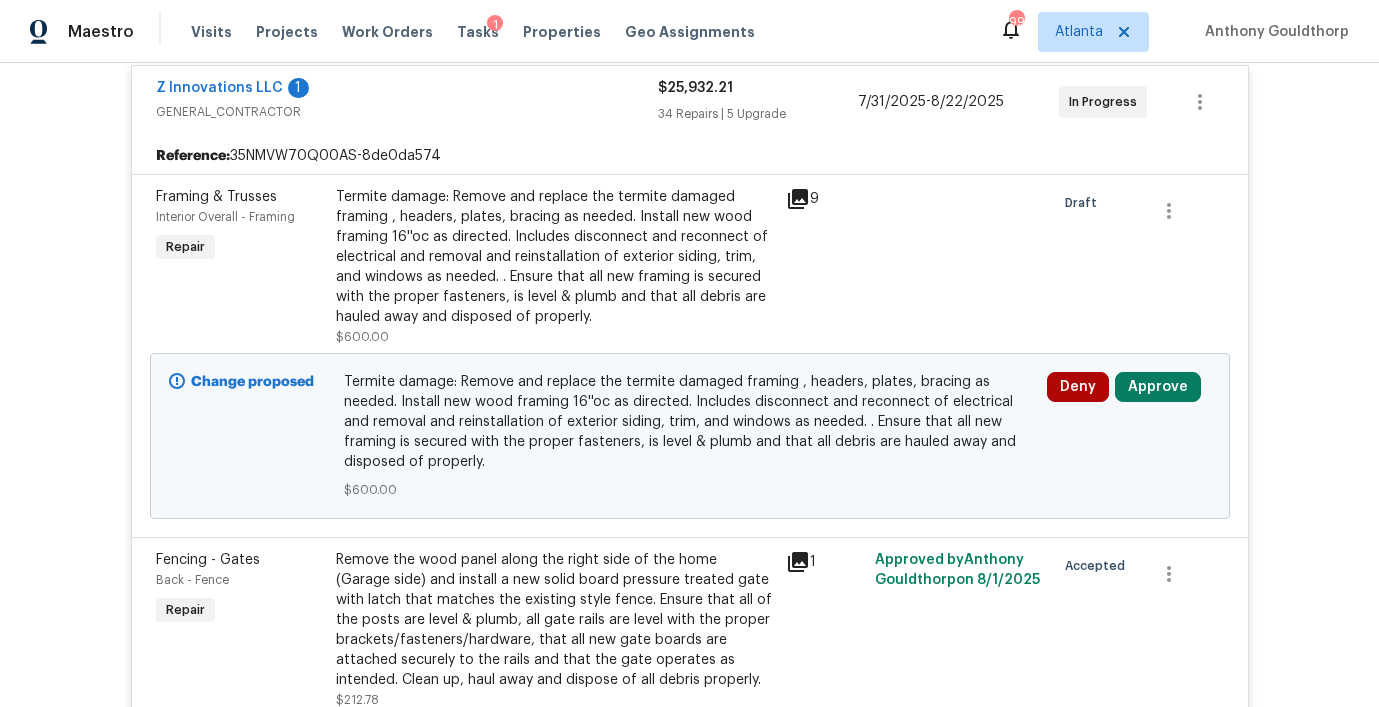 click on "Deny Approve" at bounding box center (1129, 436) 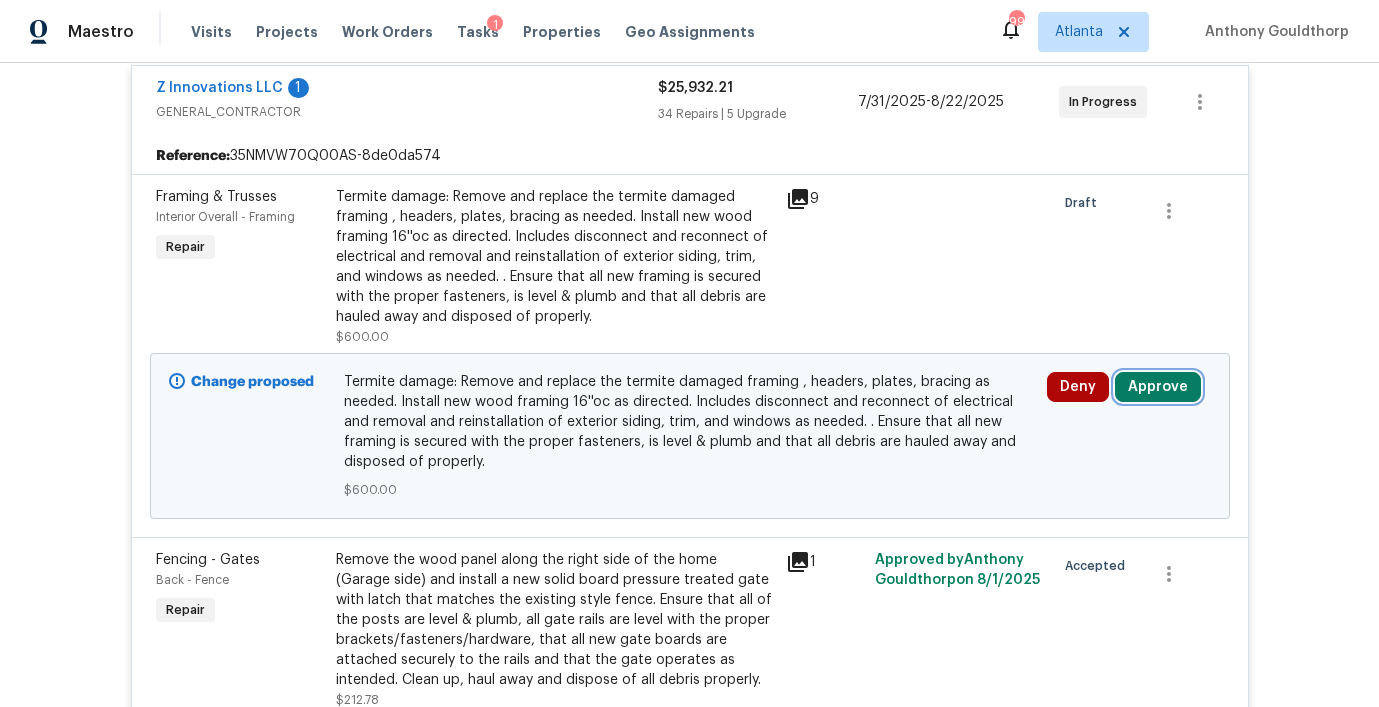 drag, startPoint x: 1146, startPoint y: 388, endPoint x: 1116, endPoint y: 384, distance: 30.265491 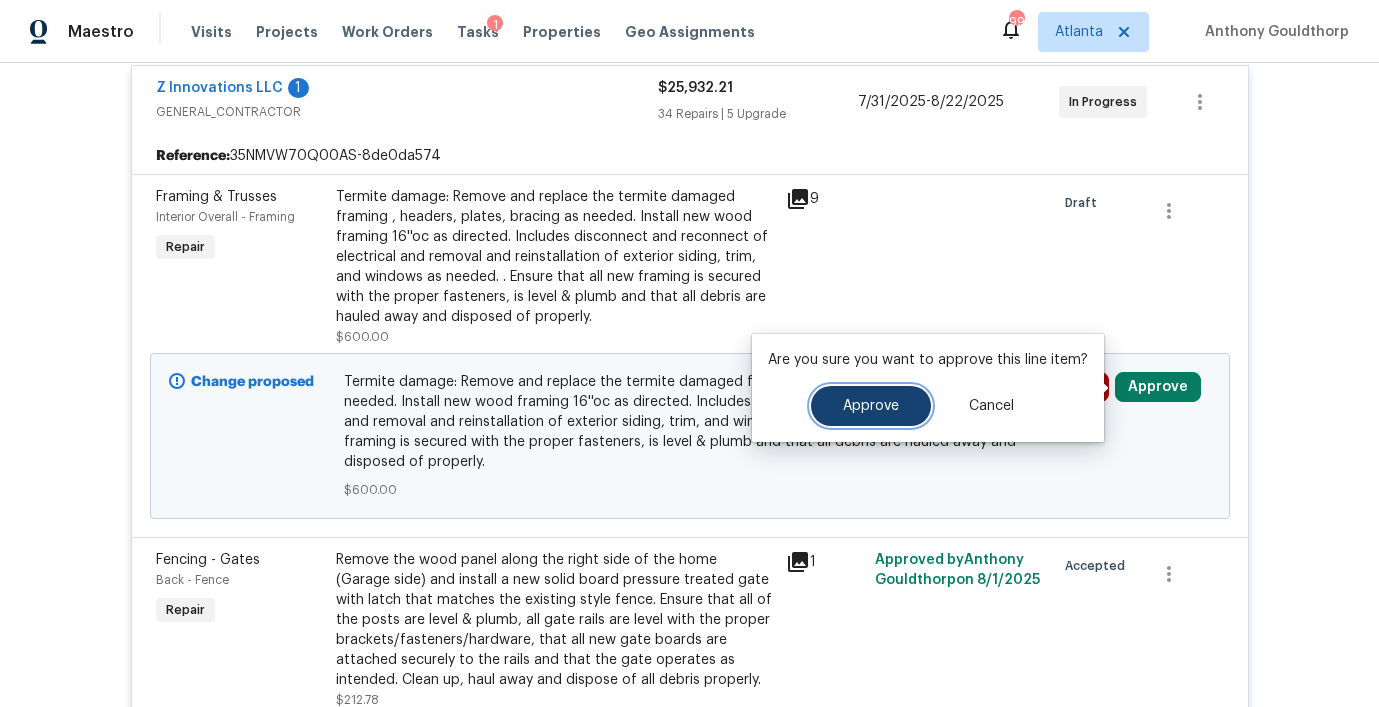 click on "Approve" at bounding box center [871, 406] 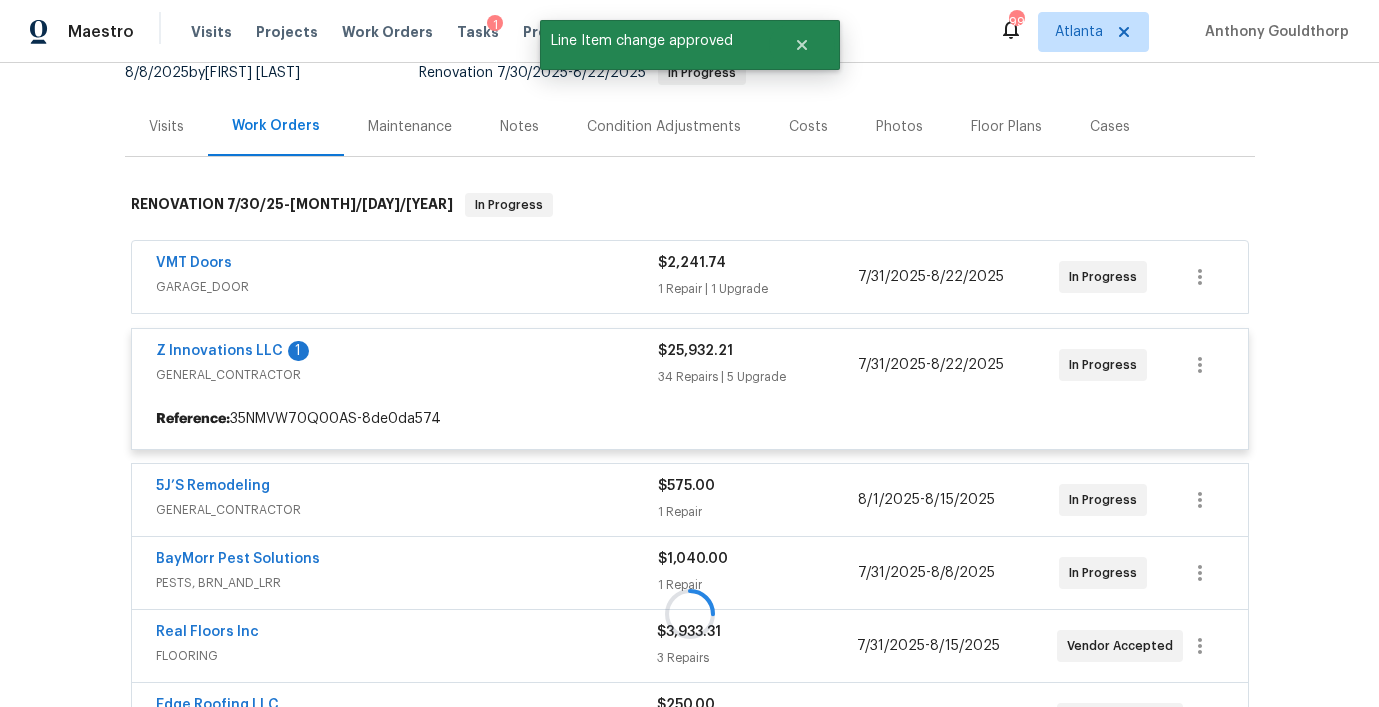 scroll, scrollTop: 206, scrollLeft: 0, axis: vertical 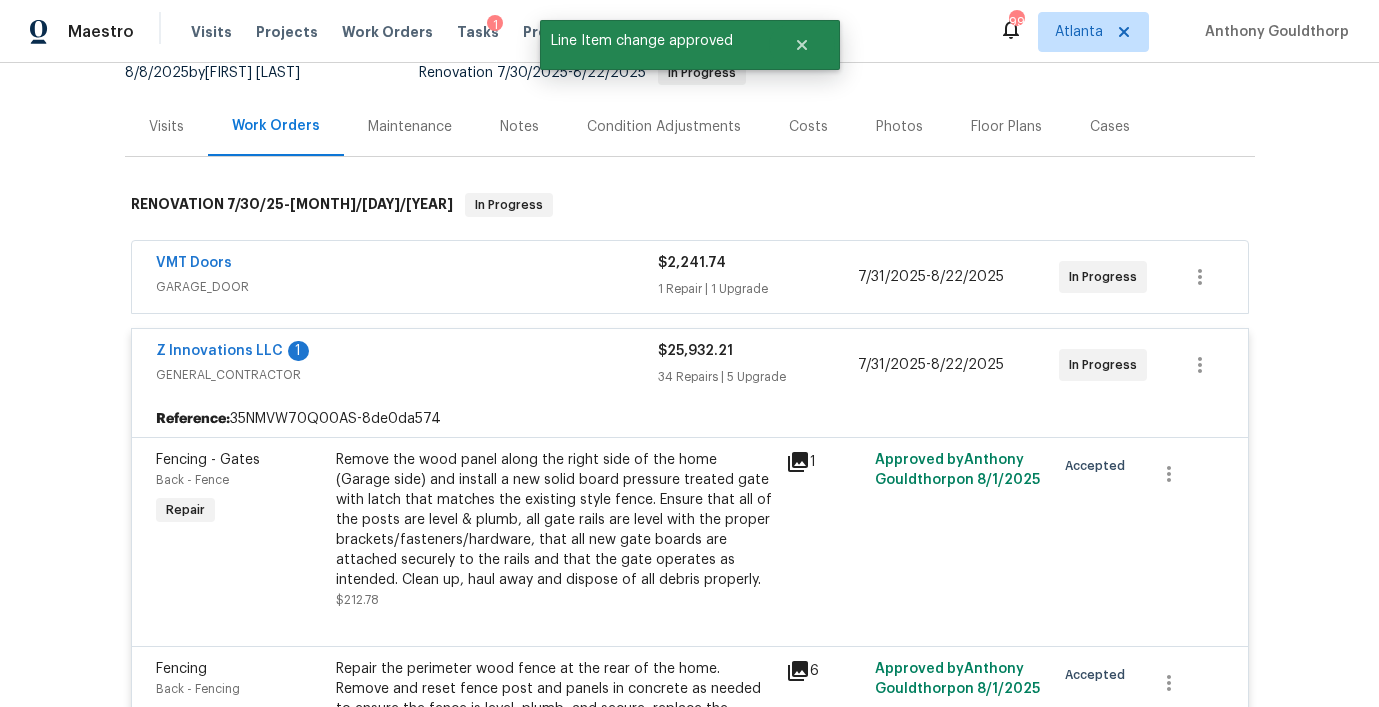 click on "$2,241.74 1 Repair | 1 Upgrade" at bounding box center (758, 277) 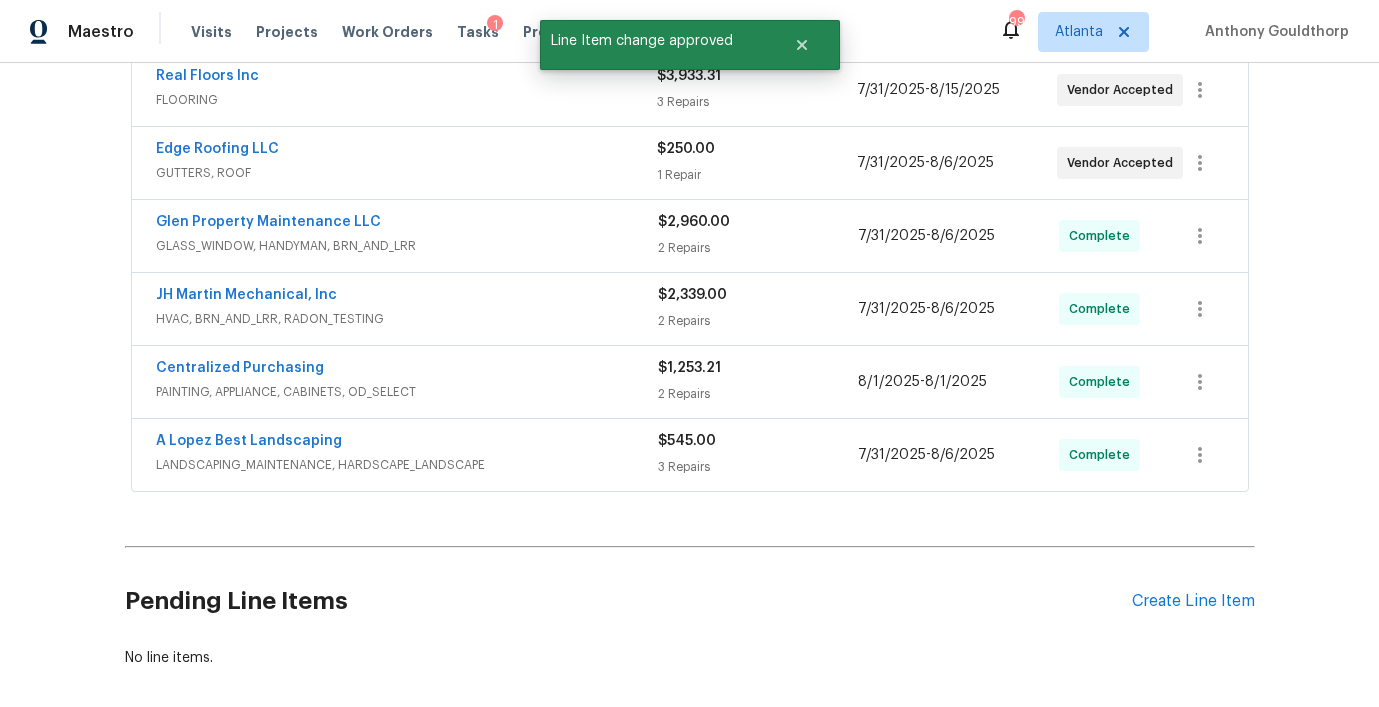 scroll, scrollTop: 9338, scrollLeft: 0, axis: vertical 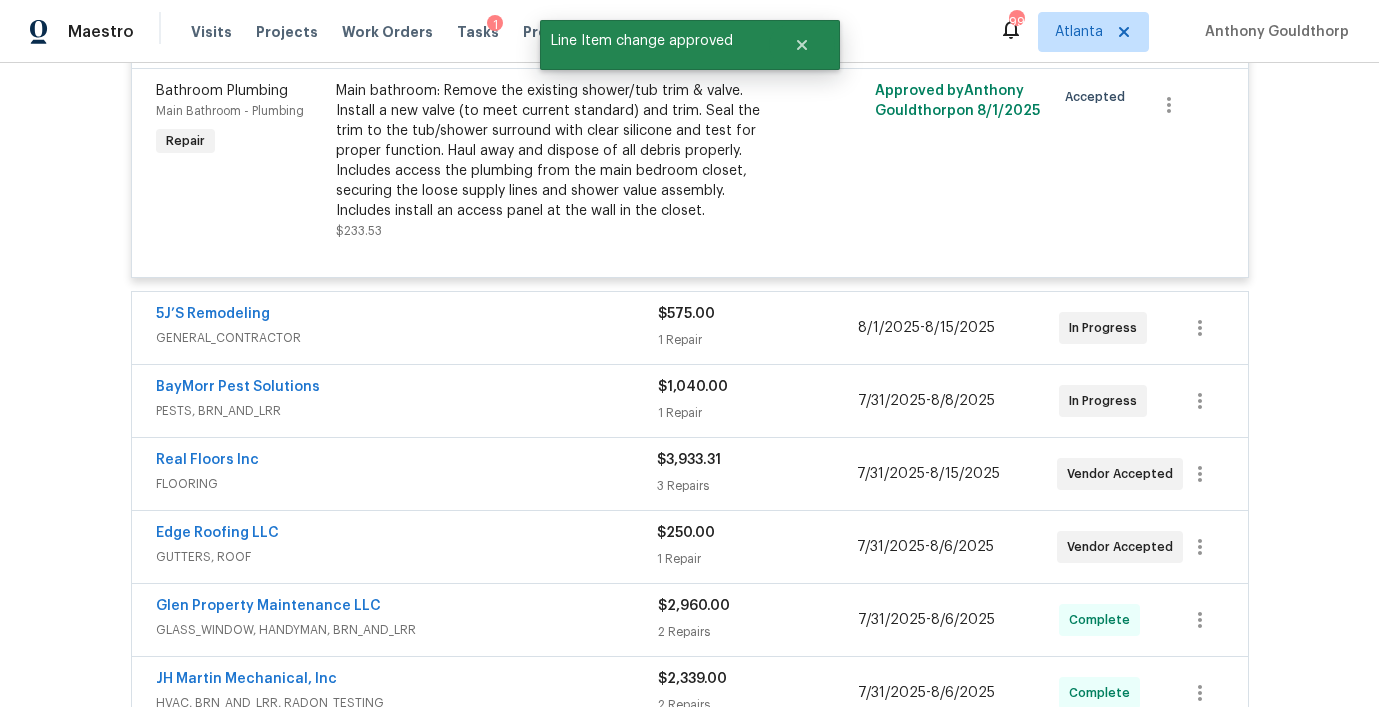 click on "1 Repair" at bounding box center (758, 340) 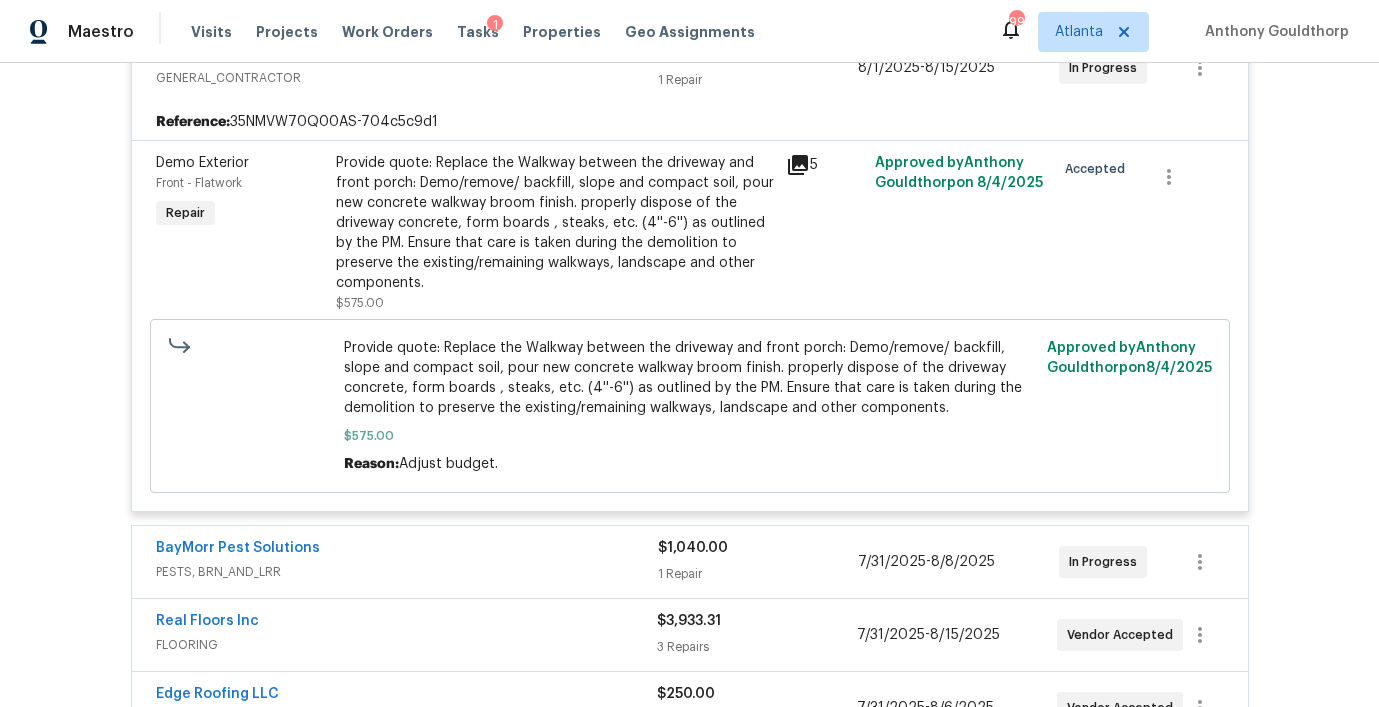 scroll, scrollTop: 9601, scrollLeft: 0, axis: vertical 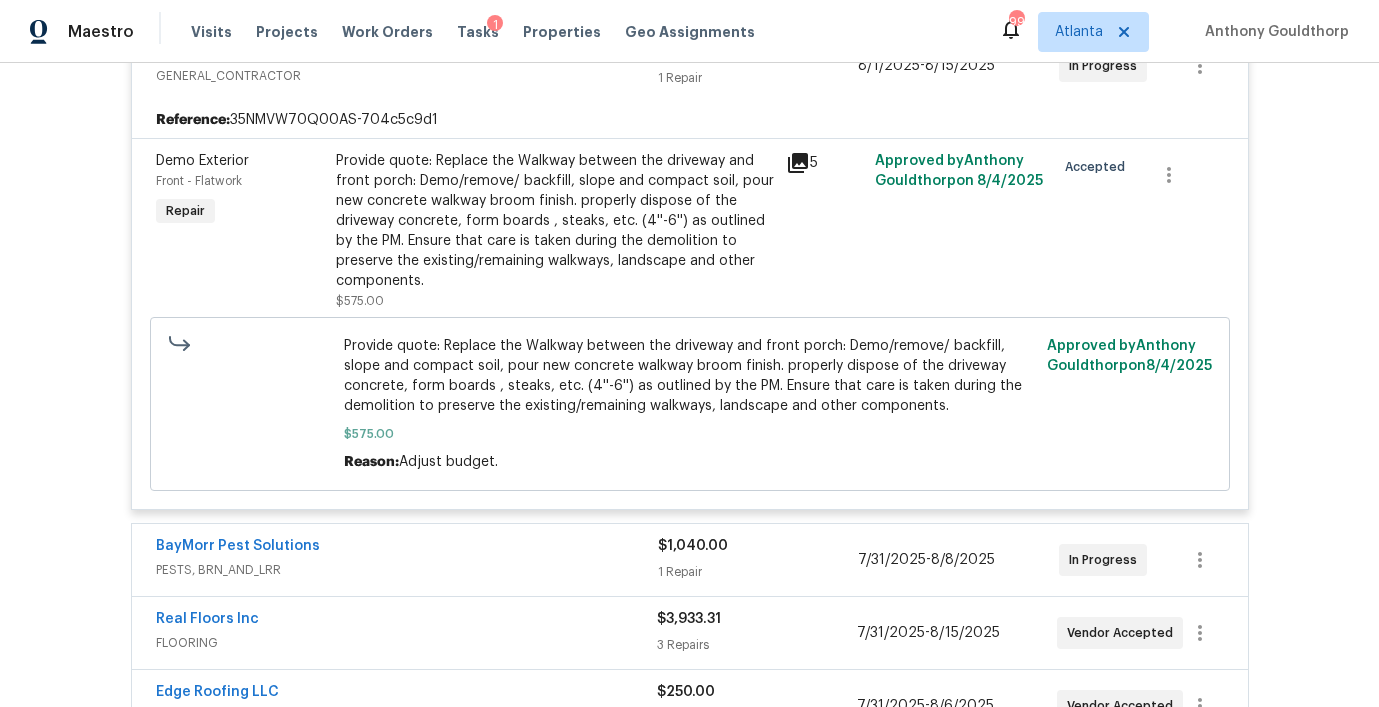 click on "1 Repair" at bounding box center (758, 572) 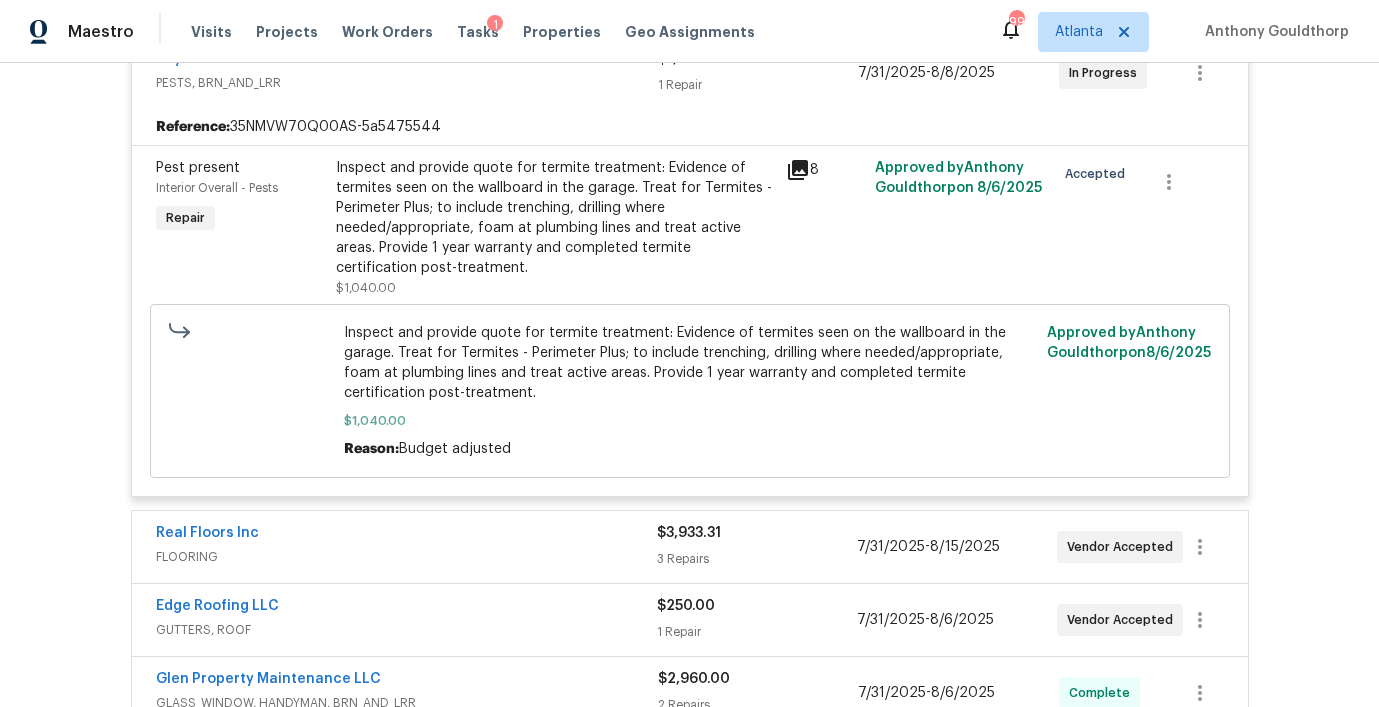 click on "3 Repairs" at bounding box center (757, 559) 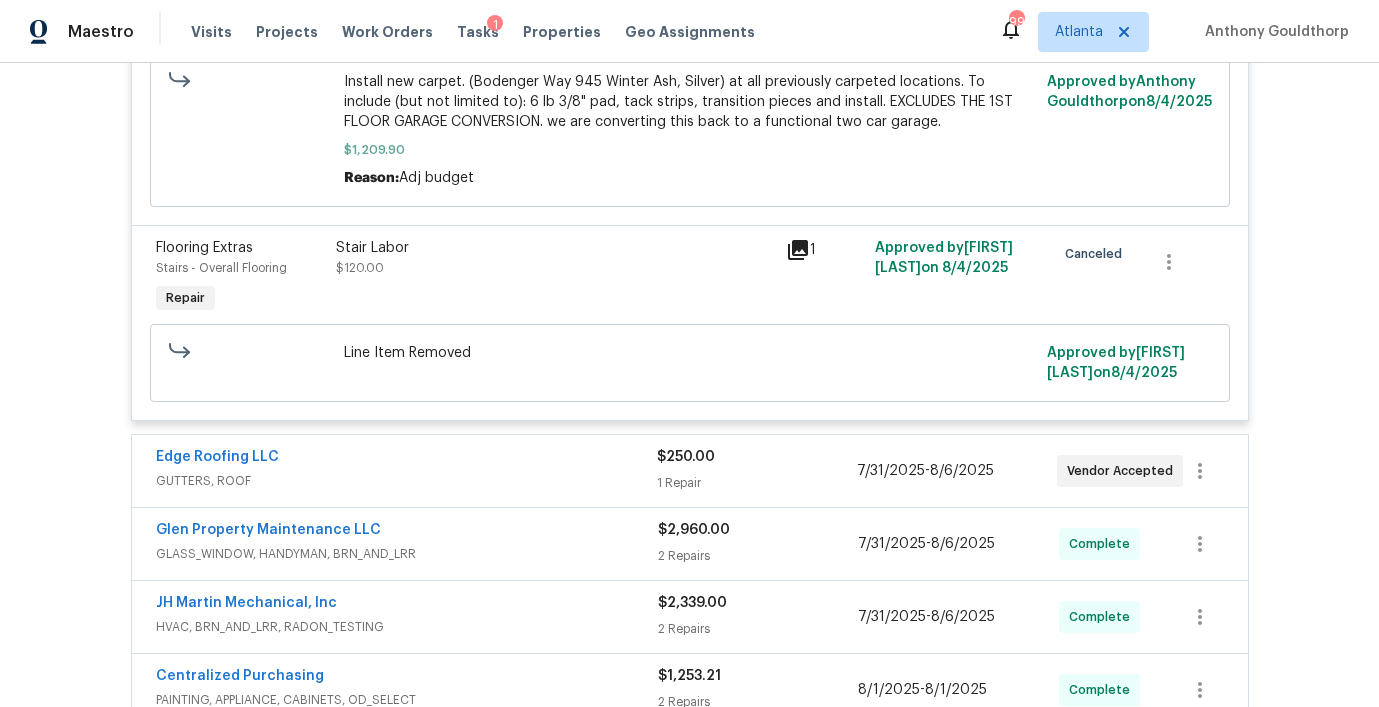 scroll, scrollTop: 11343, scrollLeft: 0, axis: vertical 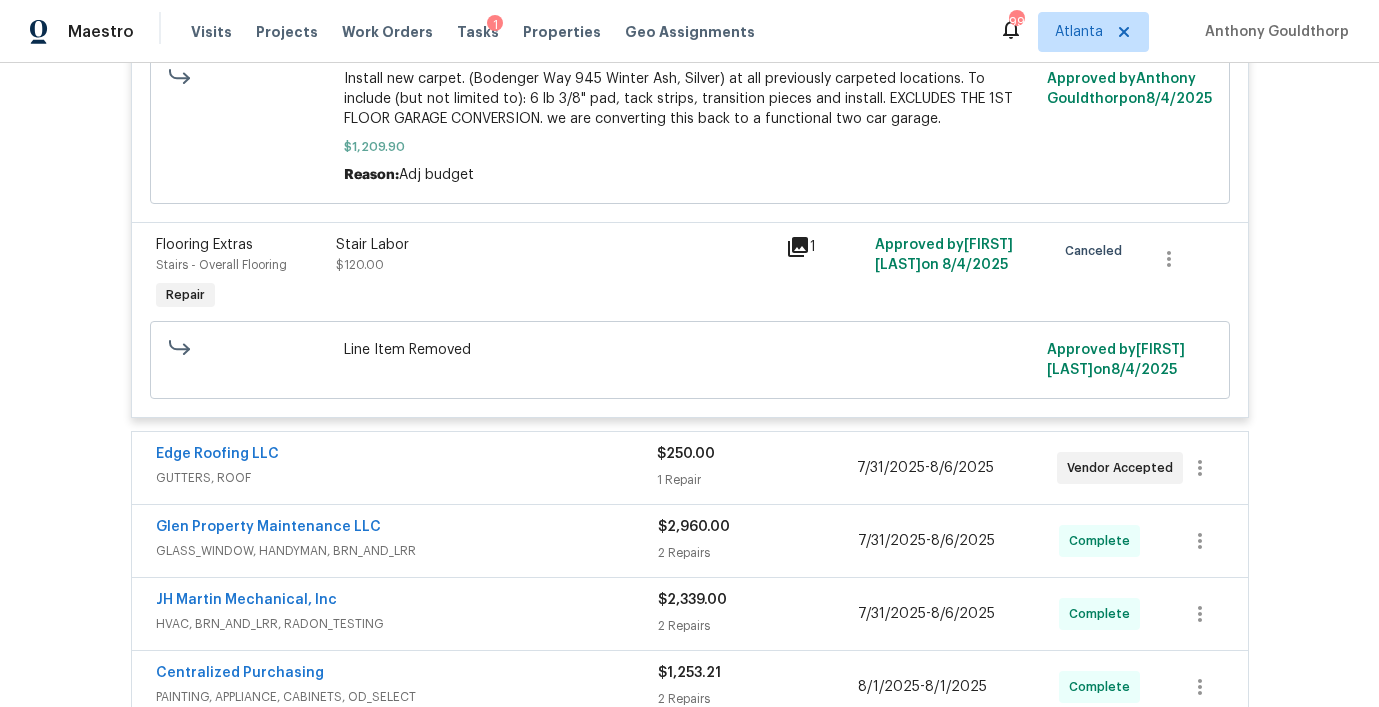 click on "1 Repair" at bounding box center [757, 480] 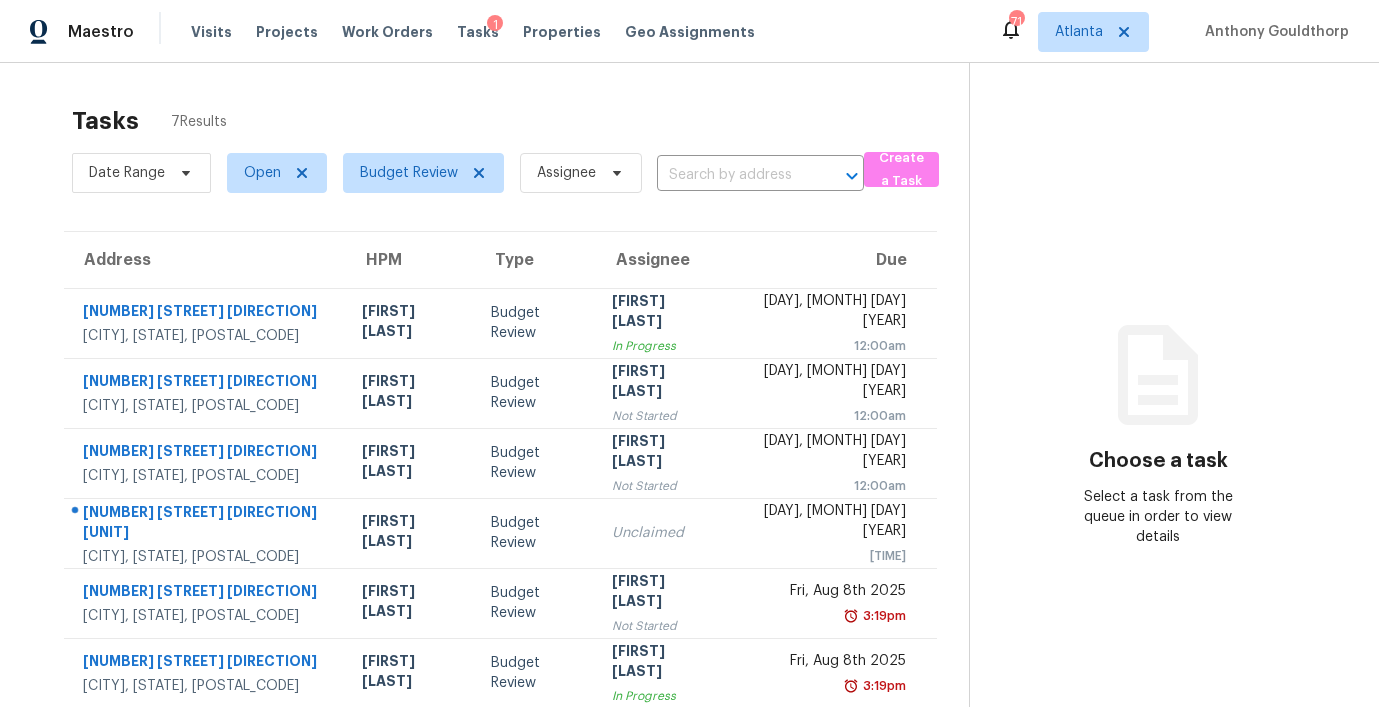 scroll, scrollTop: 0, scrollLeft: 0, axis: both 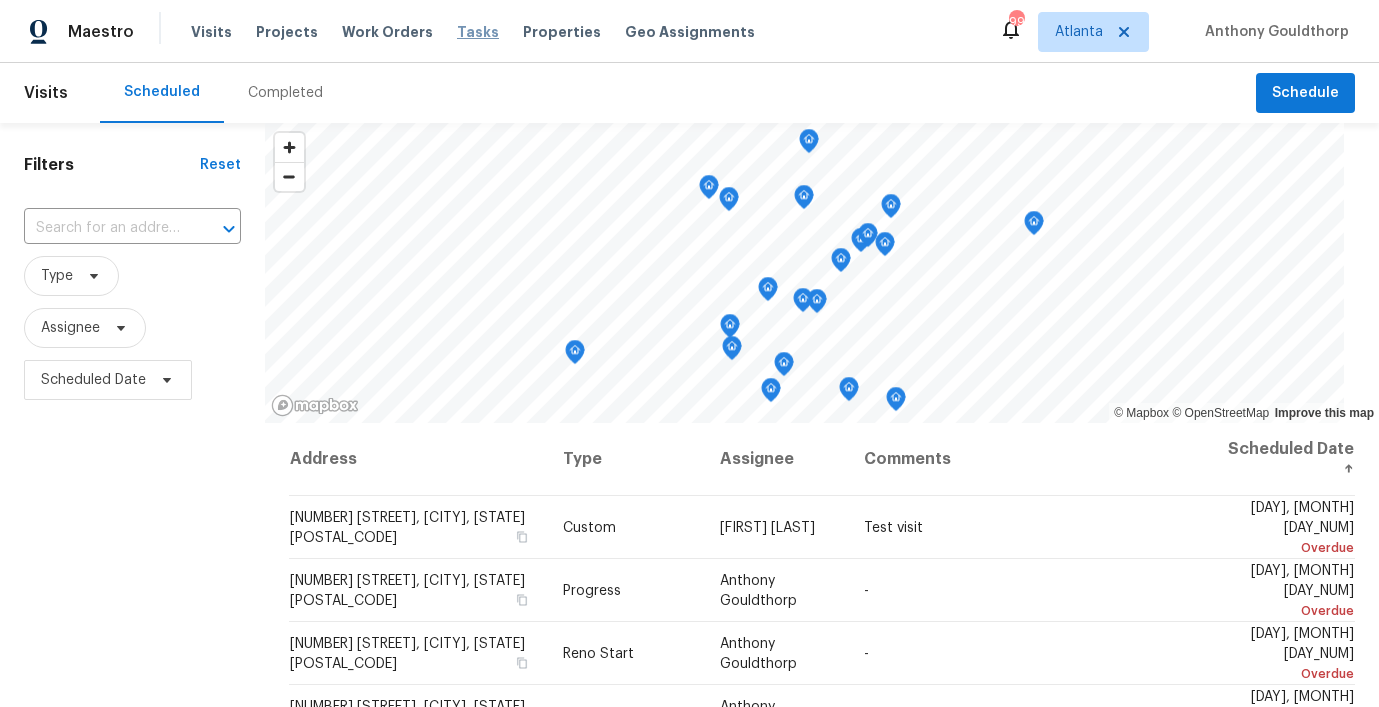 click on "Tasks" at bounding box center (478, 32) 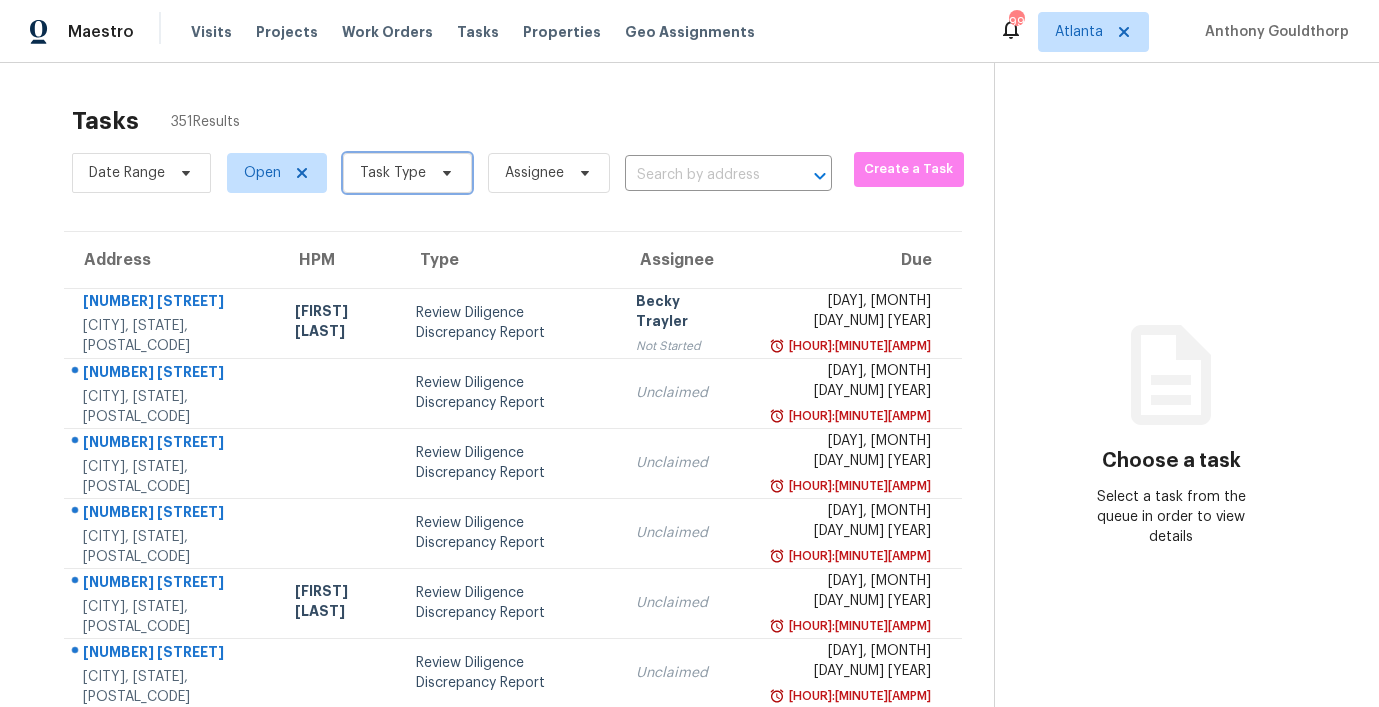 click 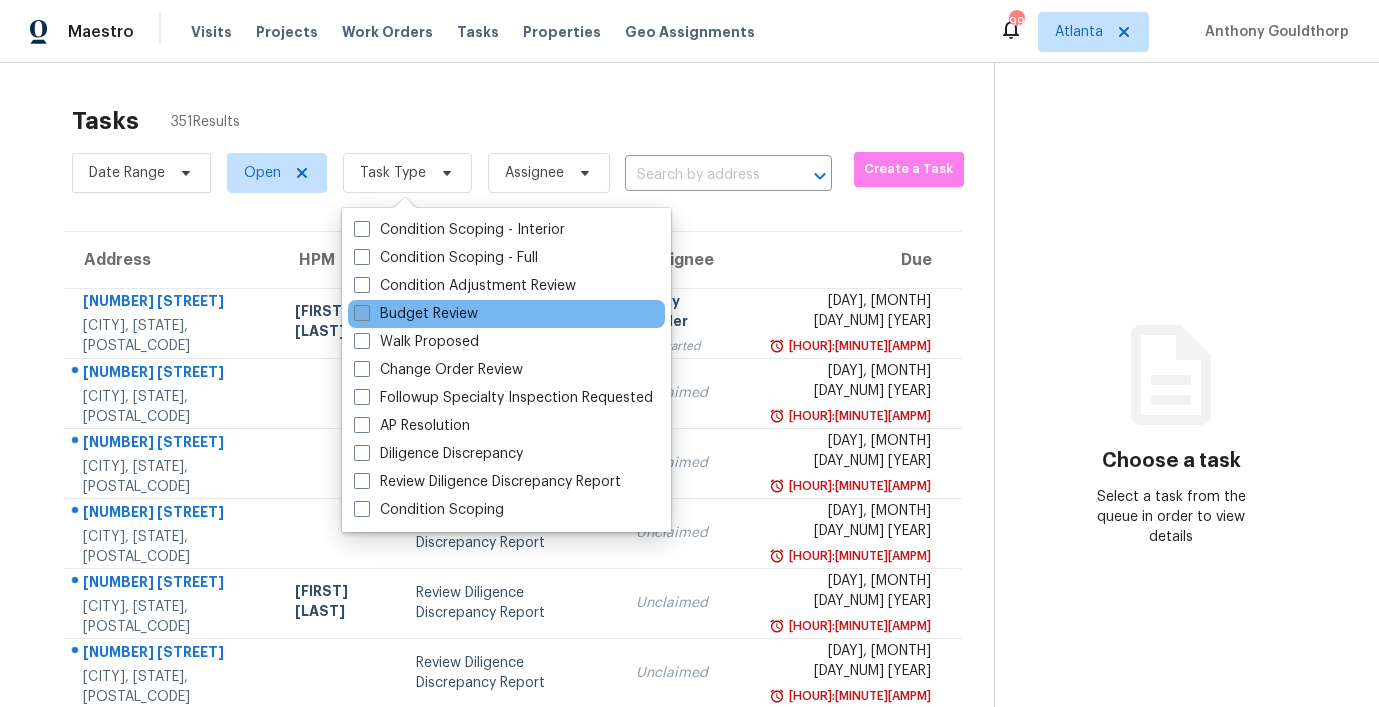 click at bounding box center (362, 313) 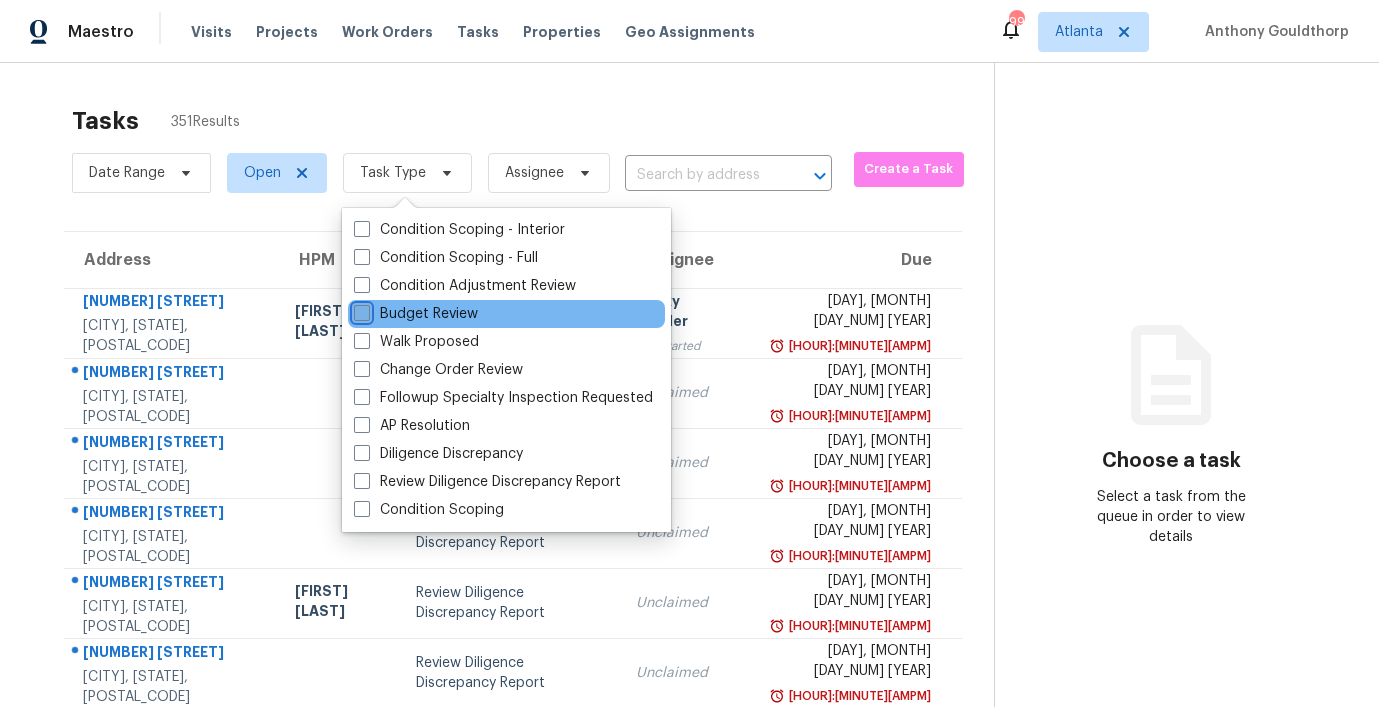 click on "Budget Review" at bounding box center (360, 310) 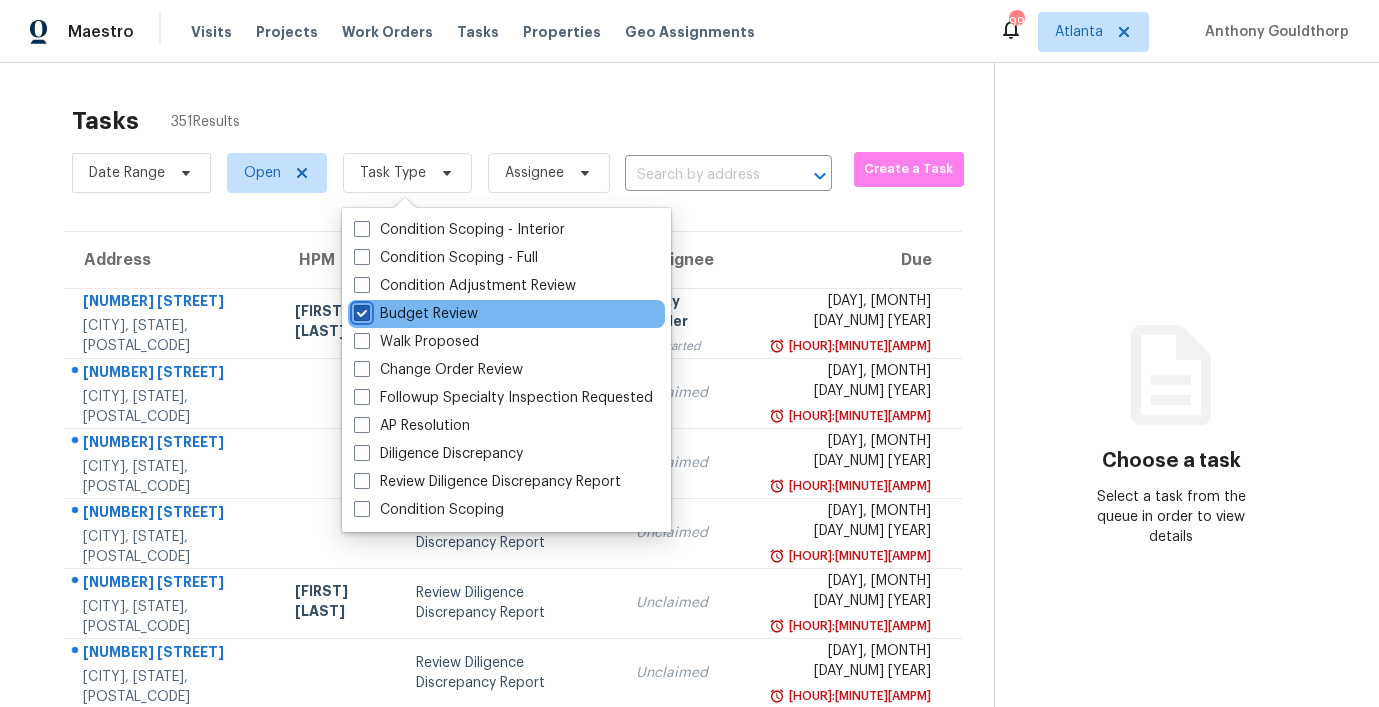 checkbox on "true" 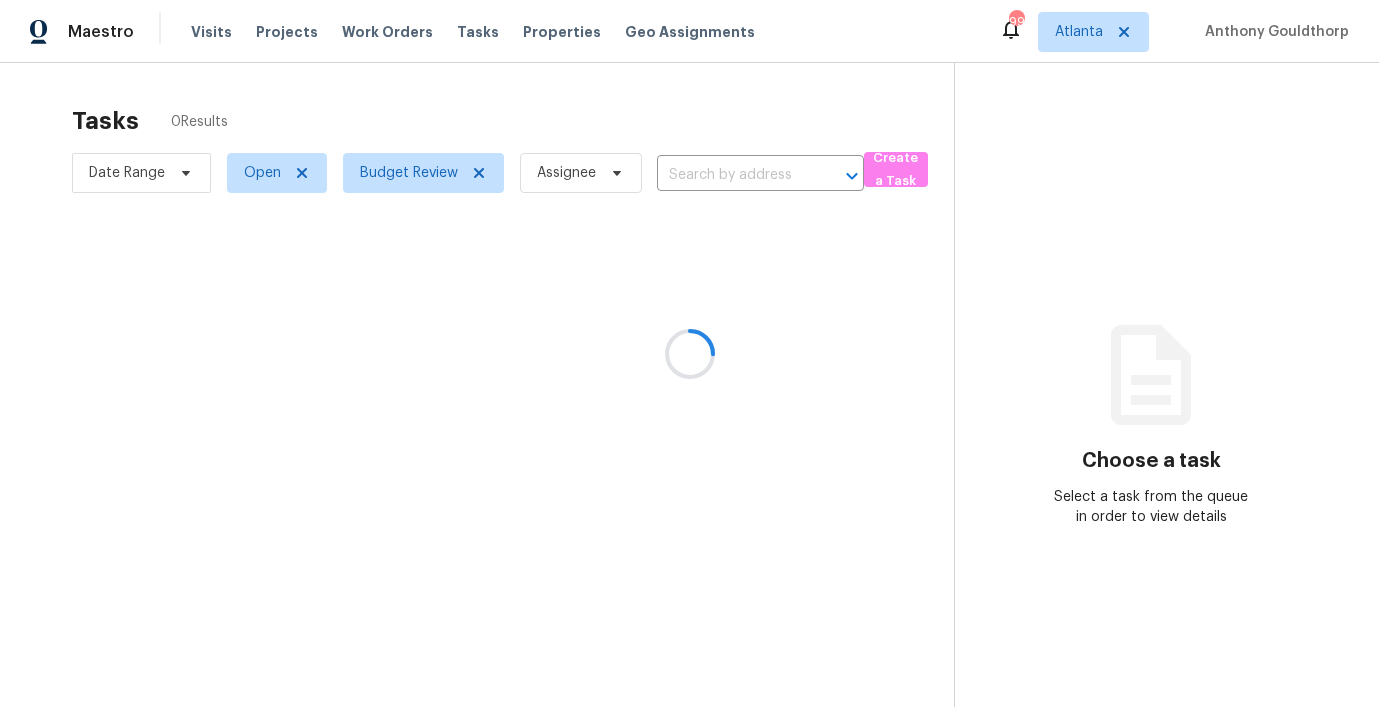 click at bounding box center (689, 353) 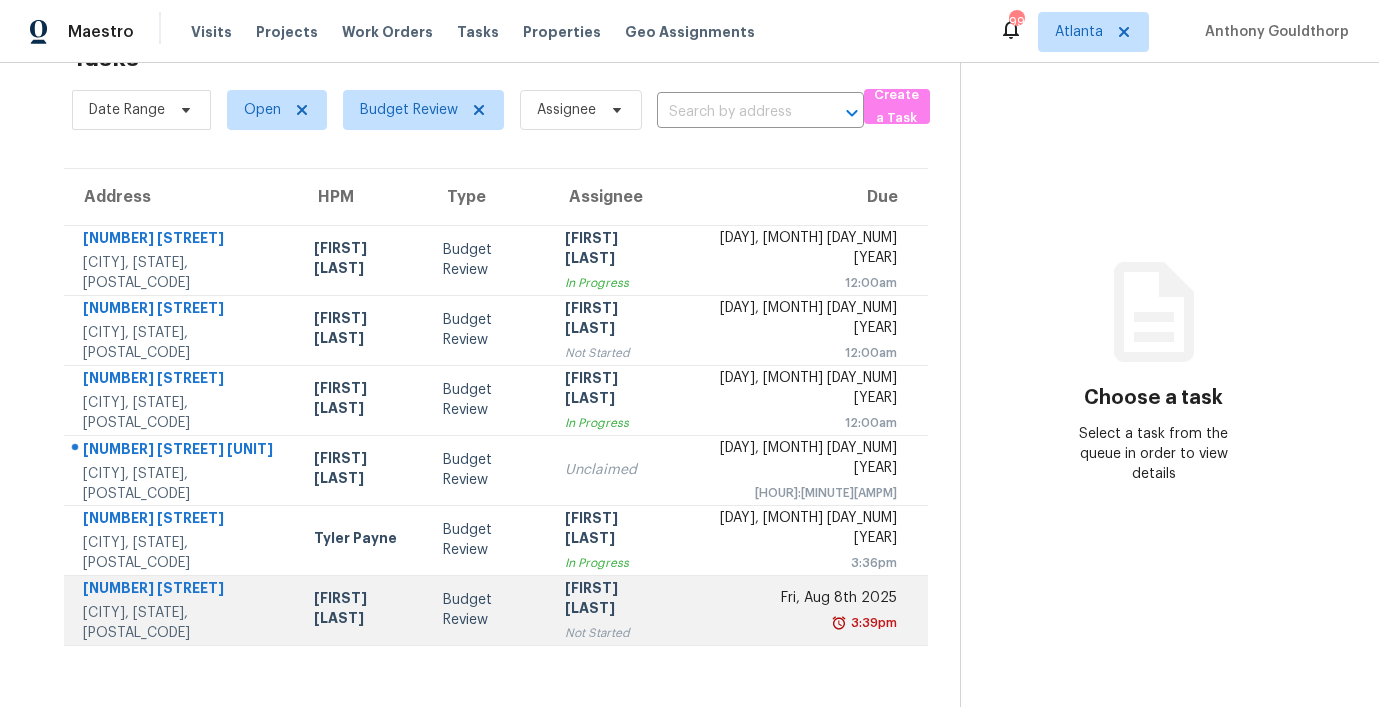 scroll, scrollTop: 0, scrollLeft: 0, axis: both 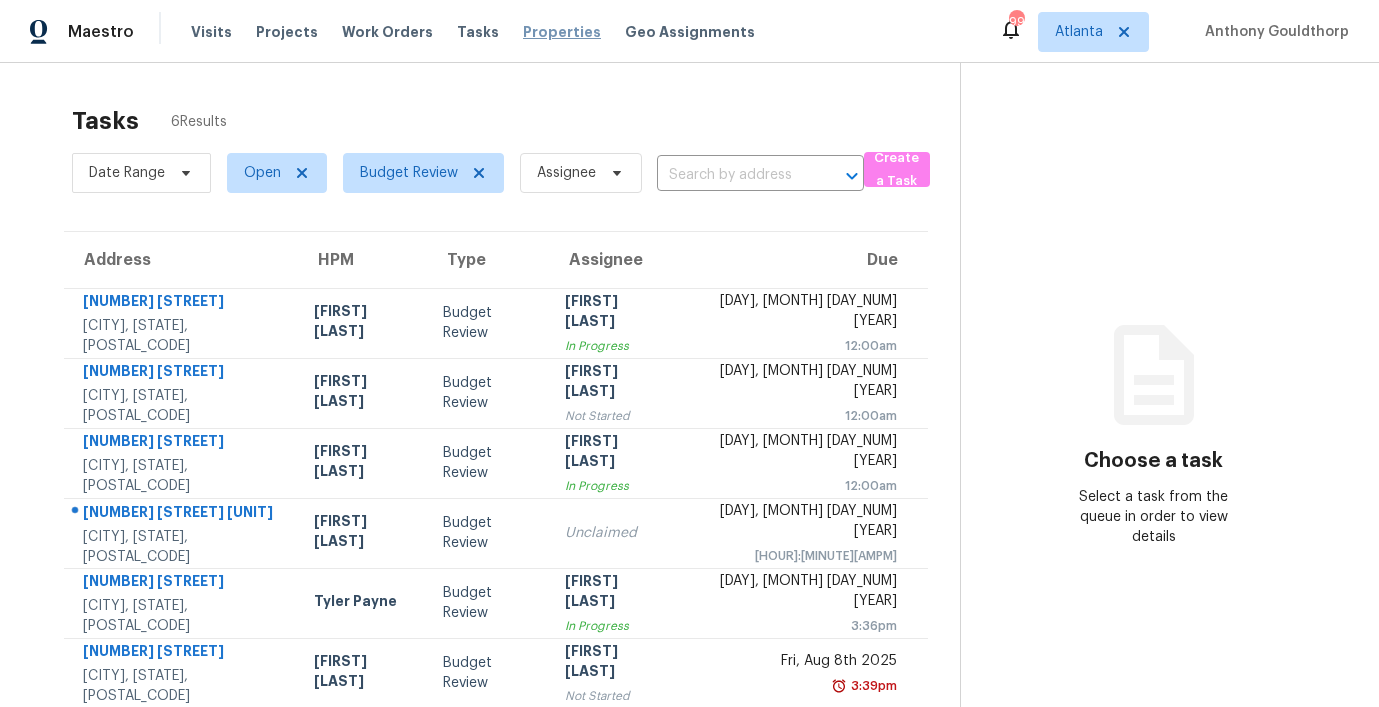 click on "Properties" at bounding box center (562, 32) 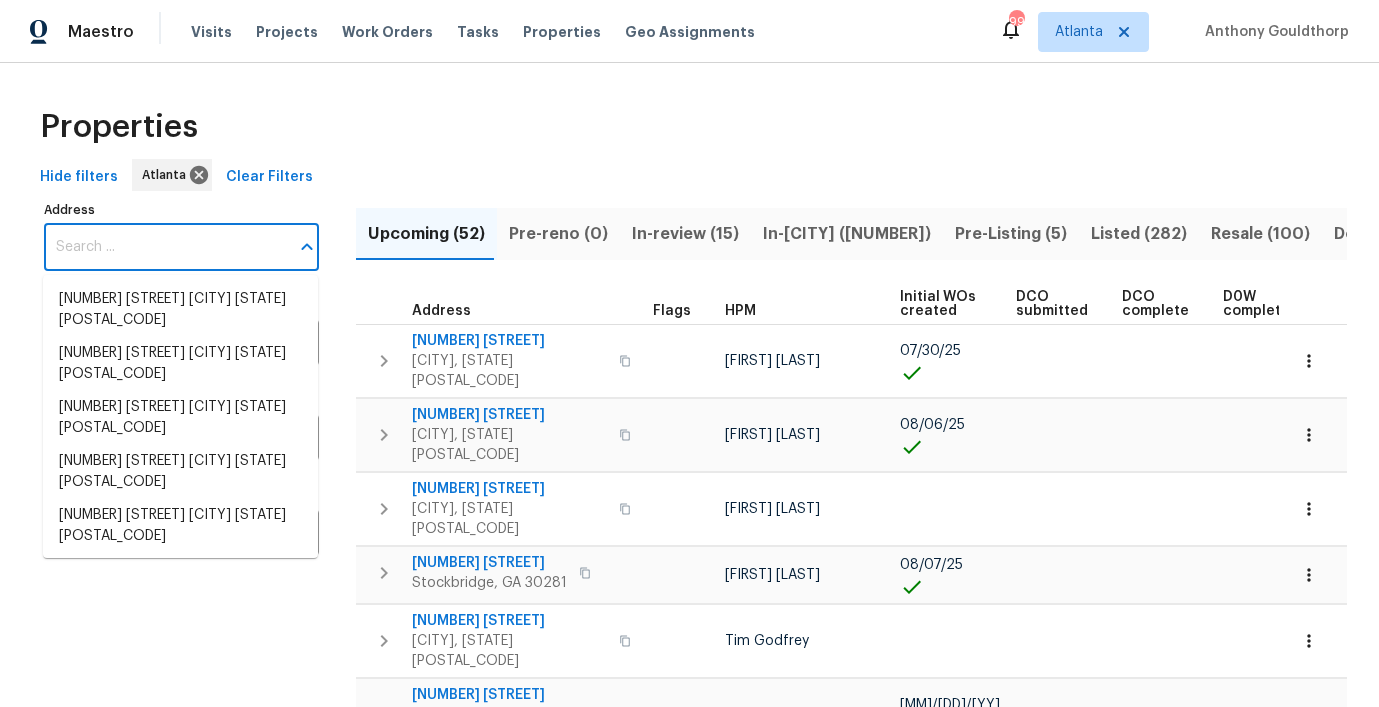 click on "Address" at bounding box center (166, 247) 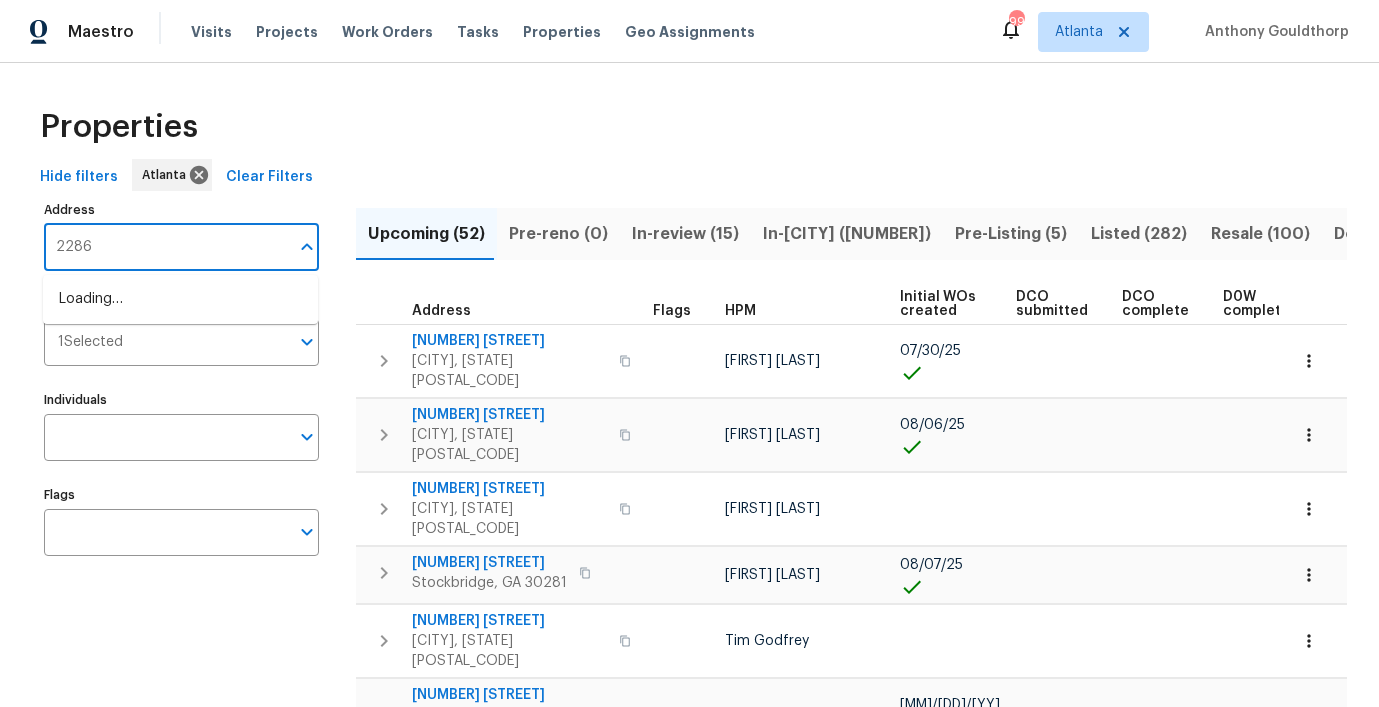 type on "2286" 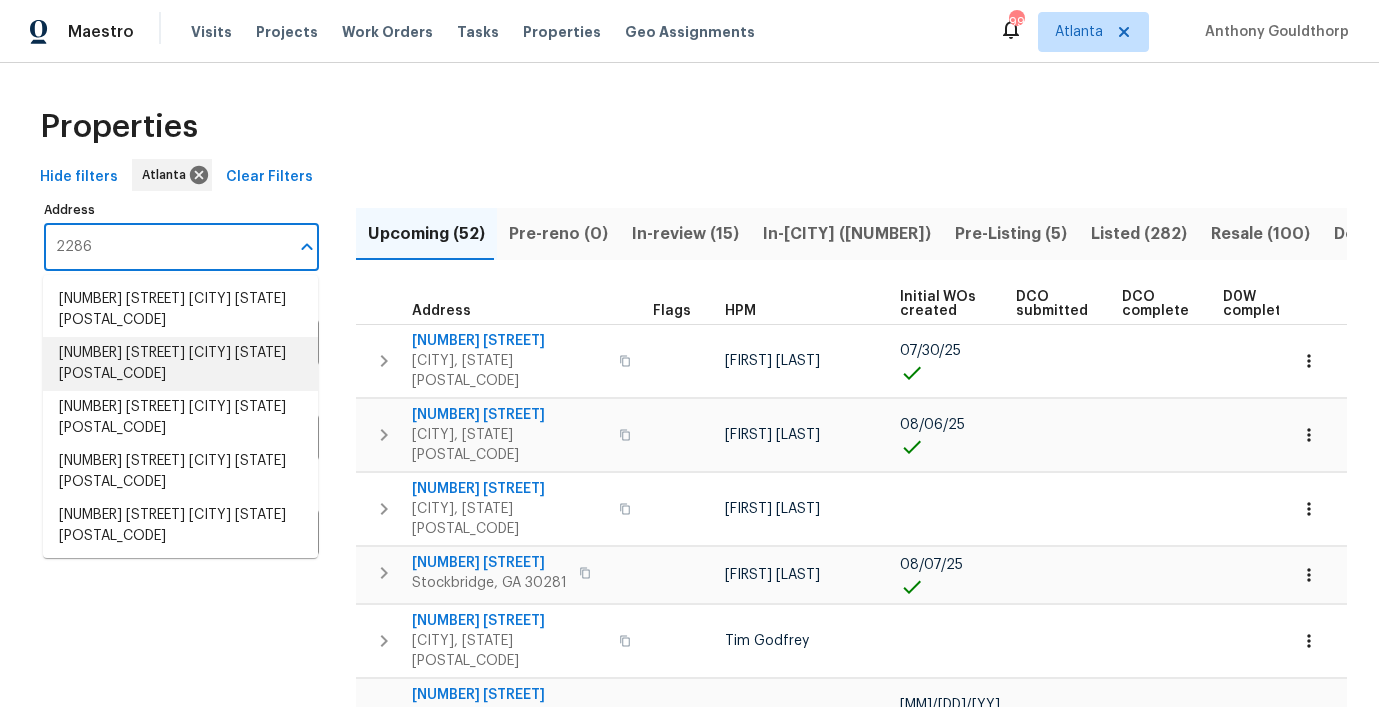 click on "2286 Foley Park St Snellville GA 30078" at bounding box center (180, 364) 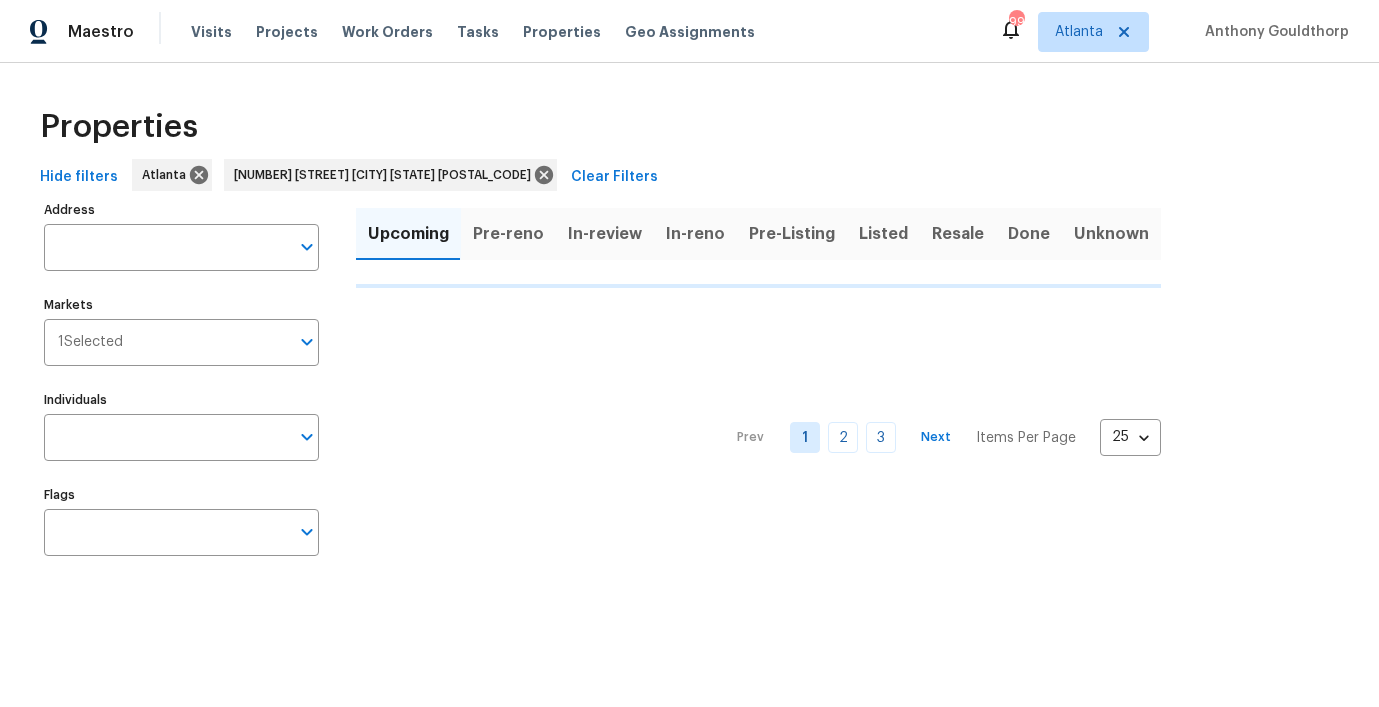 type on "2286 Foley Park St Snellville GA 30078" 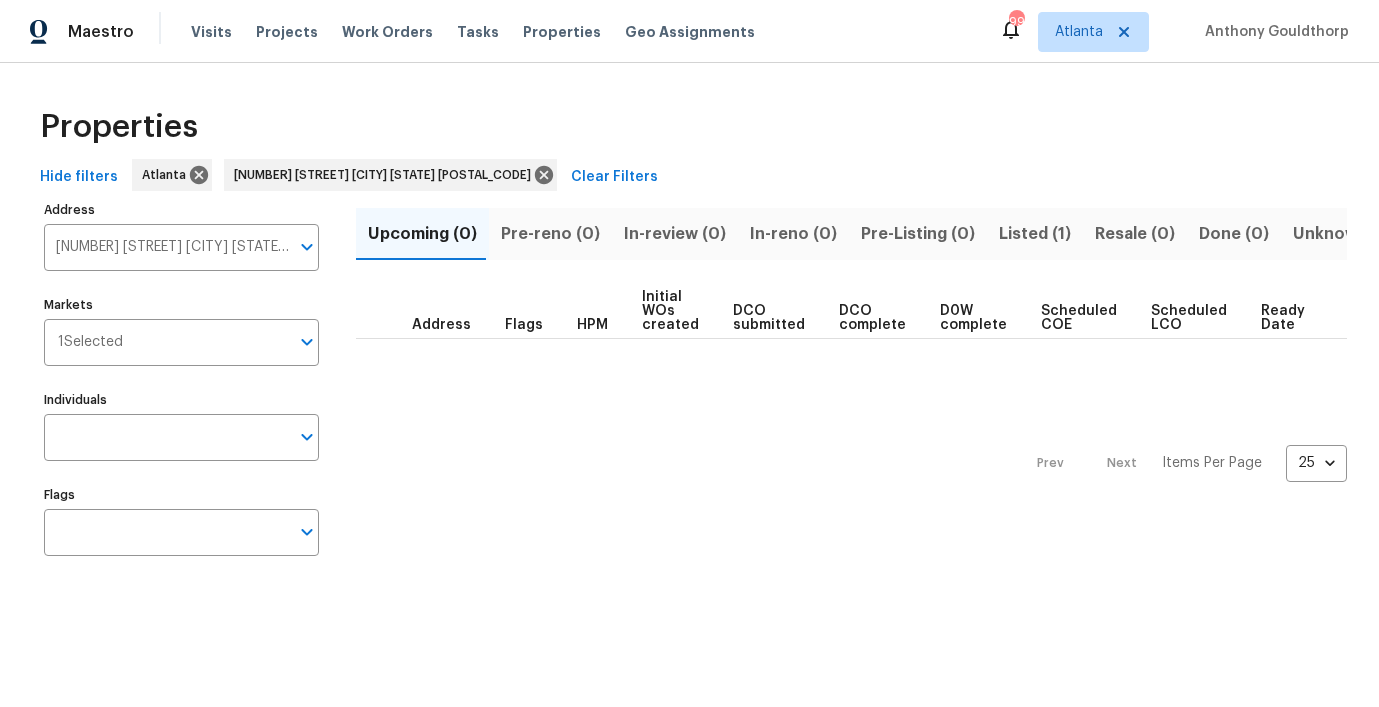 click on "Listed (1)" at bounding box center [1035, 234] 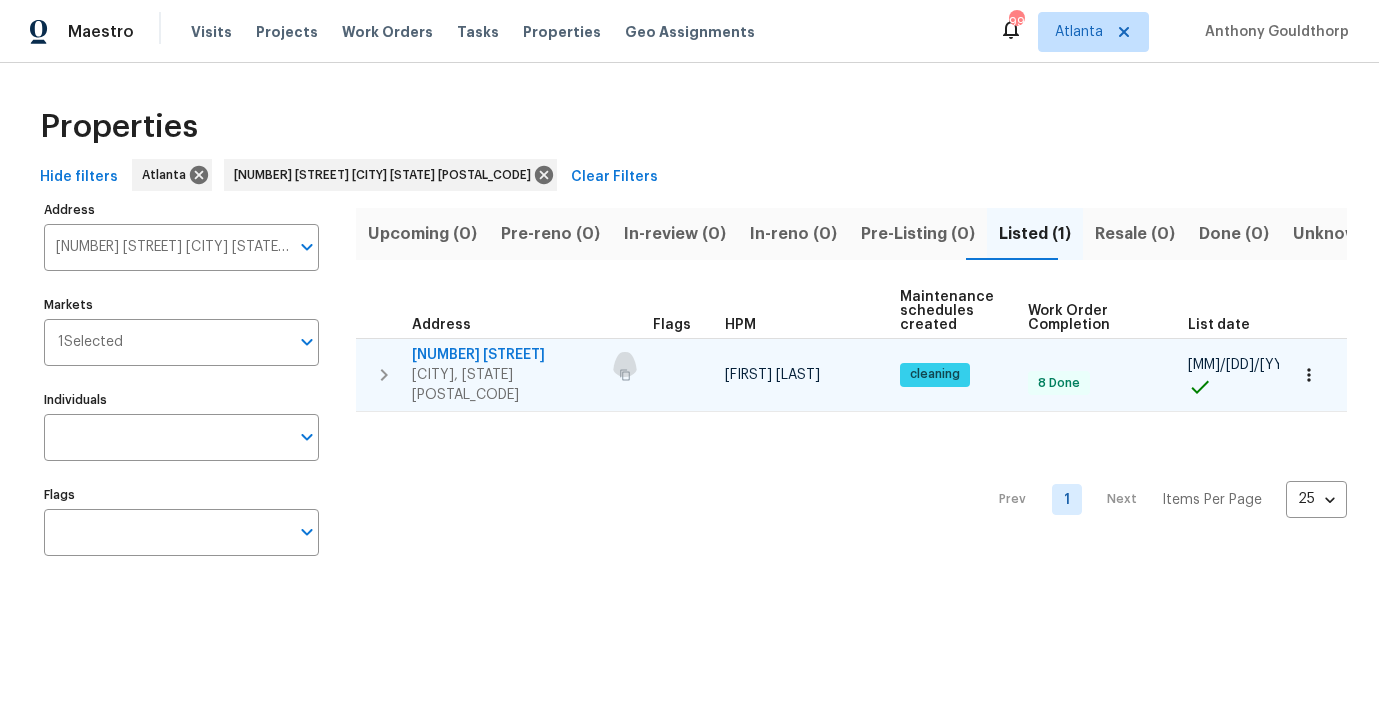 click 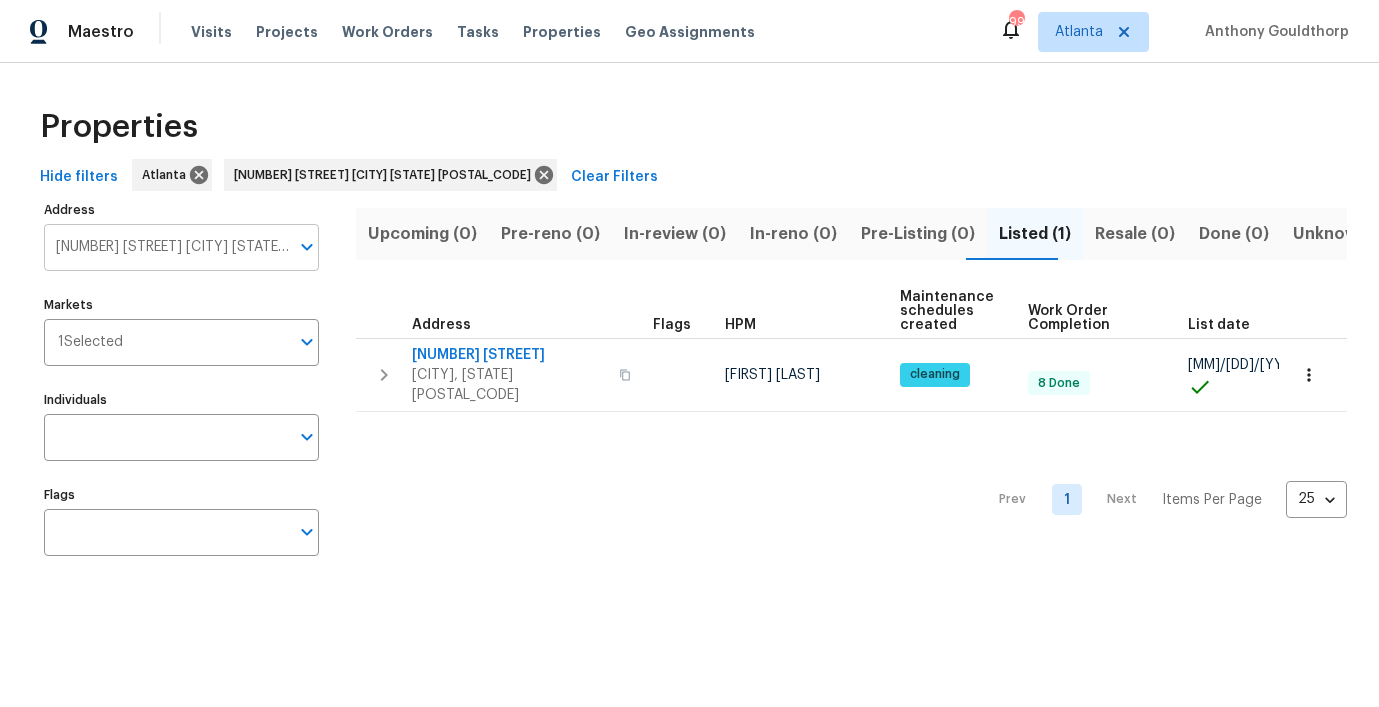 click on "2286 Foley Park St Snellville GA 30078" at bounding box center [166, 247] 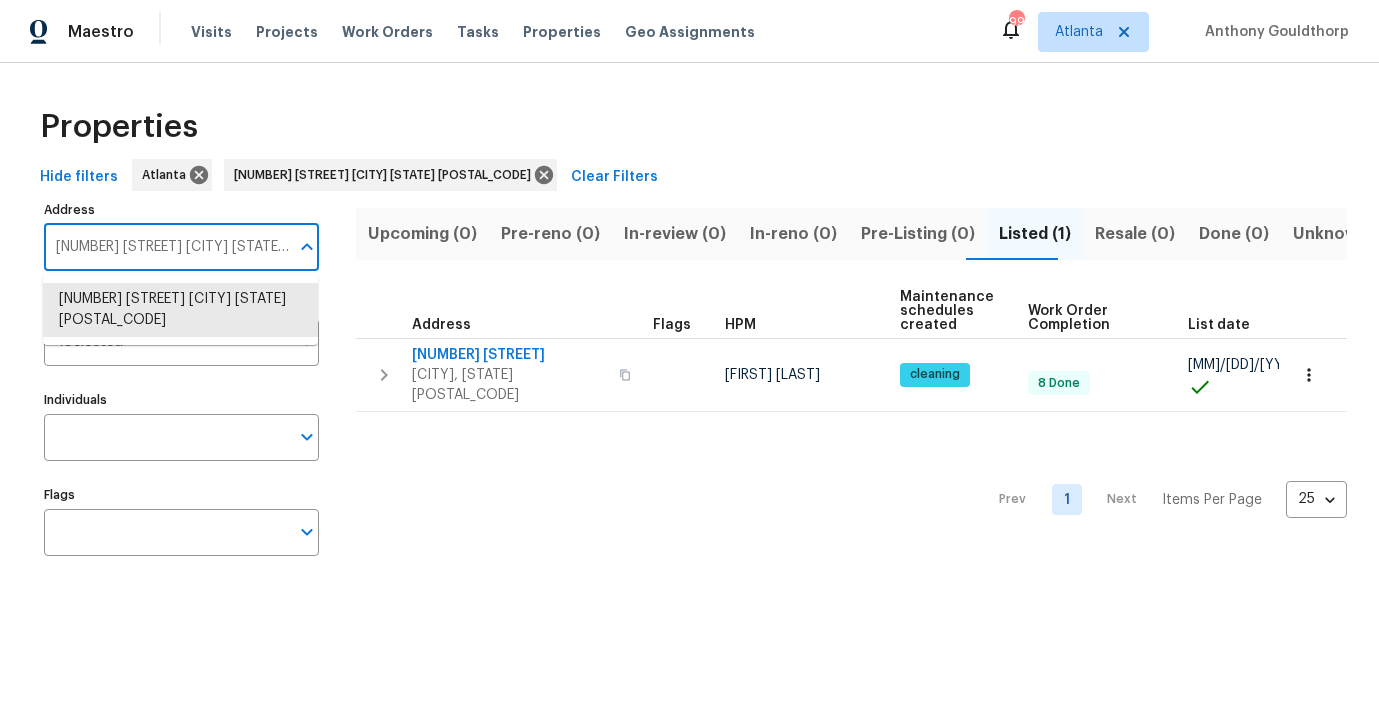 click on "2286 Foley Park St Snellville GA 30078" at bounding box center [166, 247] 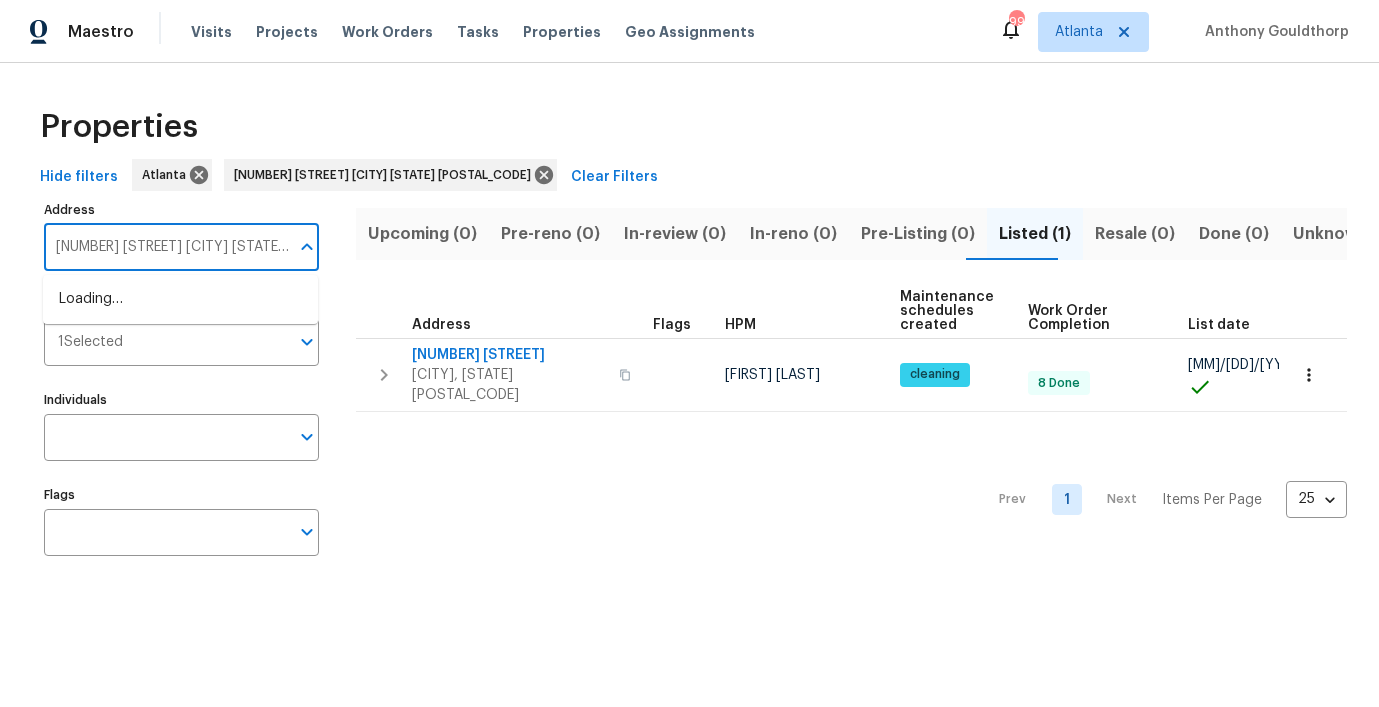 scroll, scrollTop: 0, scrollLeft: 9, axis: horizontal 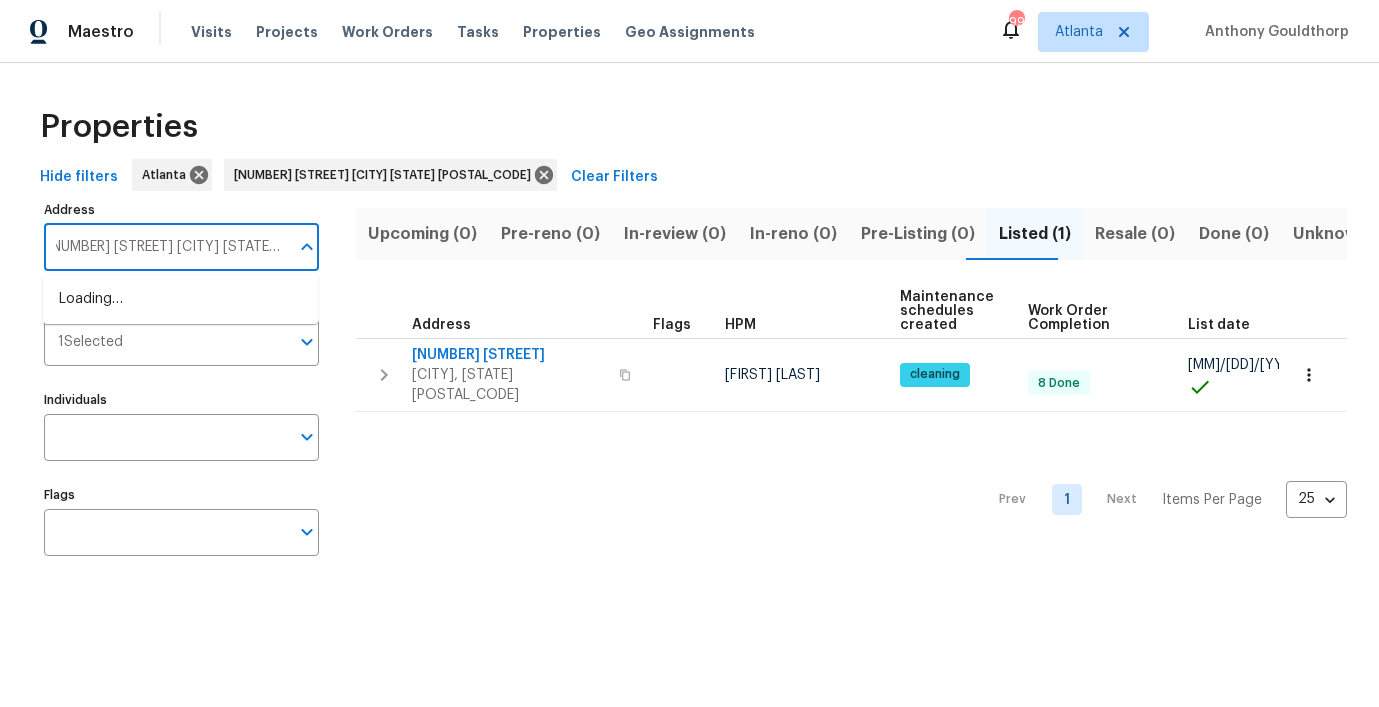 type on "2656 Eldorado Pl Snellville GA 30078" 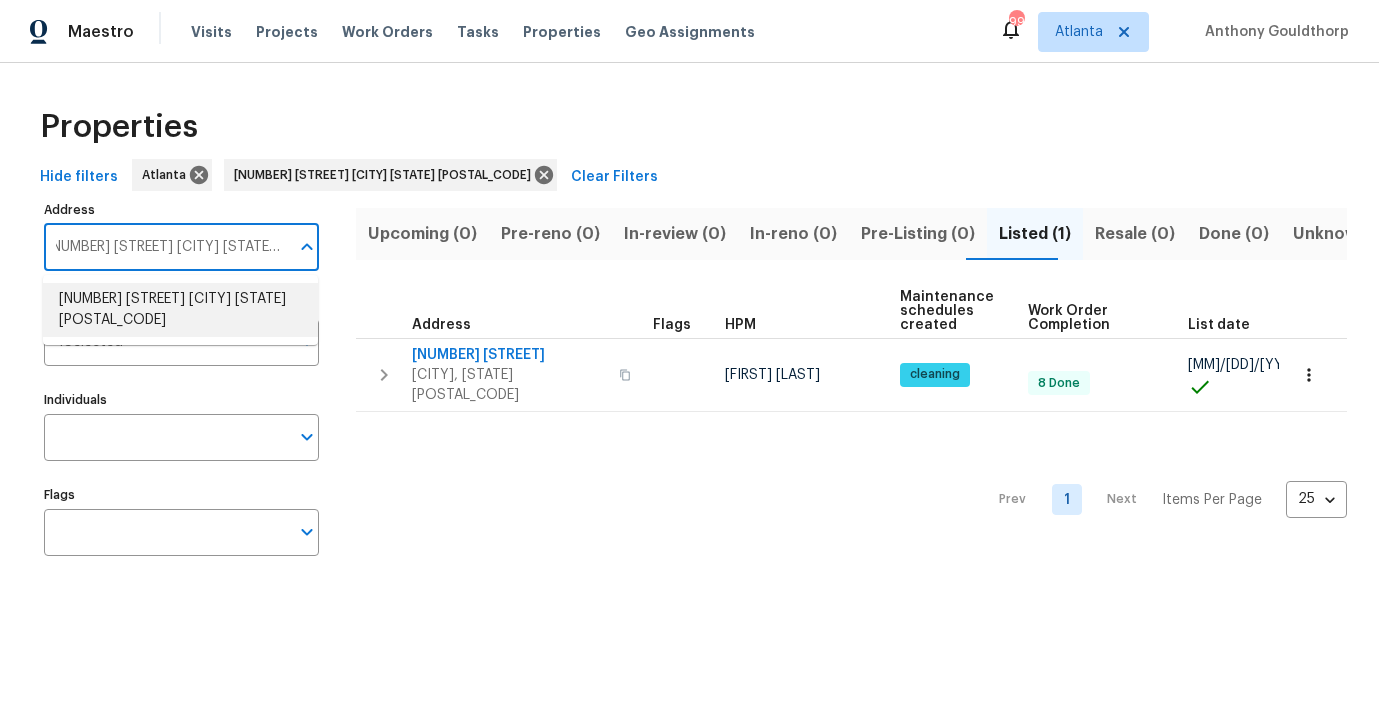 click on "2656 Eldorado Pl Snellville GA 30078" at bounding box center [180, 310] 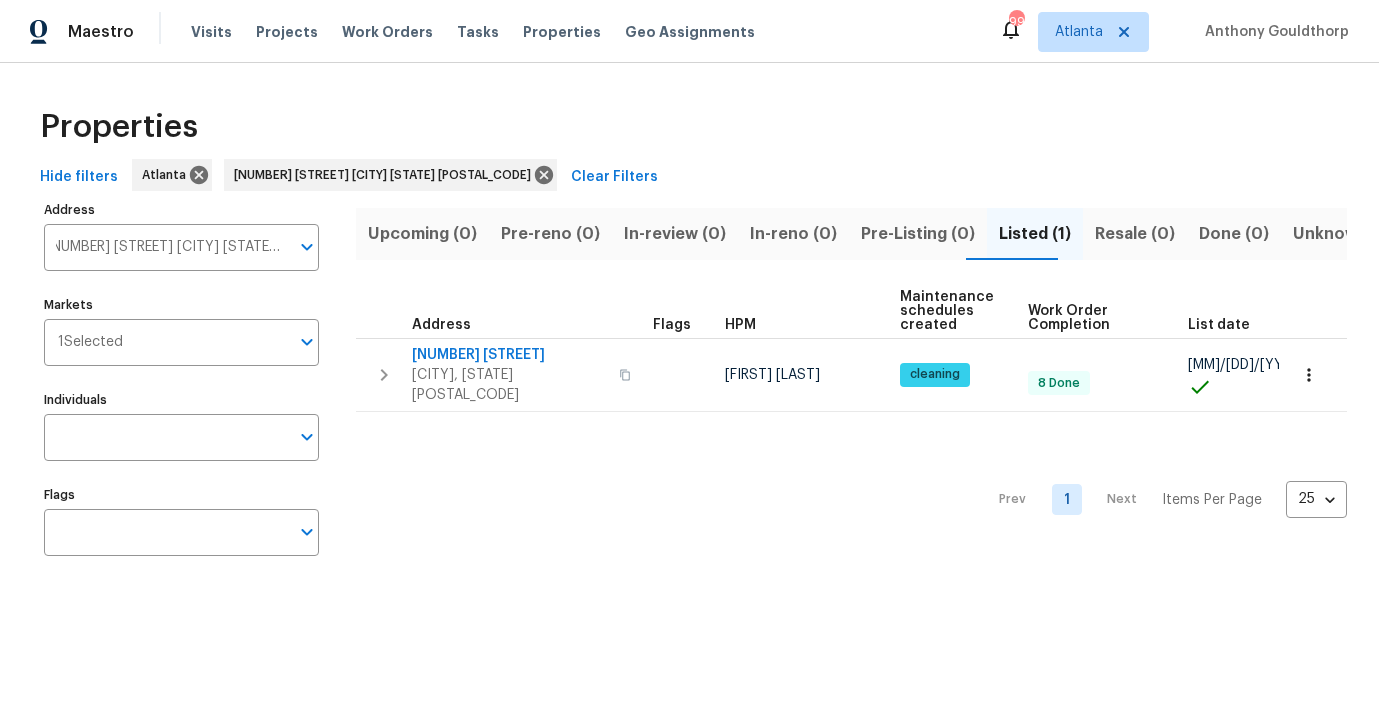 scroll, scrollTop: 0, scrollLeft: 0, axis: both 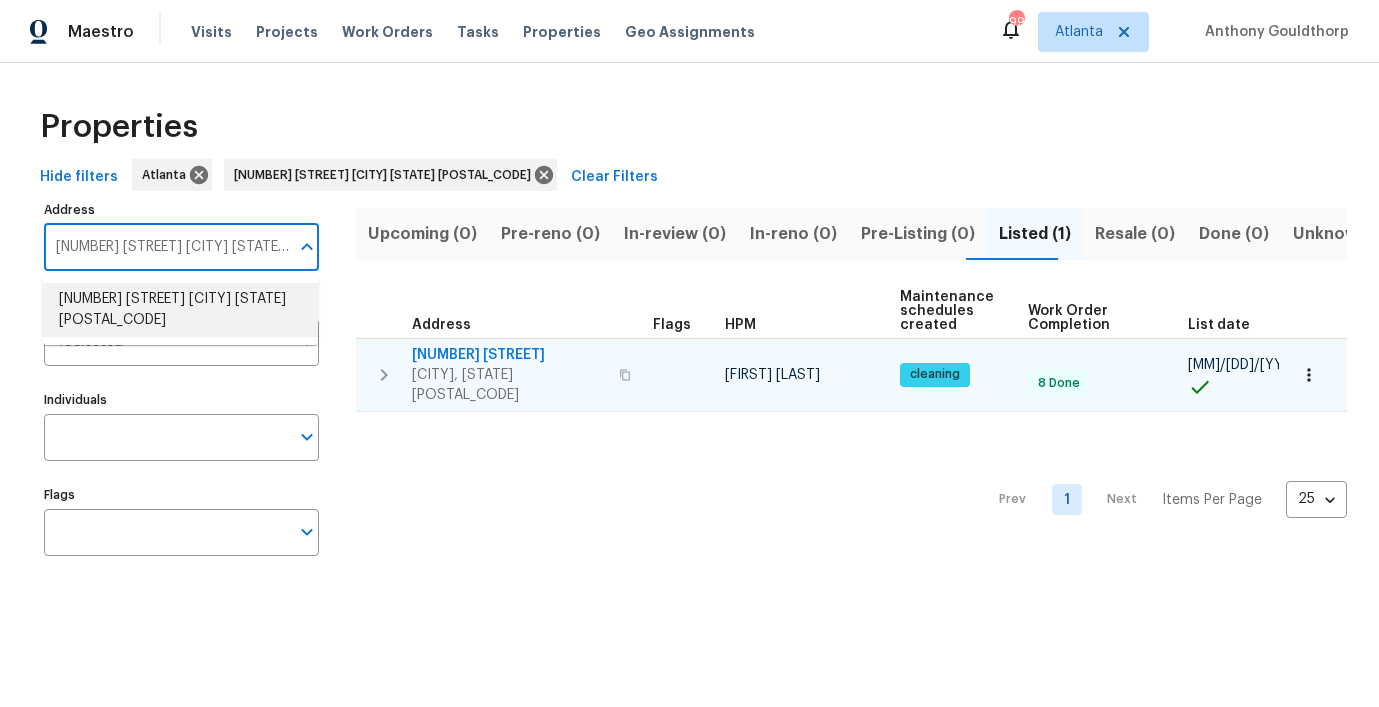 click 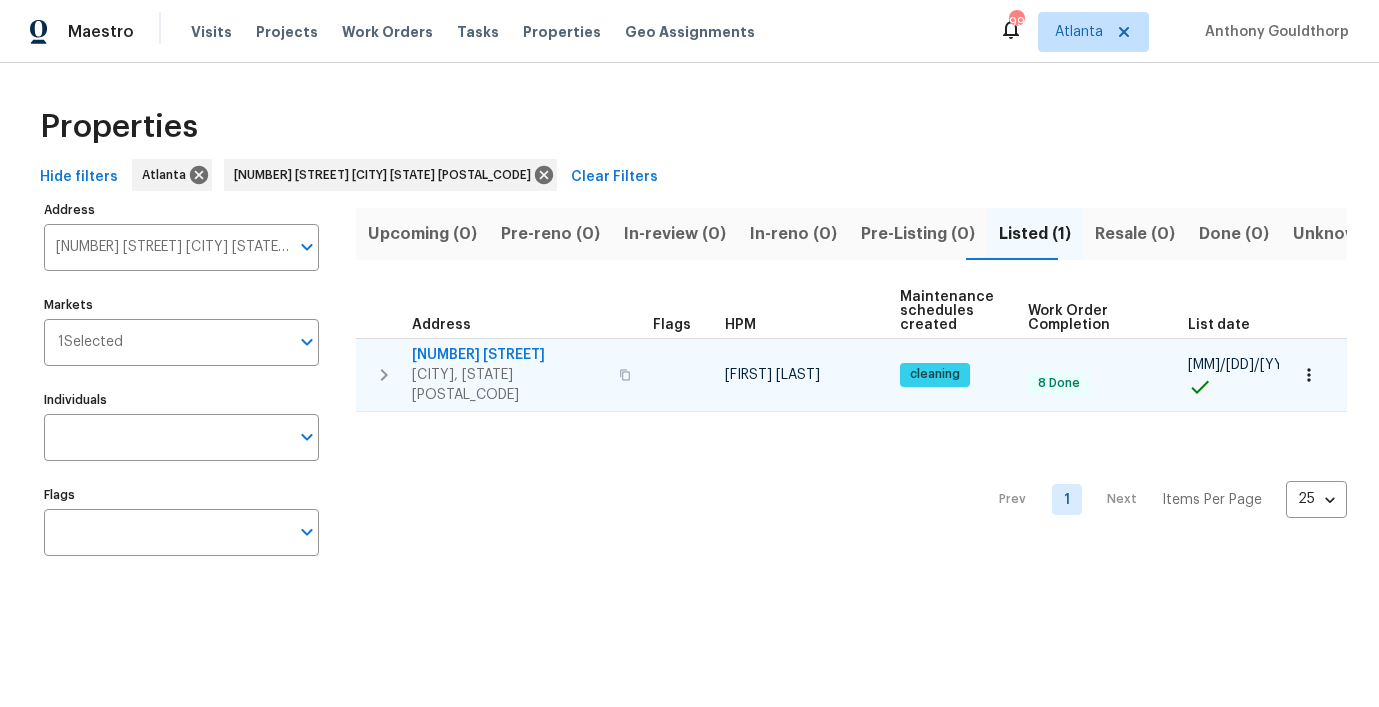 click 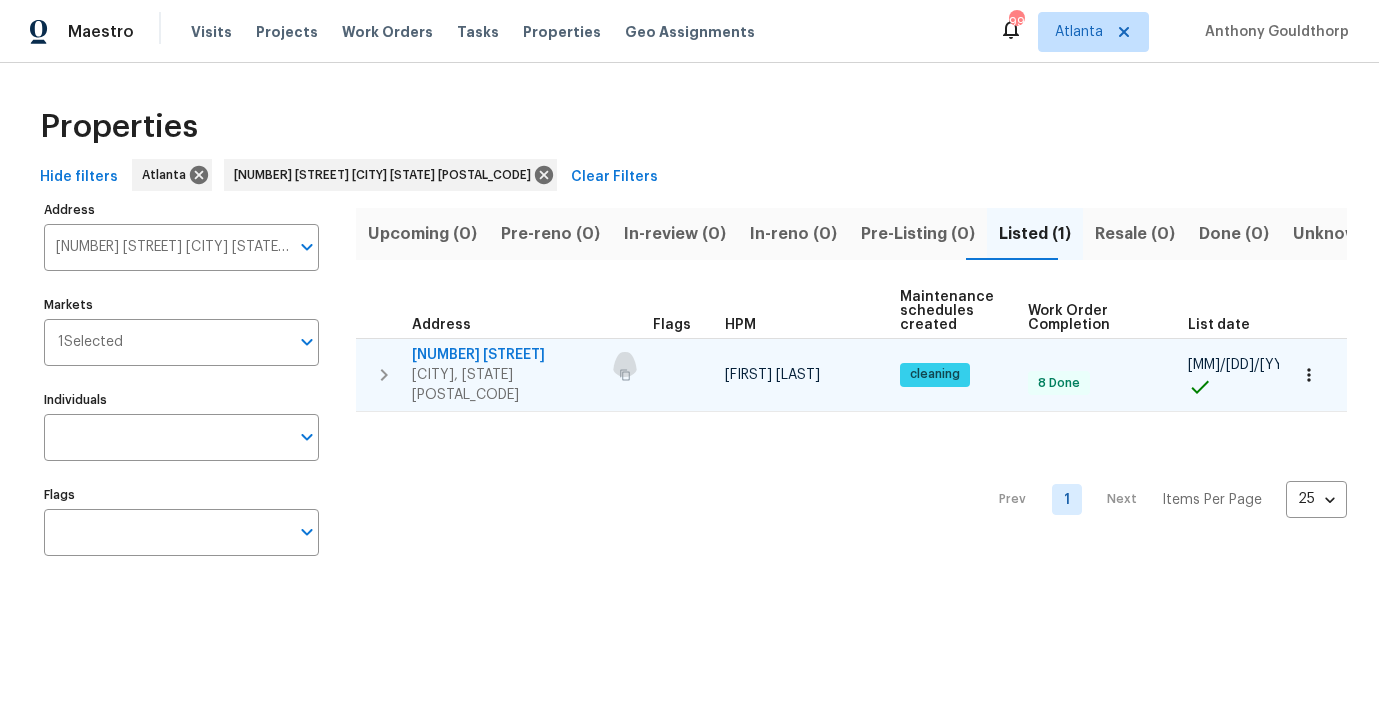 click 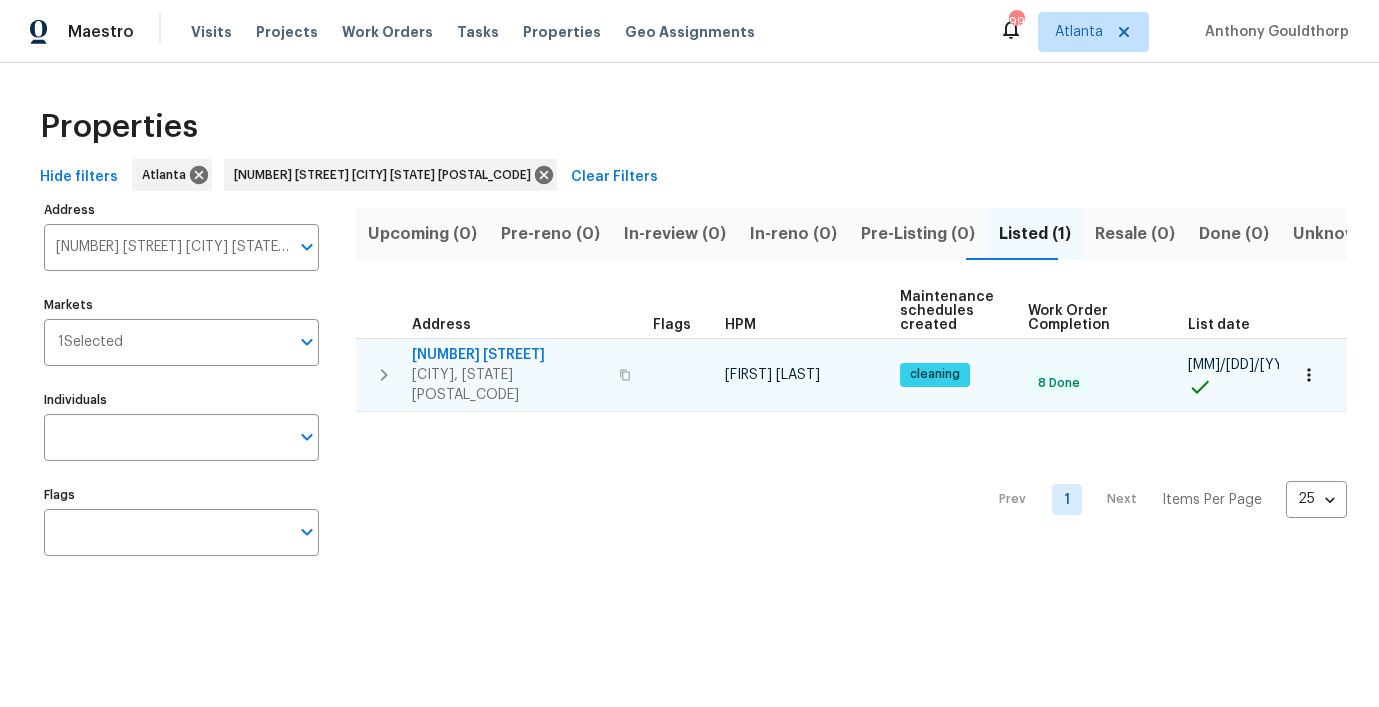 click on "2286 Foley Park St" at bounding box center [509, 355] 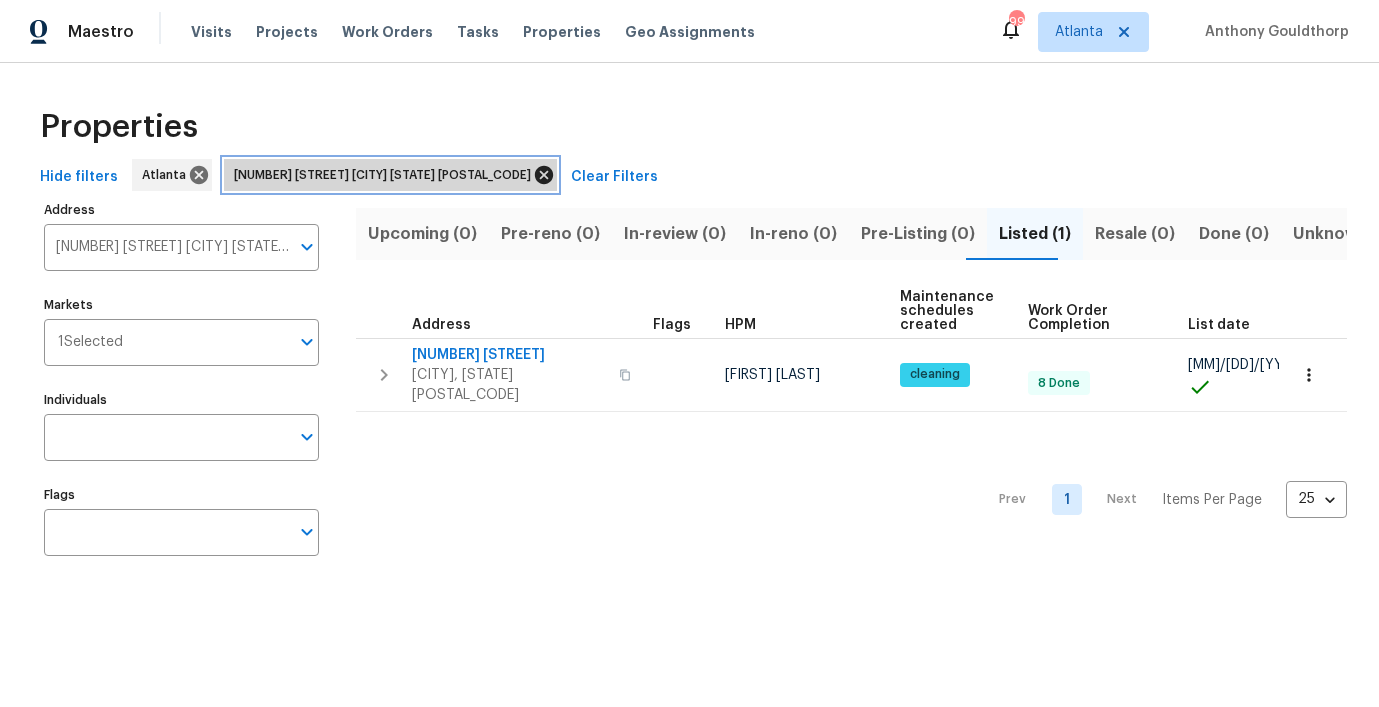 click 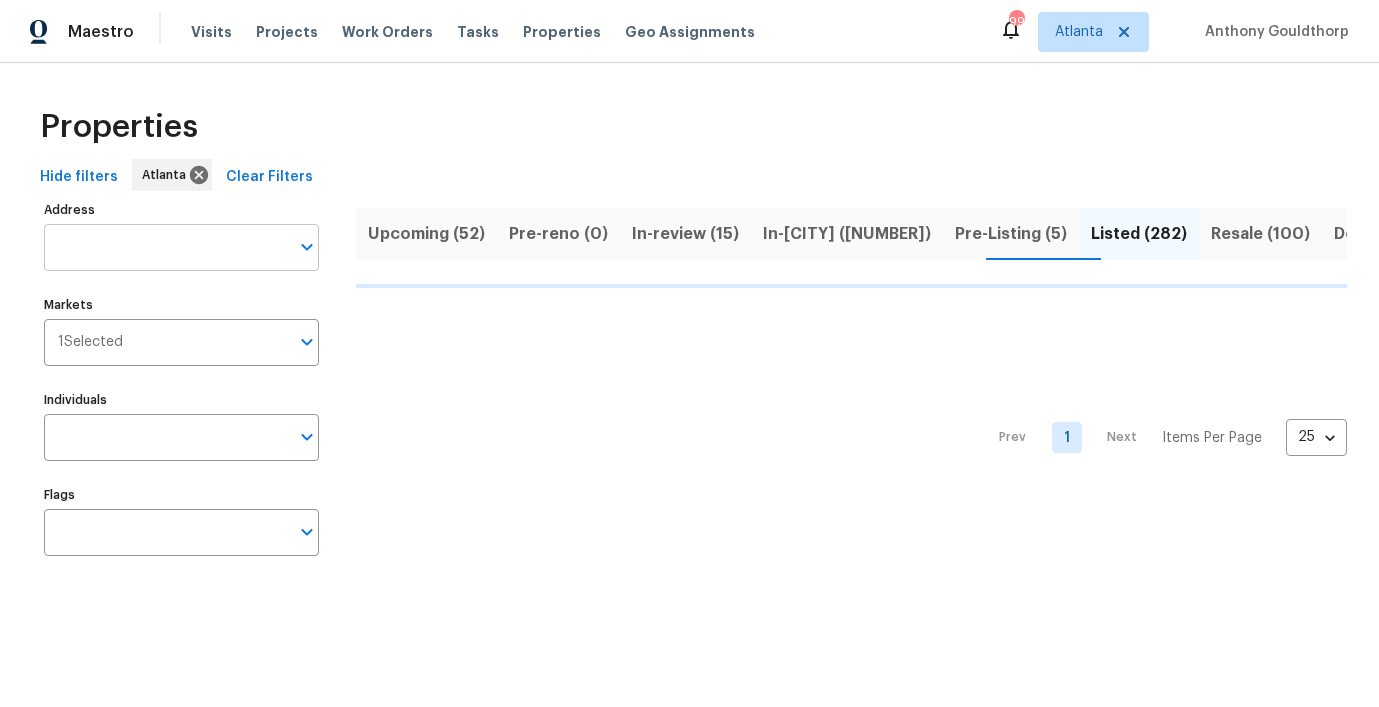 click on "Address" at bounding box center [166, 247] 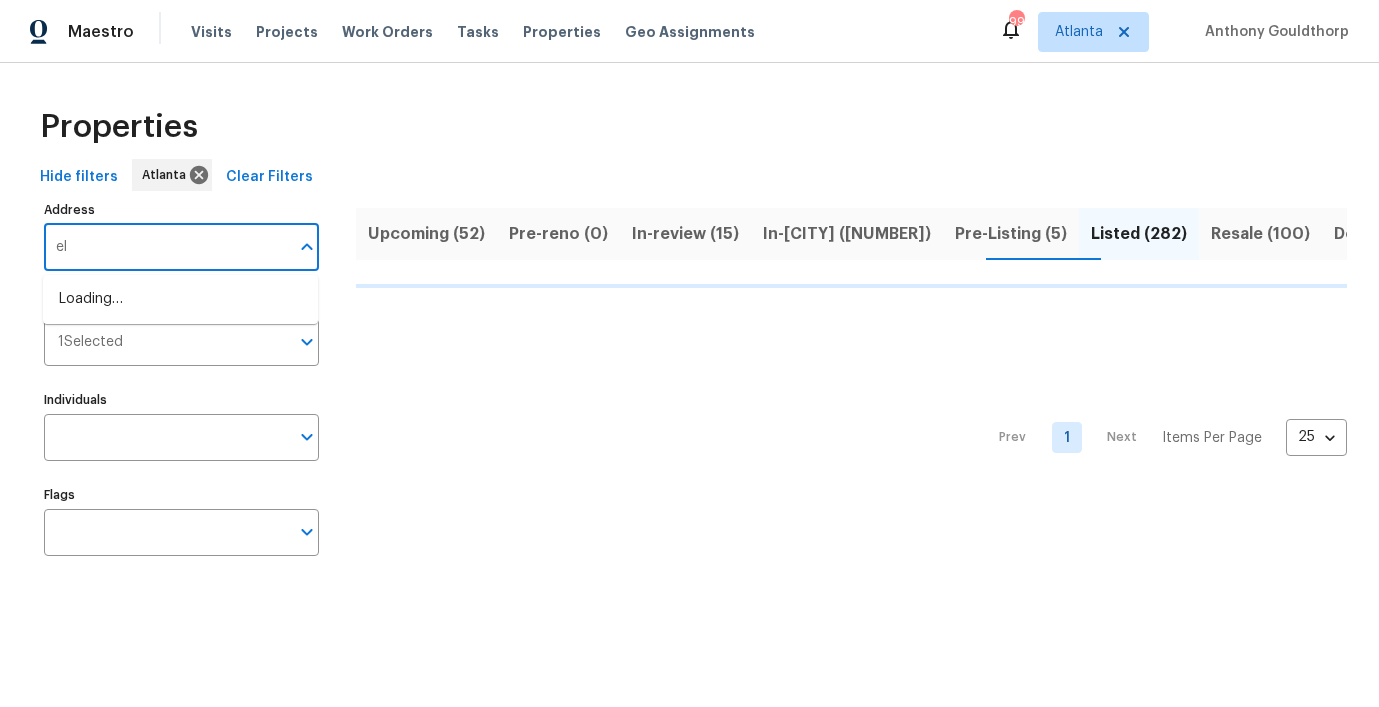 type on "el" 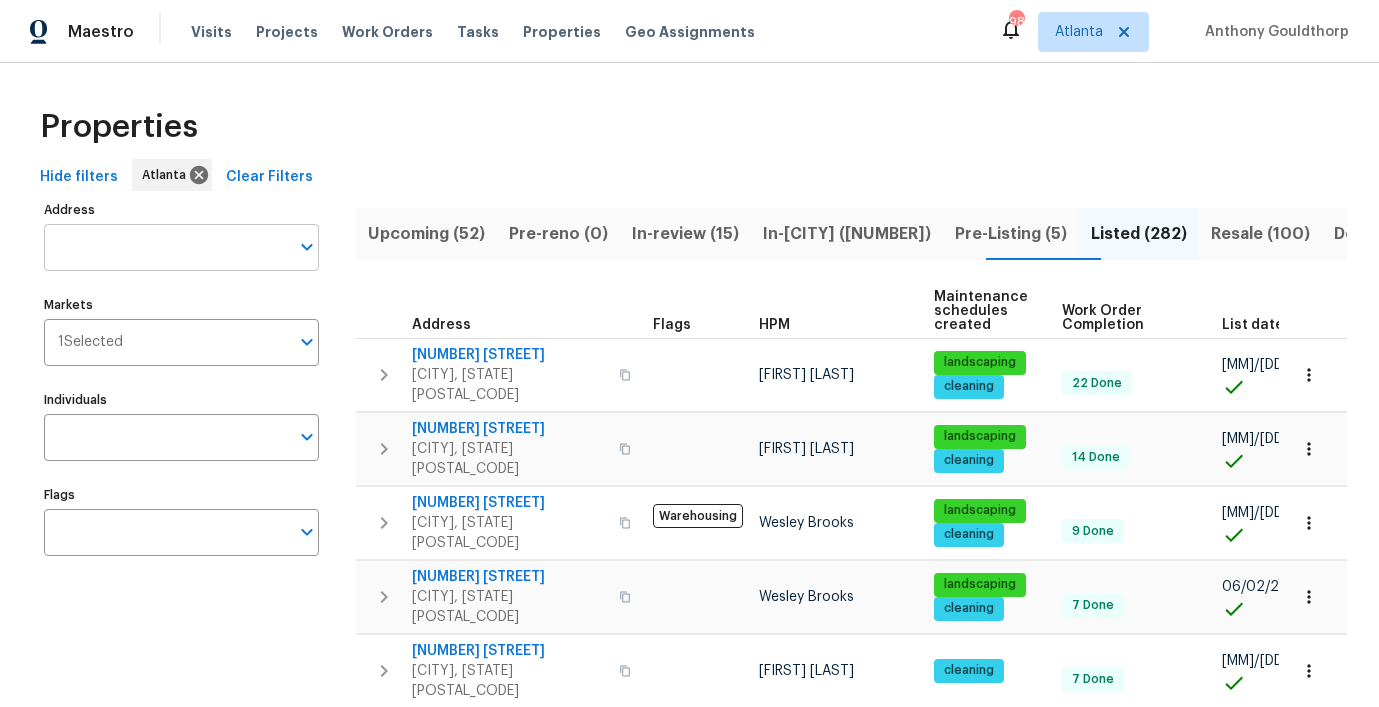 click on "Address" at bounding box center [166, 247] 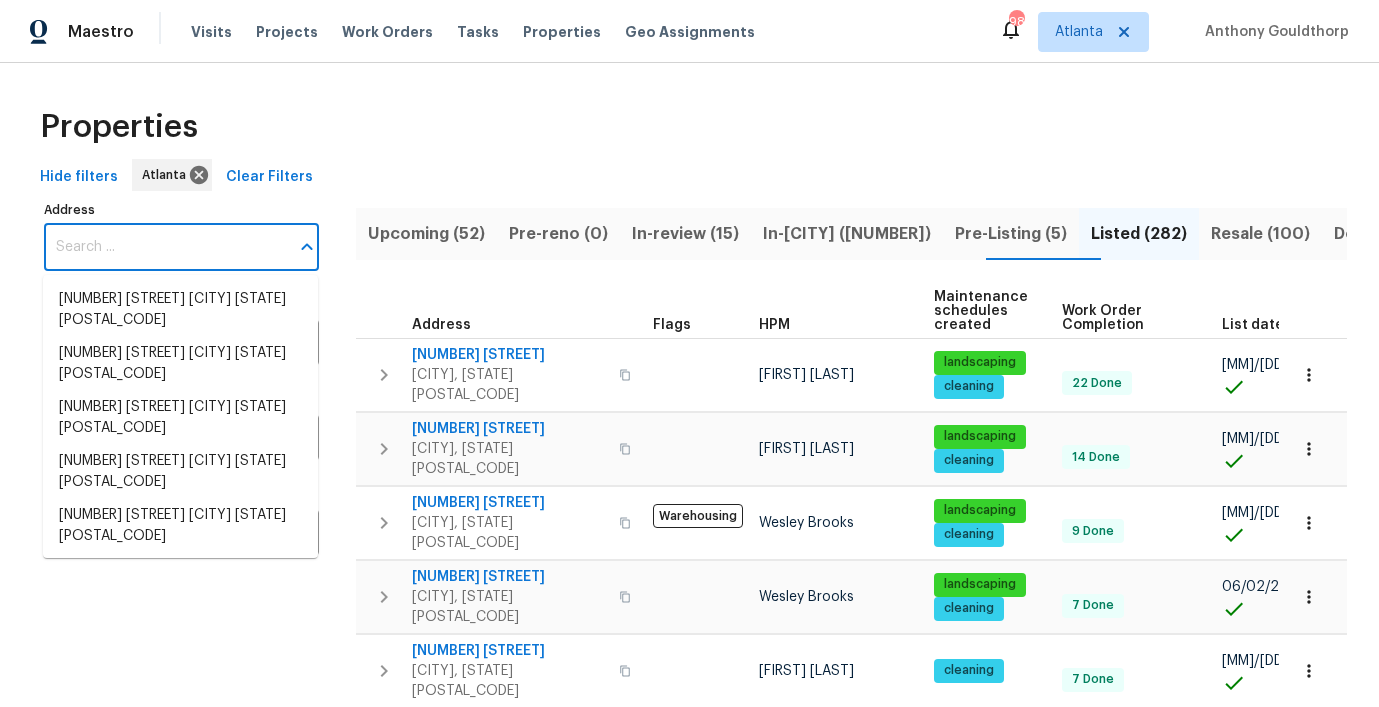 paste on "2286 Foley Park St Snellville GA 30078" 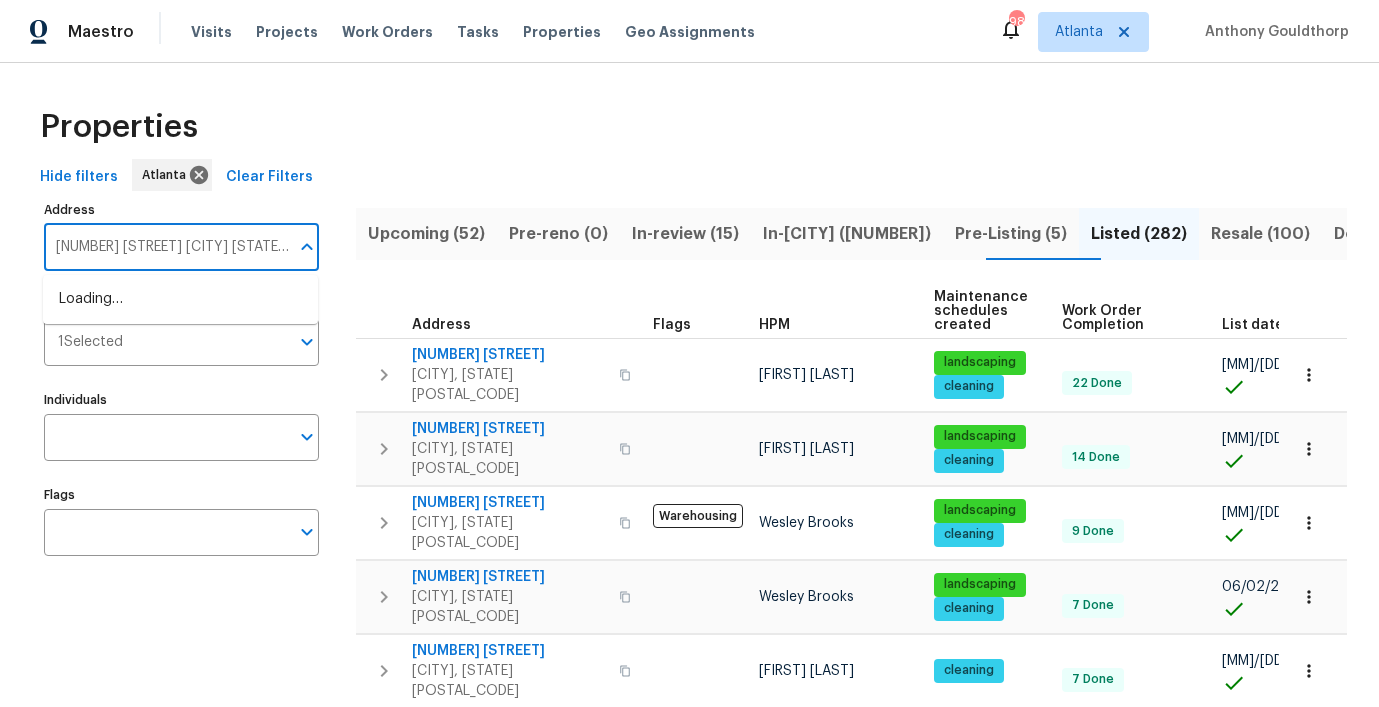 scroll, scrollTop: 0, scrollLeft: 18, axis: horizontal 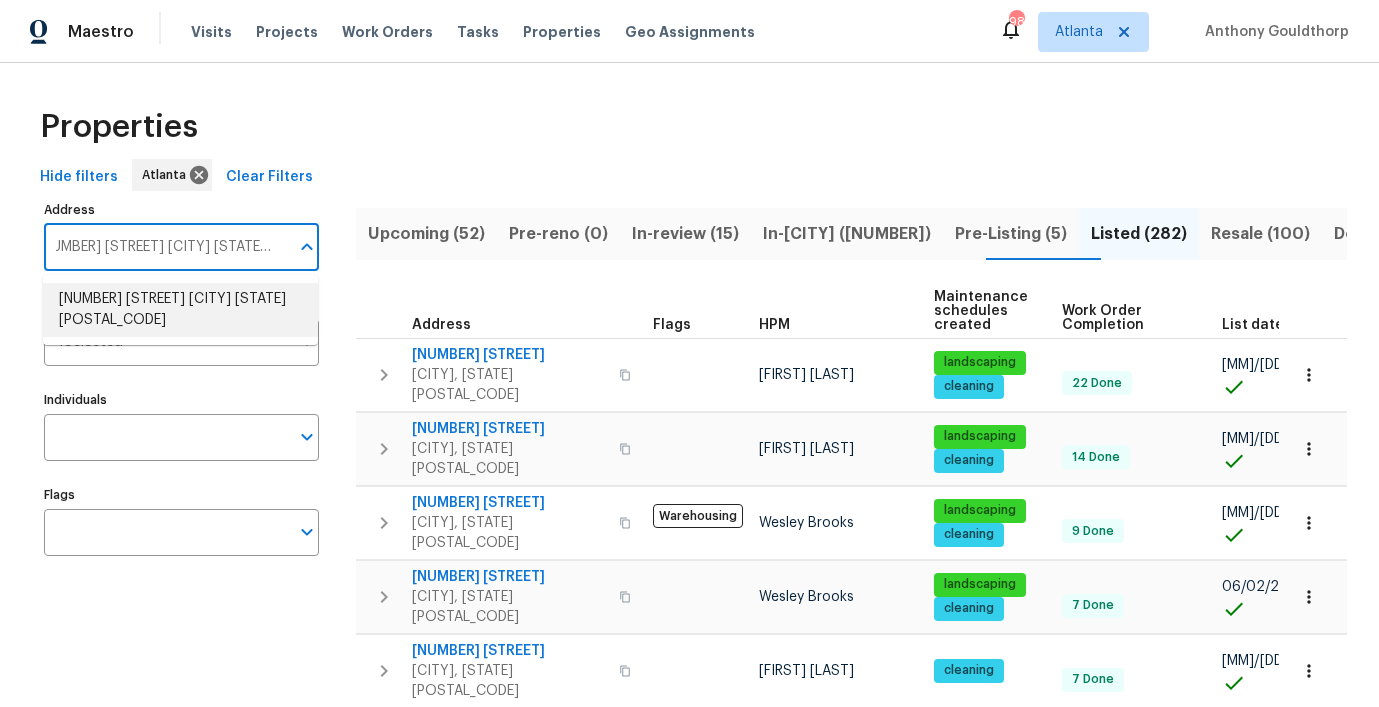 type on "2286 Foley Park St Snellville GA 30078" 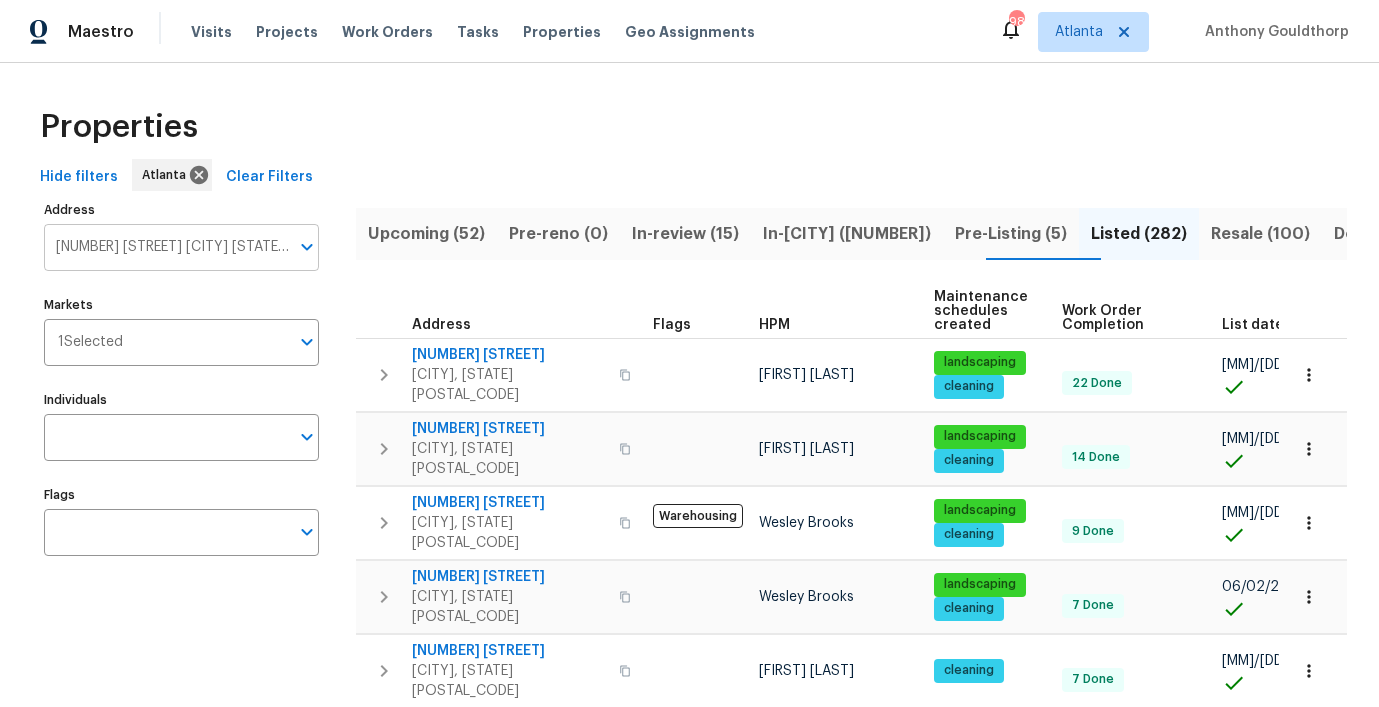 click on "2286 Foley Park St Snellville GA 30078" at bounding box center [166, 247] 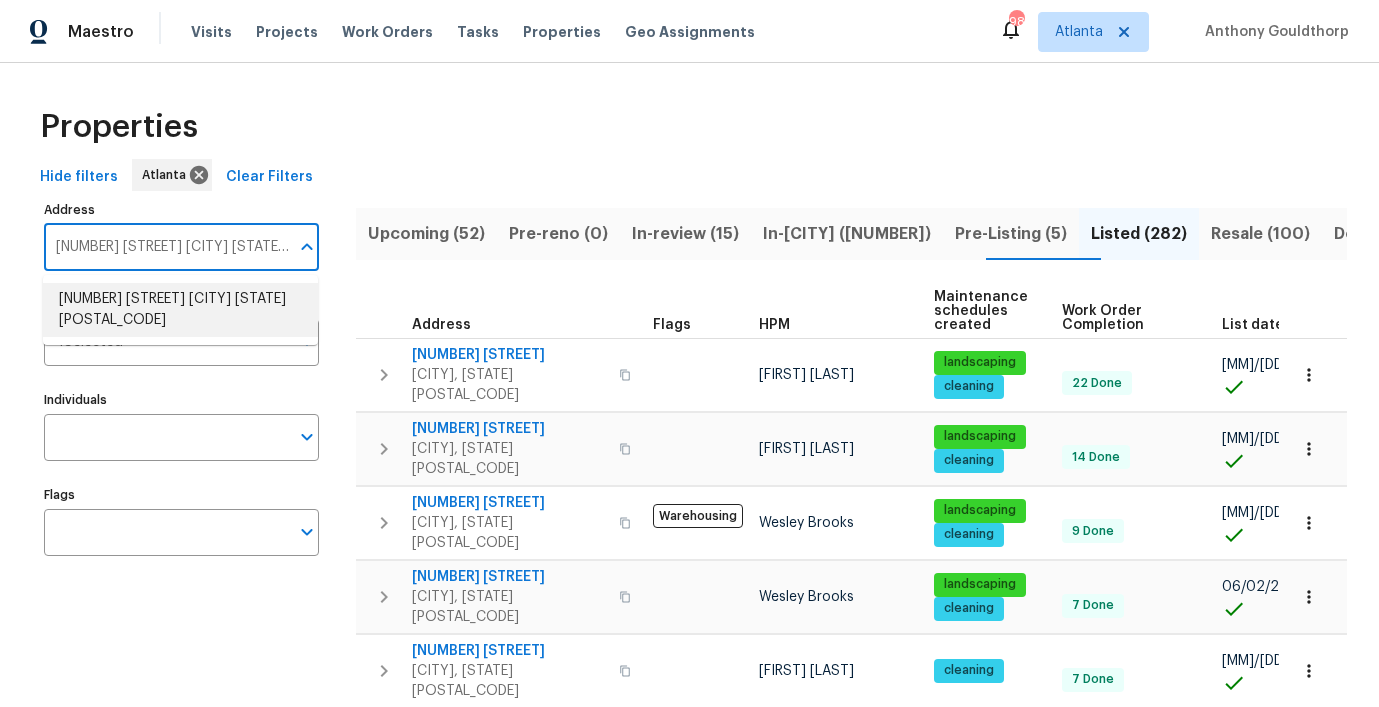 click on "2286 Foley Park St Snellville GA 30078" at bounding box center (166, 247) 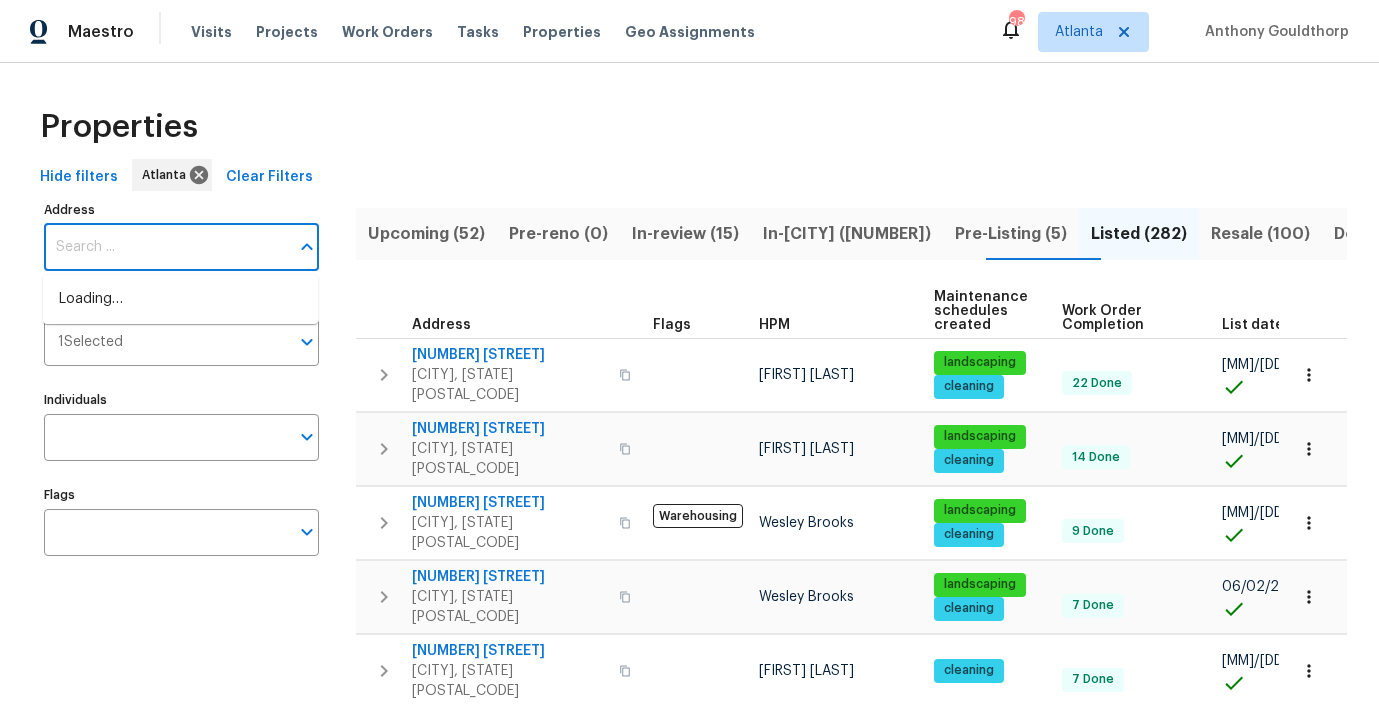 paste on "2656 Eldorado Pl" 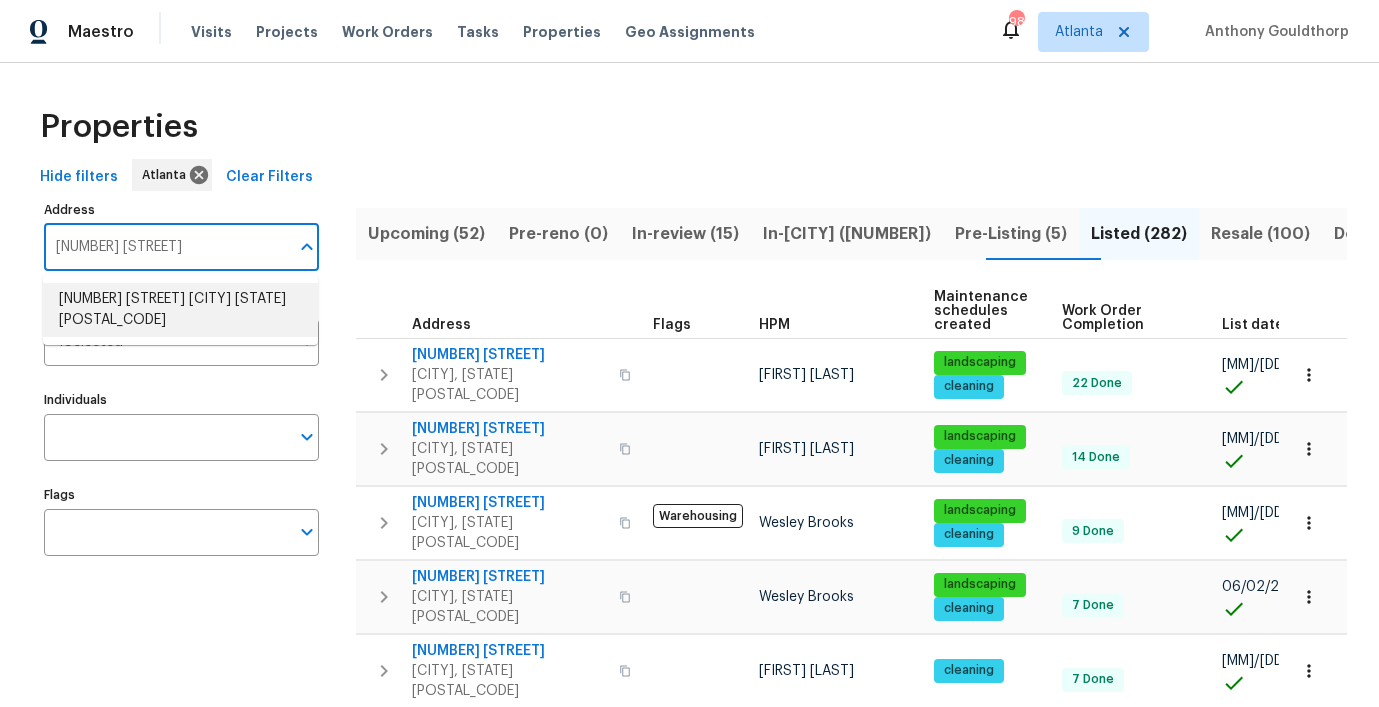 click on "2656 Eldorado Pl Snellville GA 30078" at bounding box center [180, 310] 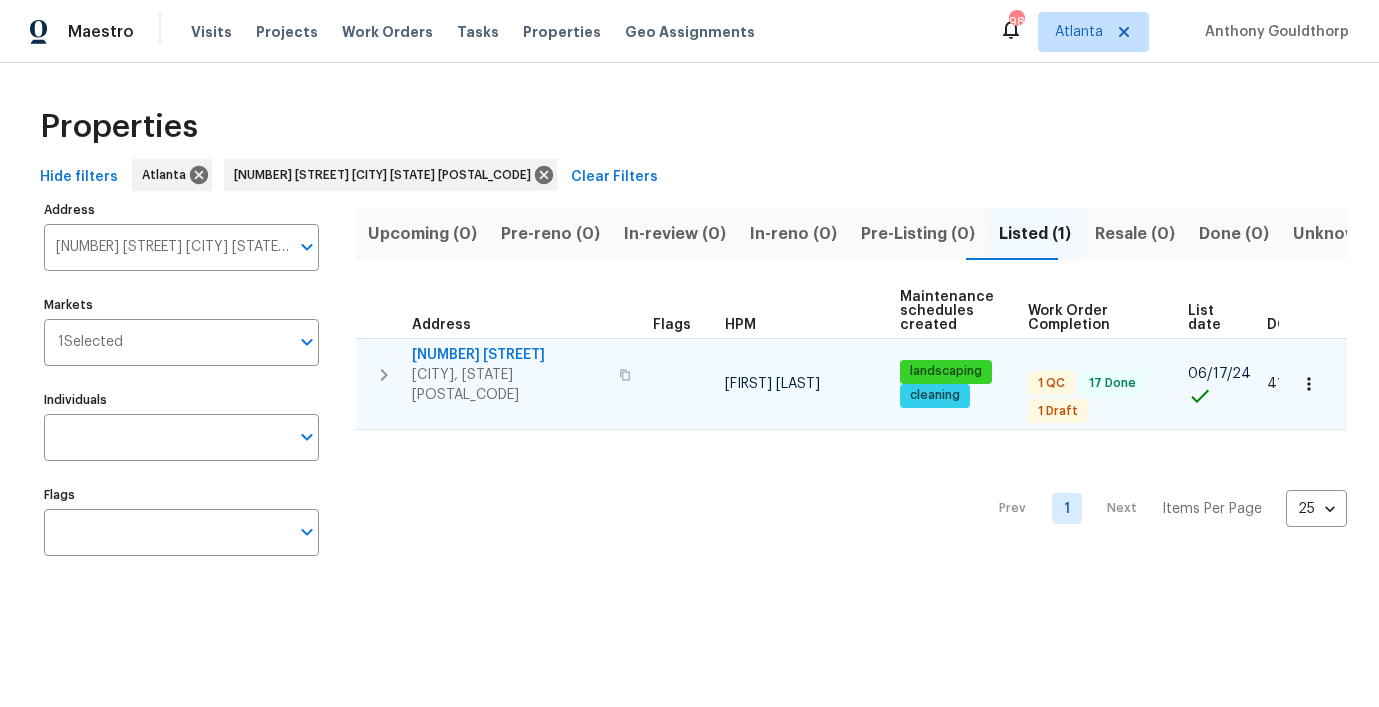click on "2656 Eldorado Pl" at bounding box center [509, 355] 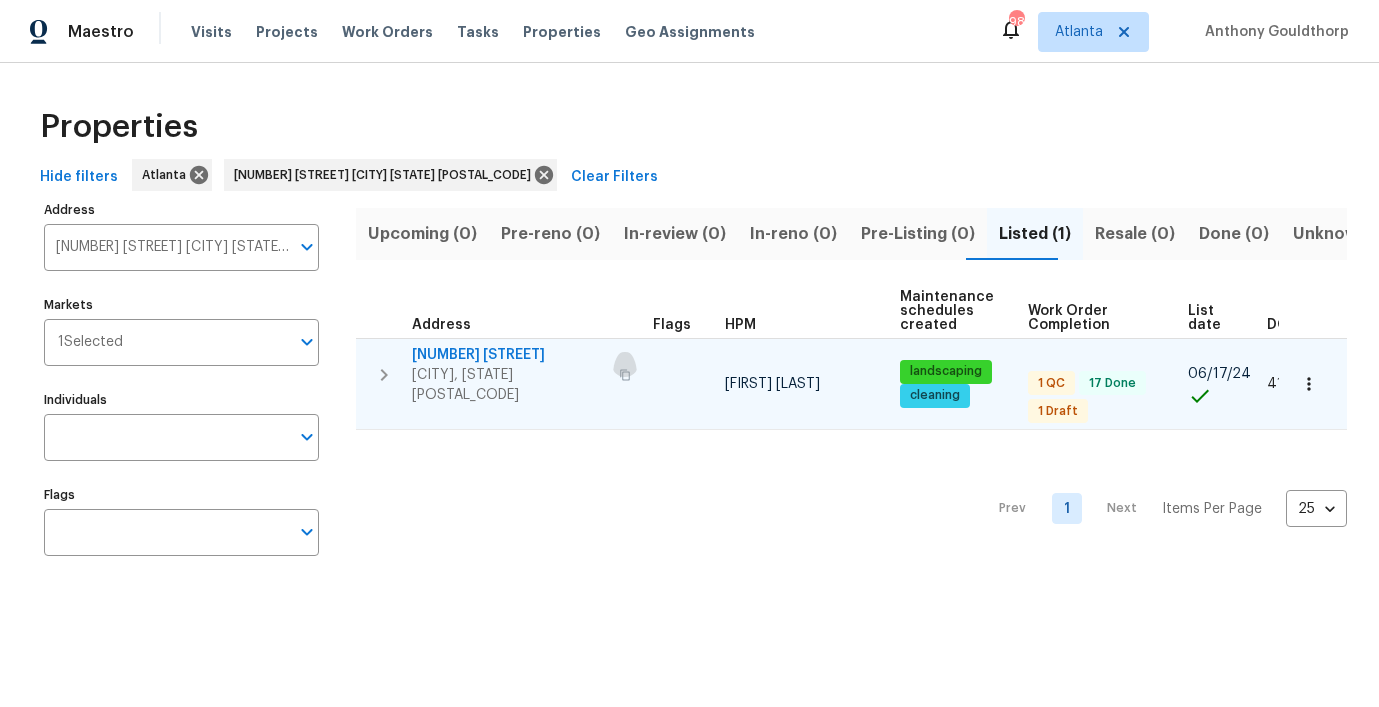 click 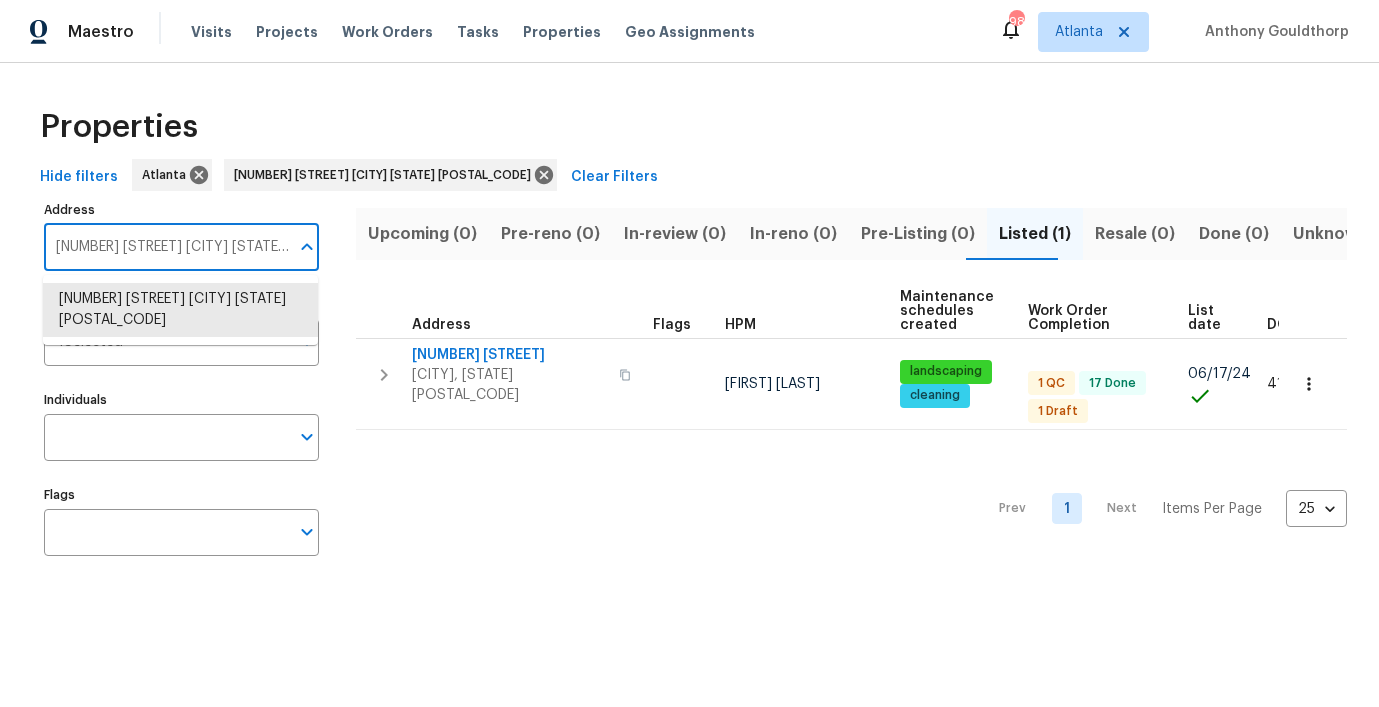 click on "2656 Eldorado Pl Snellville GA 30078" at bounding box center (166, 247) 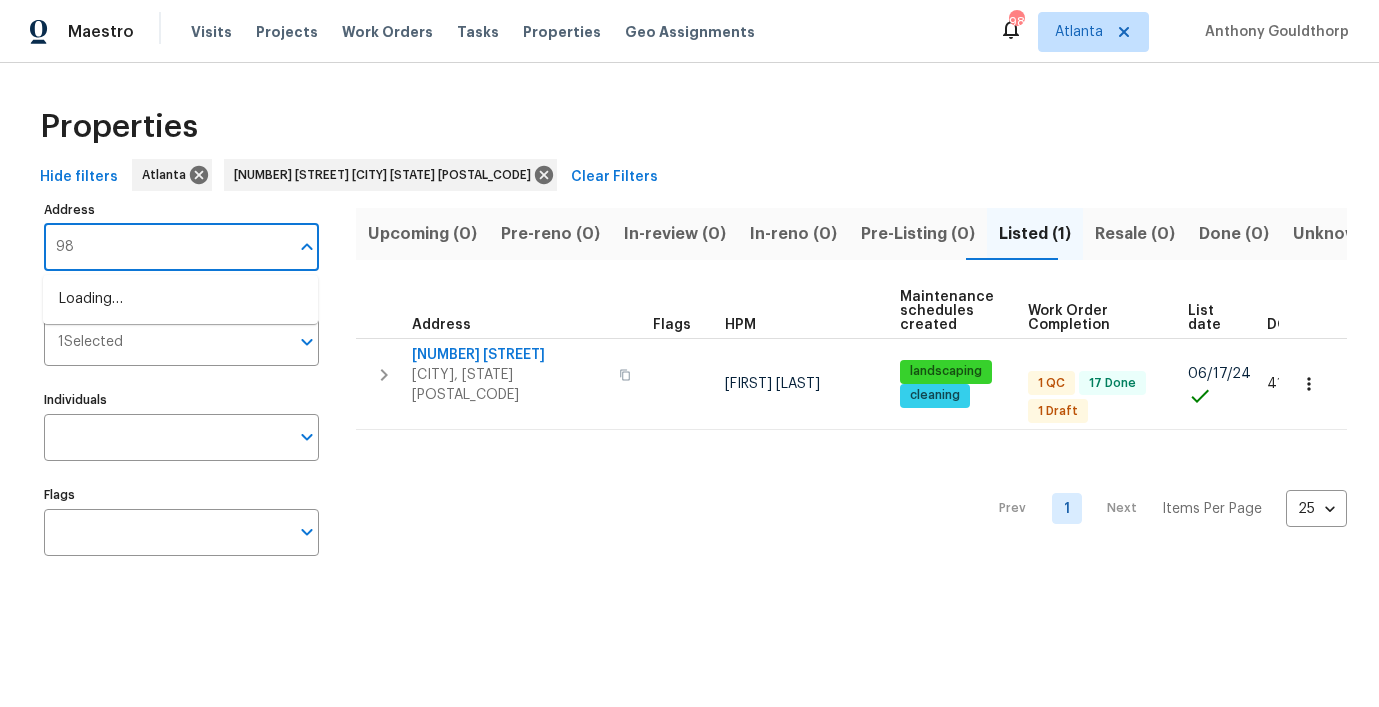 type on "986" 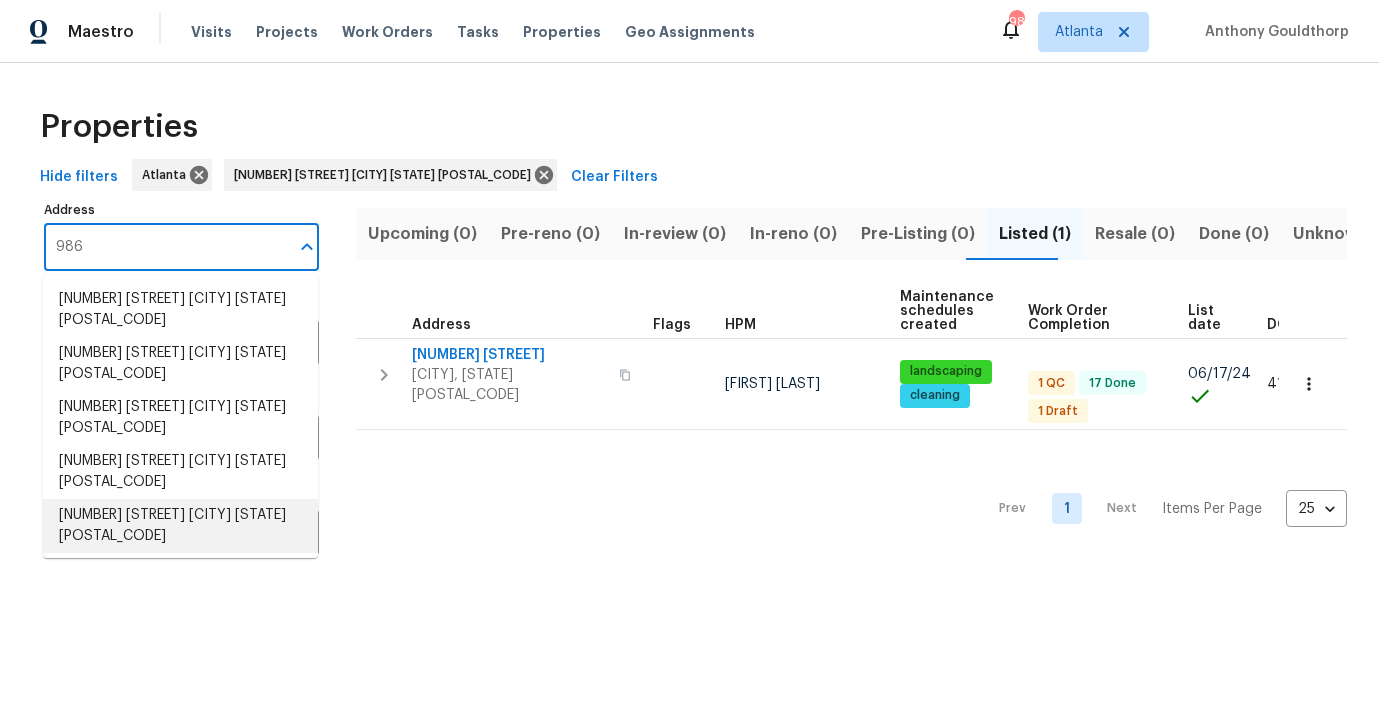 click on "986 Treymont Way Lawrenceville GA 30045" at bounding box center (180, 526) 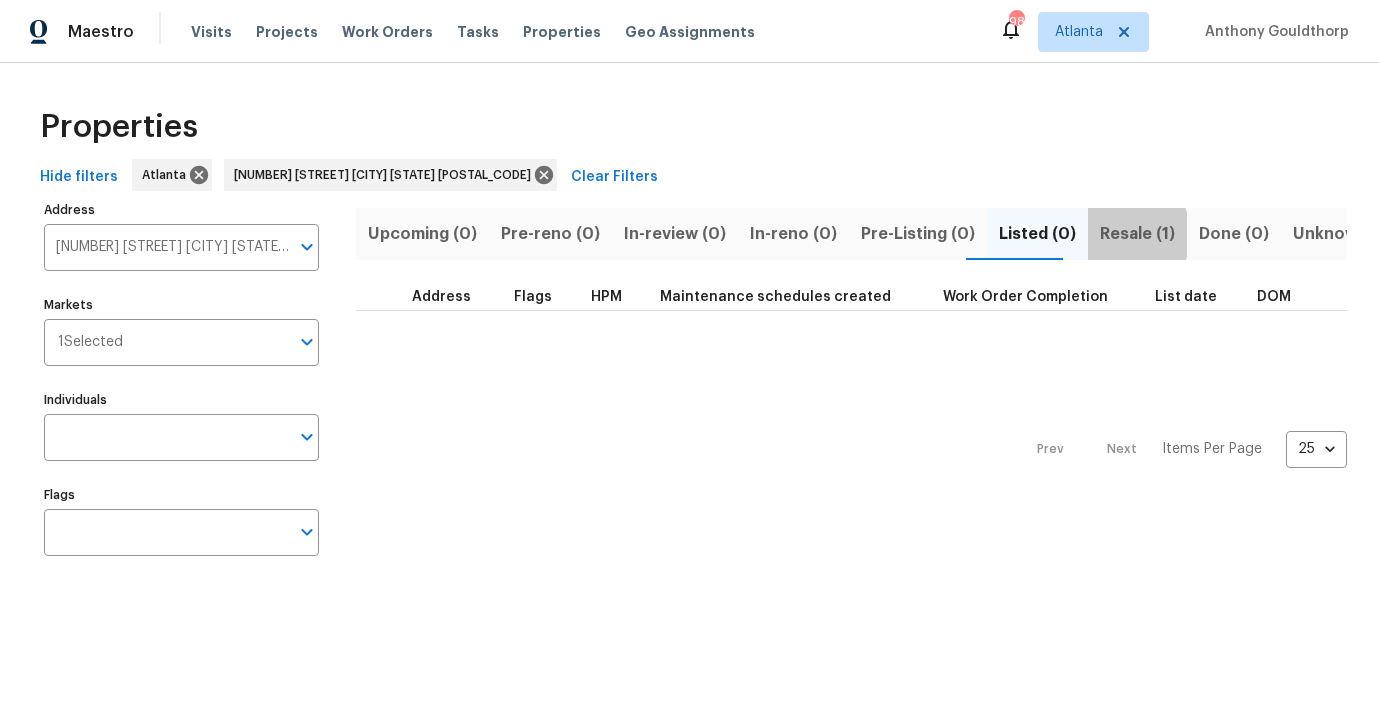 click on "Resale (1)" at bounding box center (1137, 234) 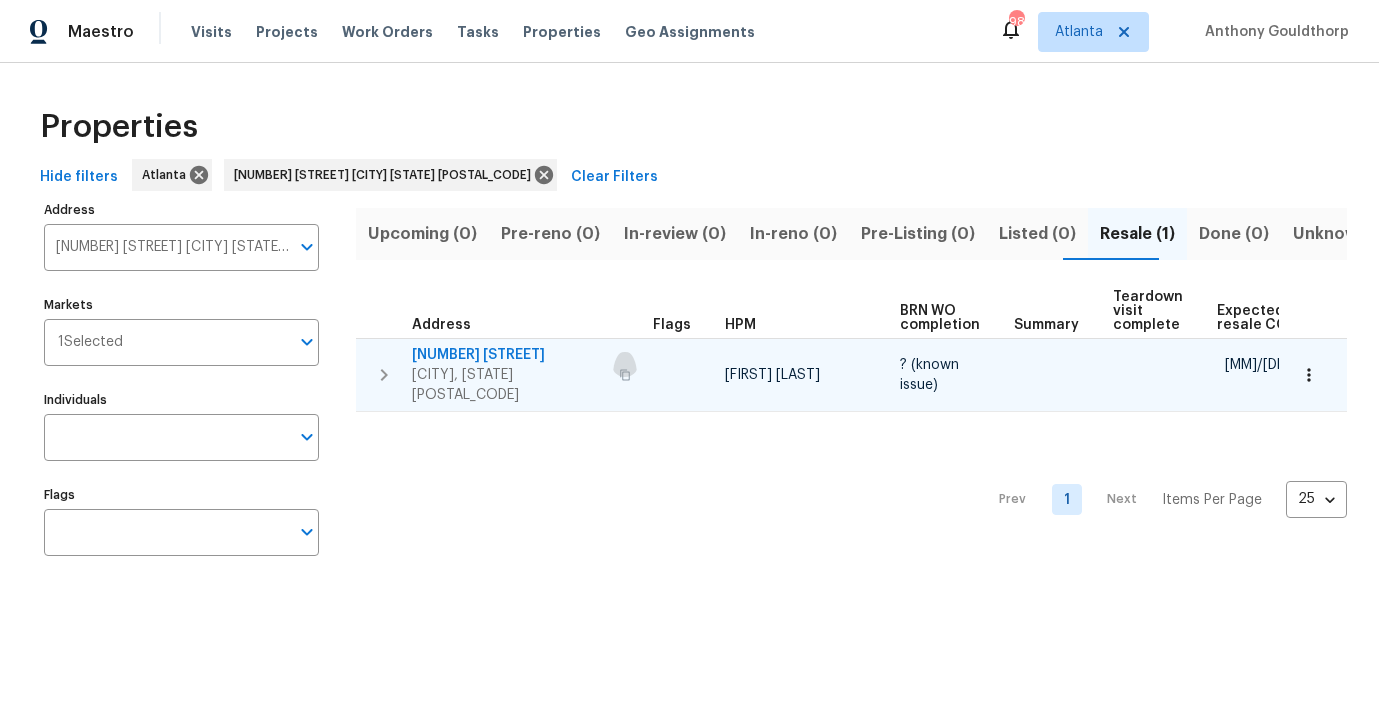 click 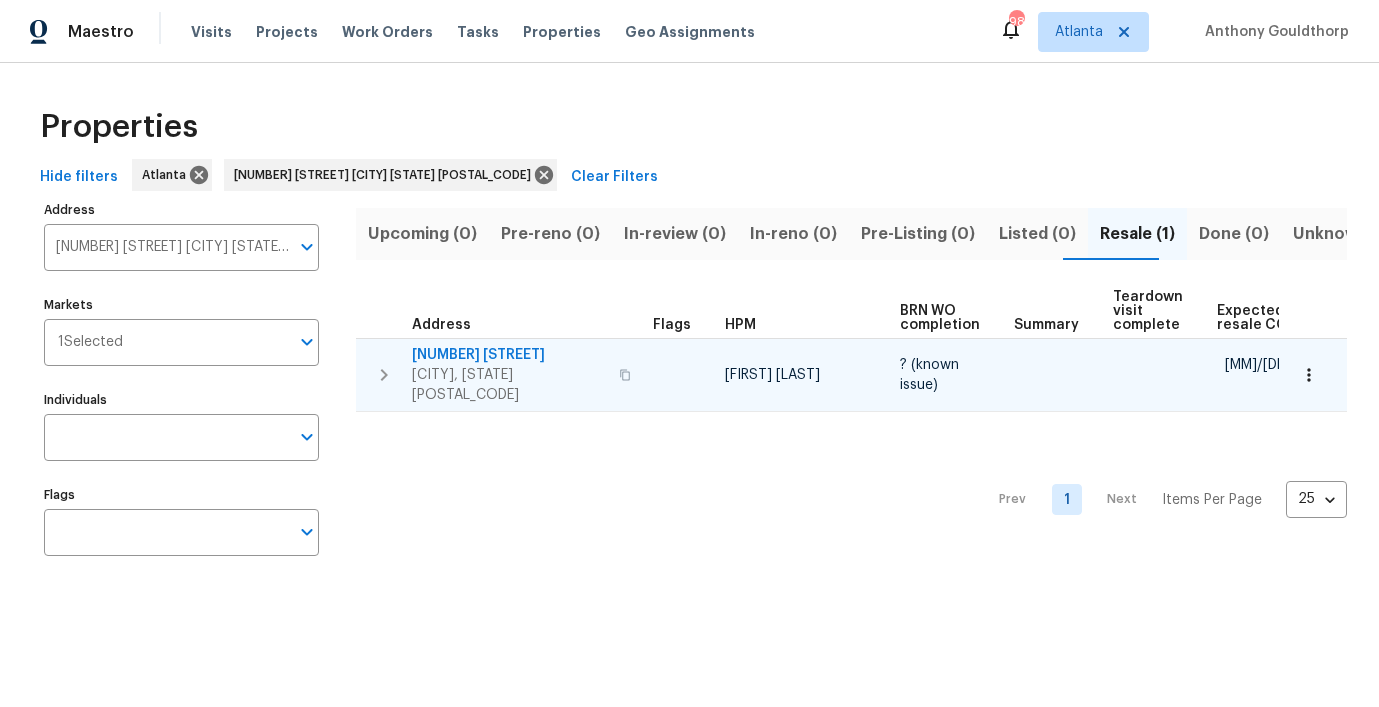 type 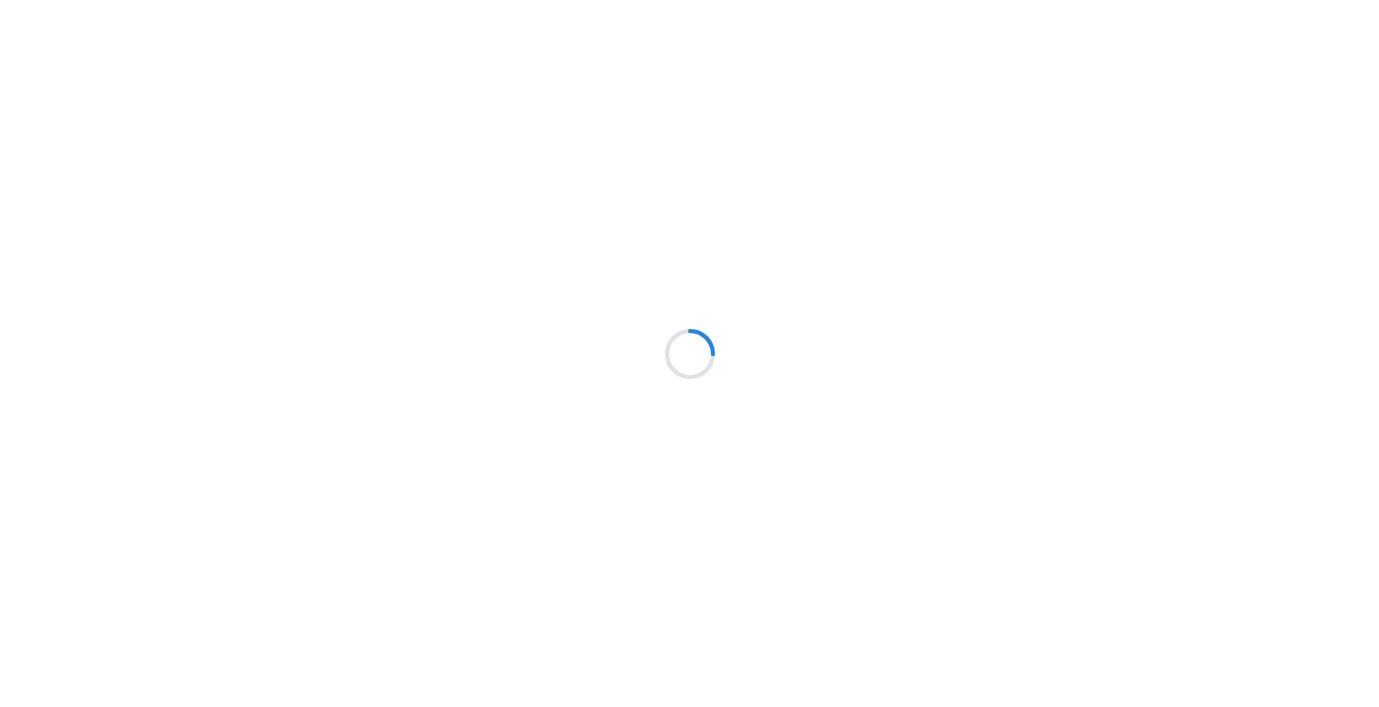 scroll, scrollTop: 0, scrollLeft: 0, axis: both 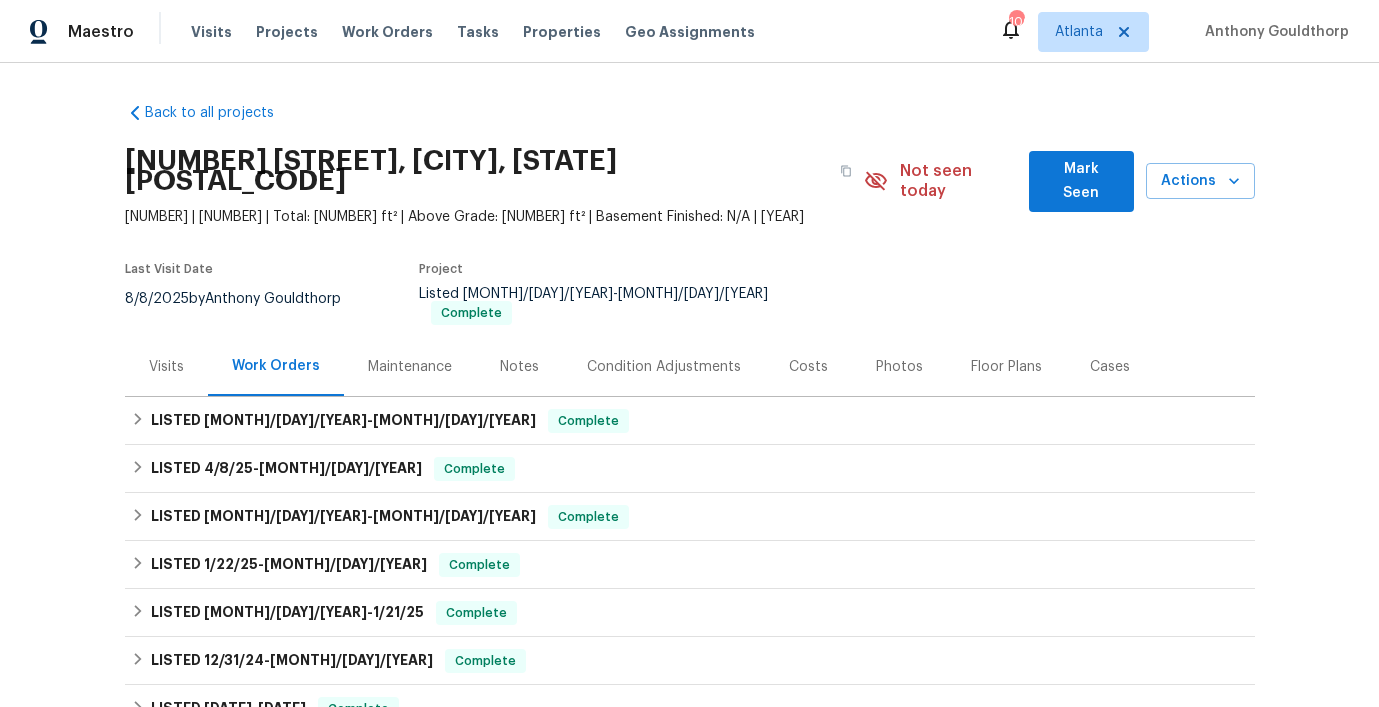 click on "Visits" at bounding box center (166, 367) 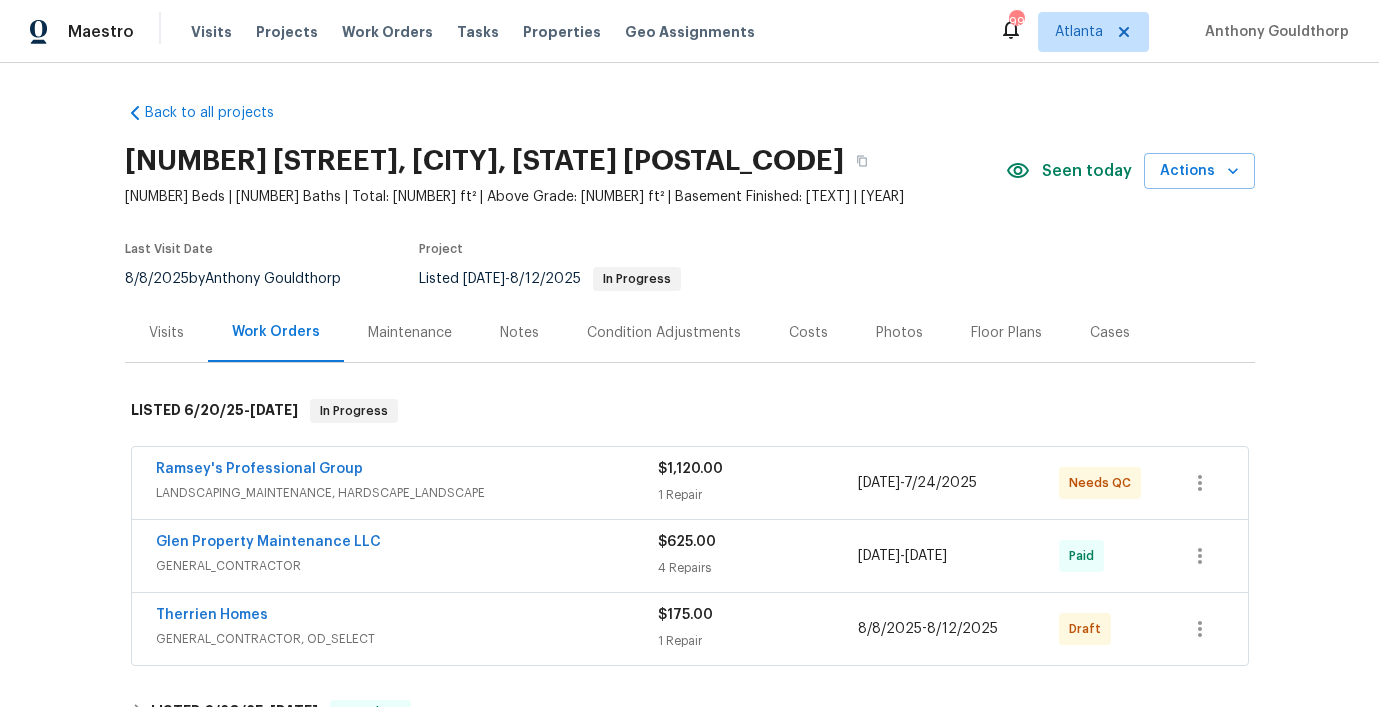 scroll, scrollTop: 0, scrollLeft: 0, axis: both 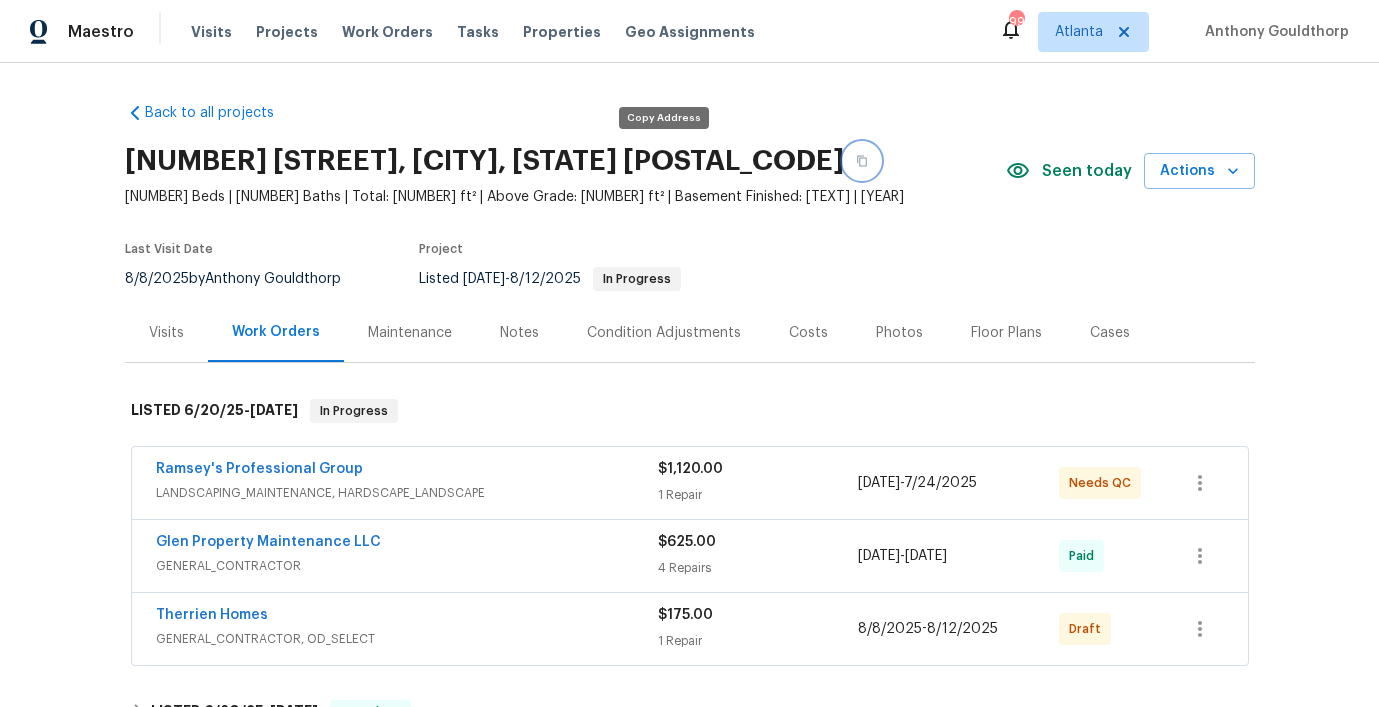click 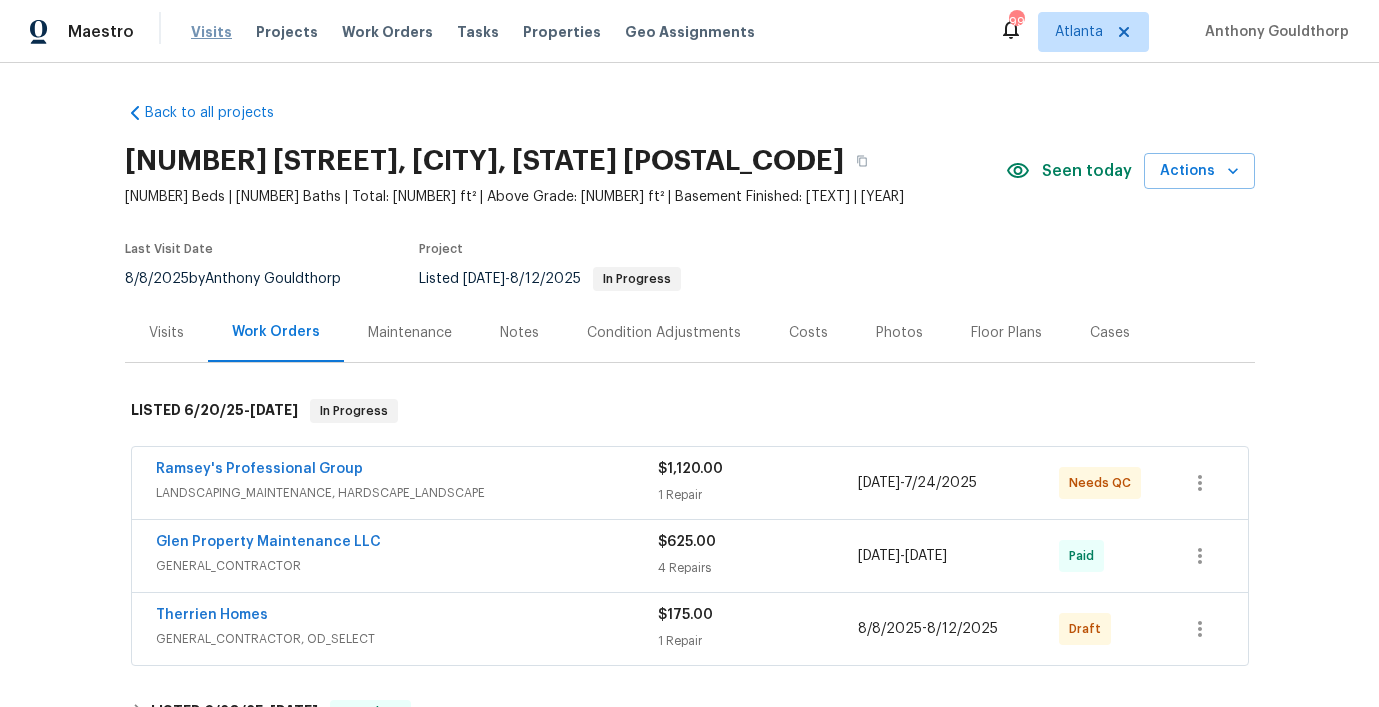 click on "Visits" at bounding box center (211, 32) 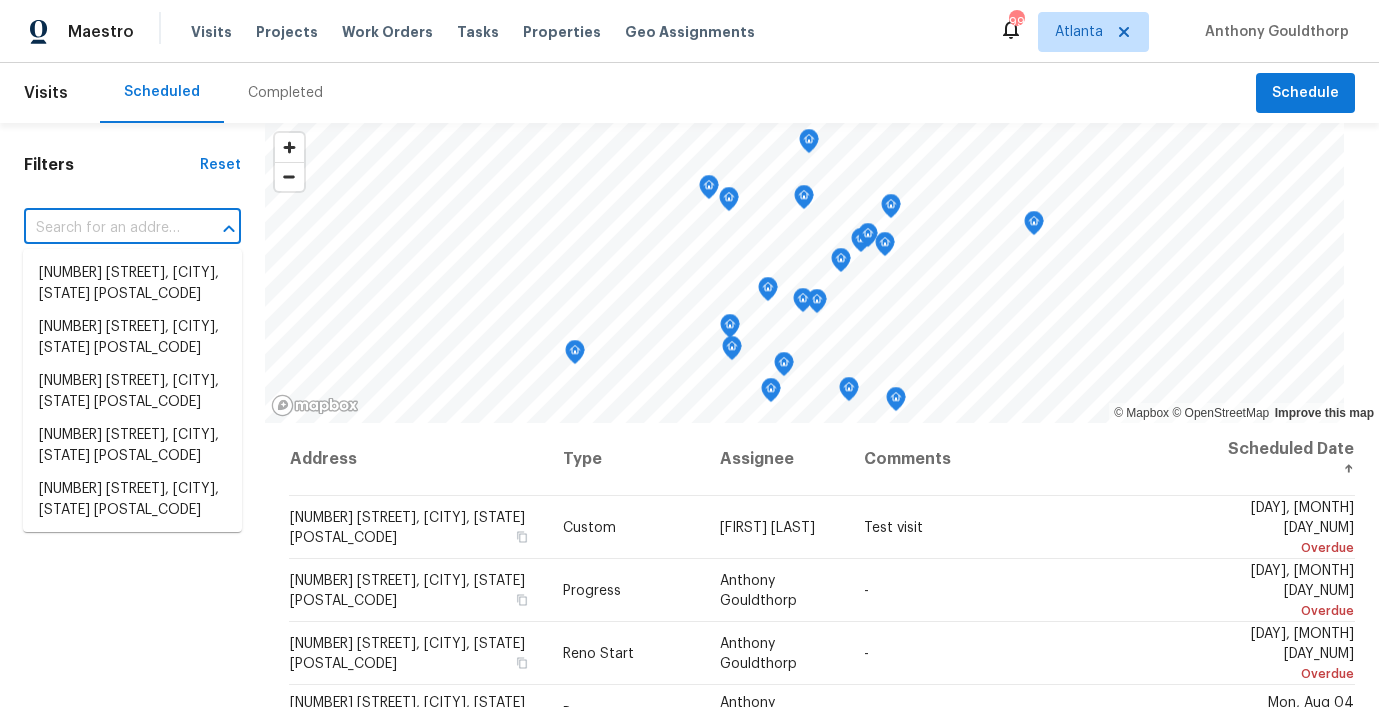 click at bounding box center [104, 228] 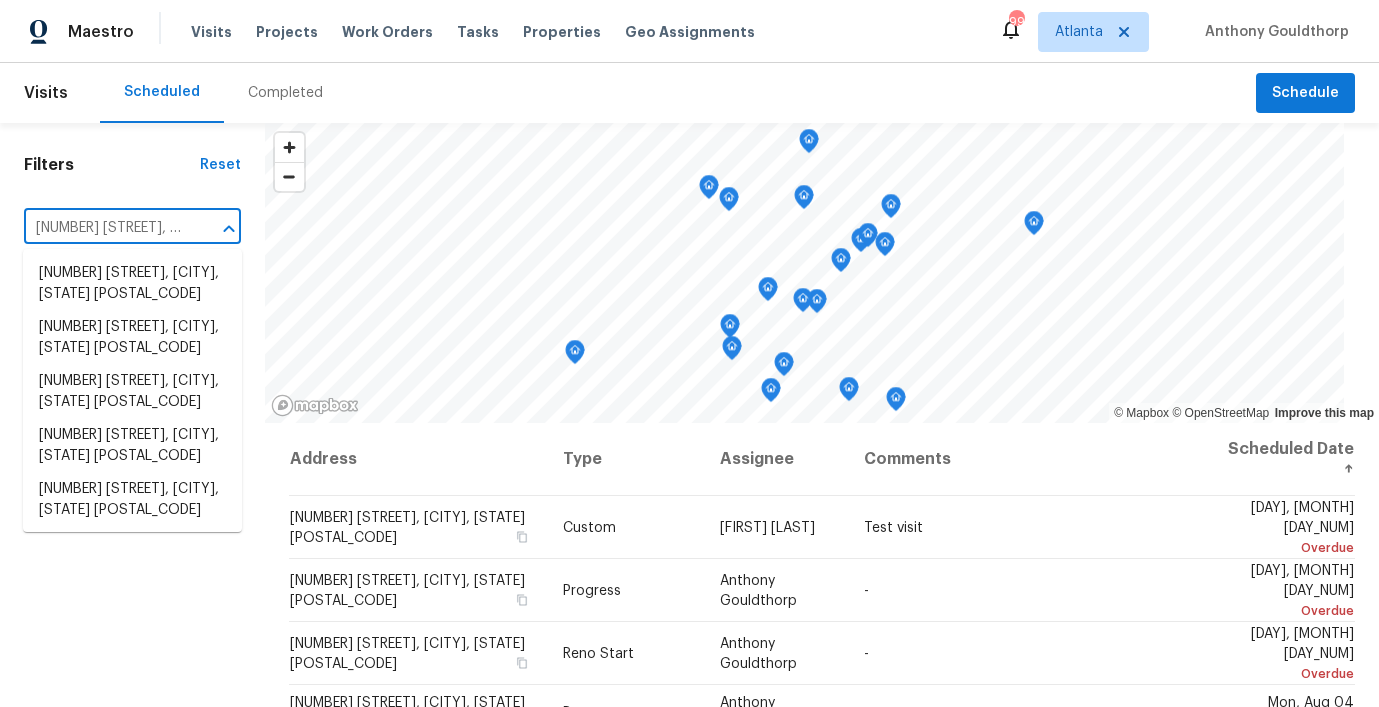 scroll, scrollTop: 0, scrollLeft: 99, axis: horizontal 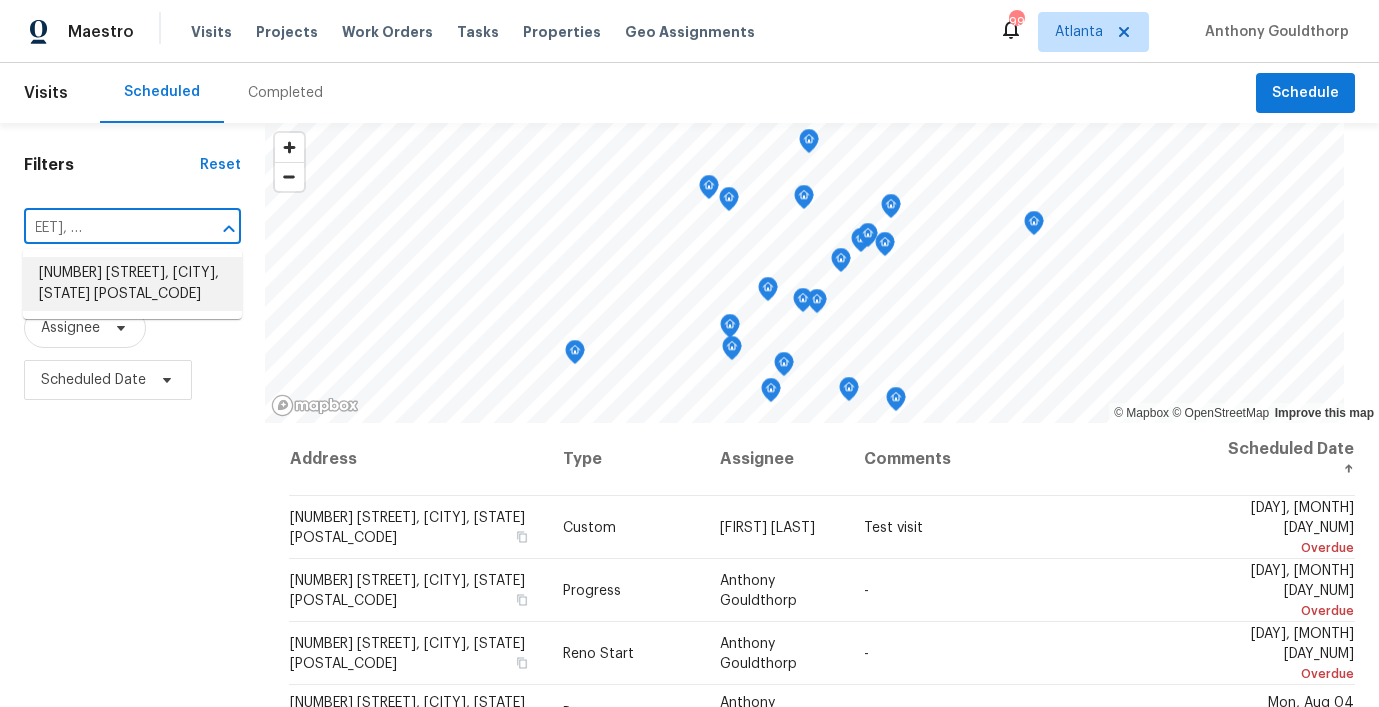 click on "2656 Eldorado Pl, Snellville, GA 30078" at bounding box center (132, 284) 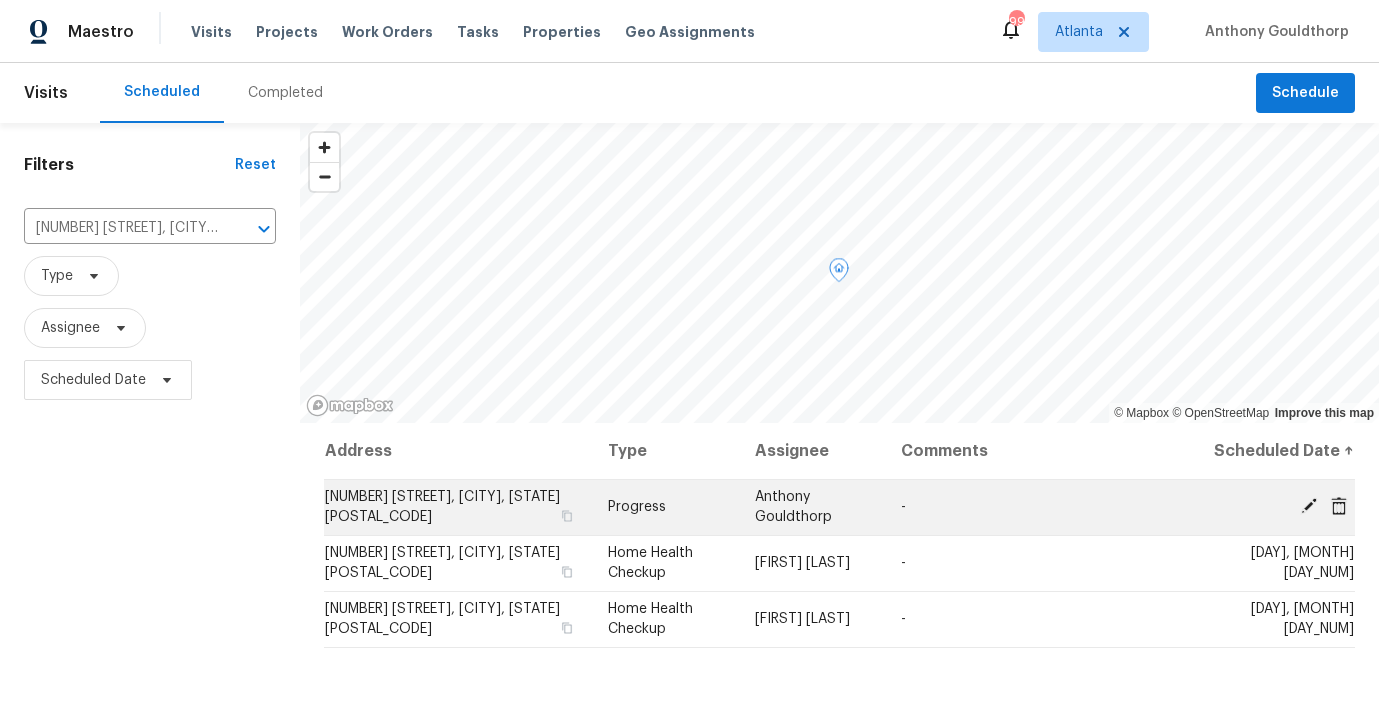 click on "Fri, Aug 08" at bounding box center (1274, 507) 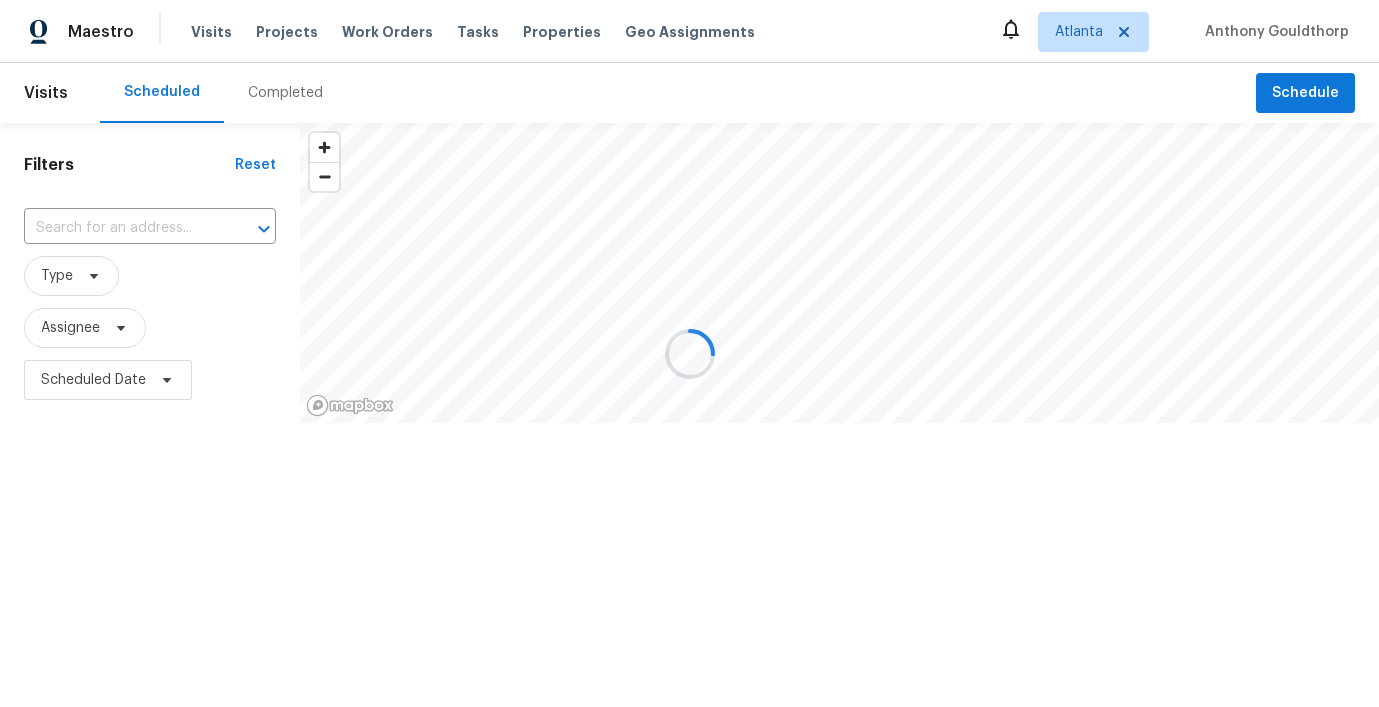 scroll, scrollTop: 0, scrollLeft: 0, axis: both 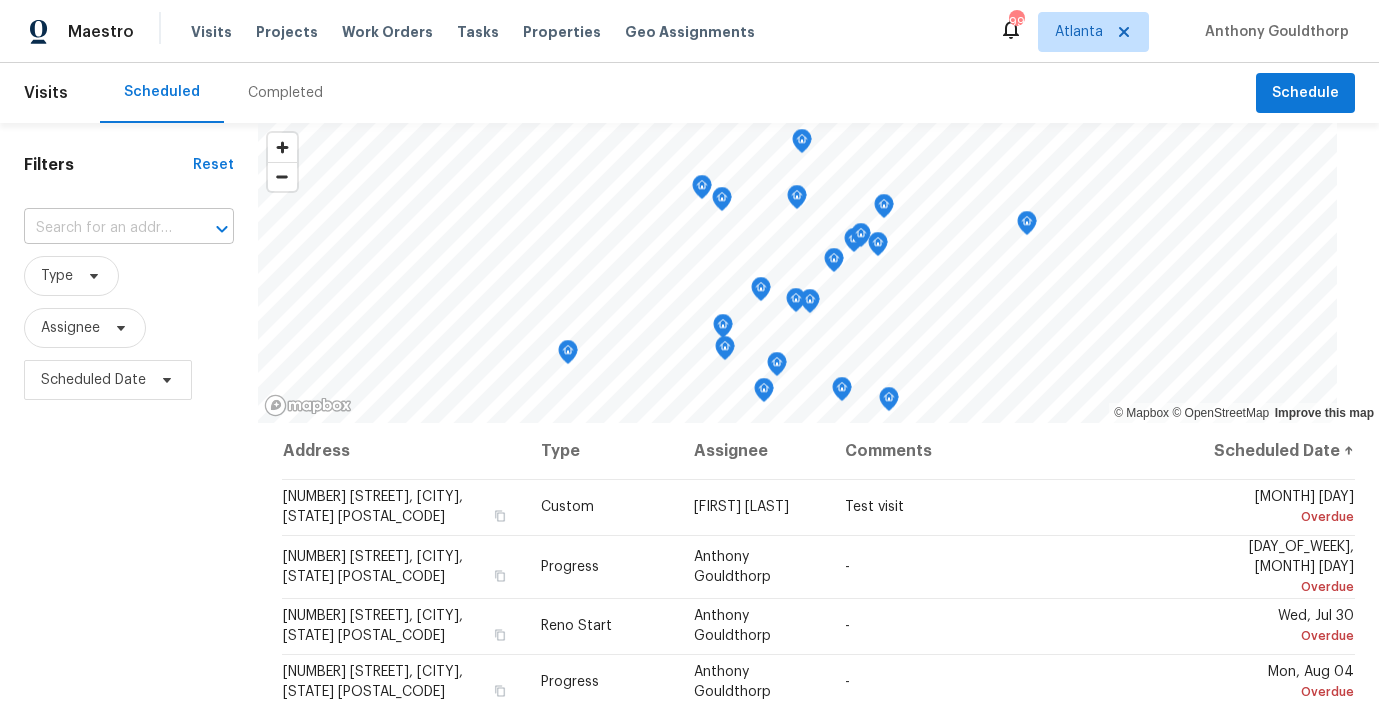 click at bounding box center [101, 228] 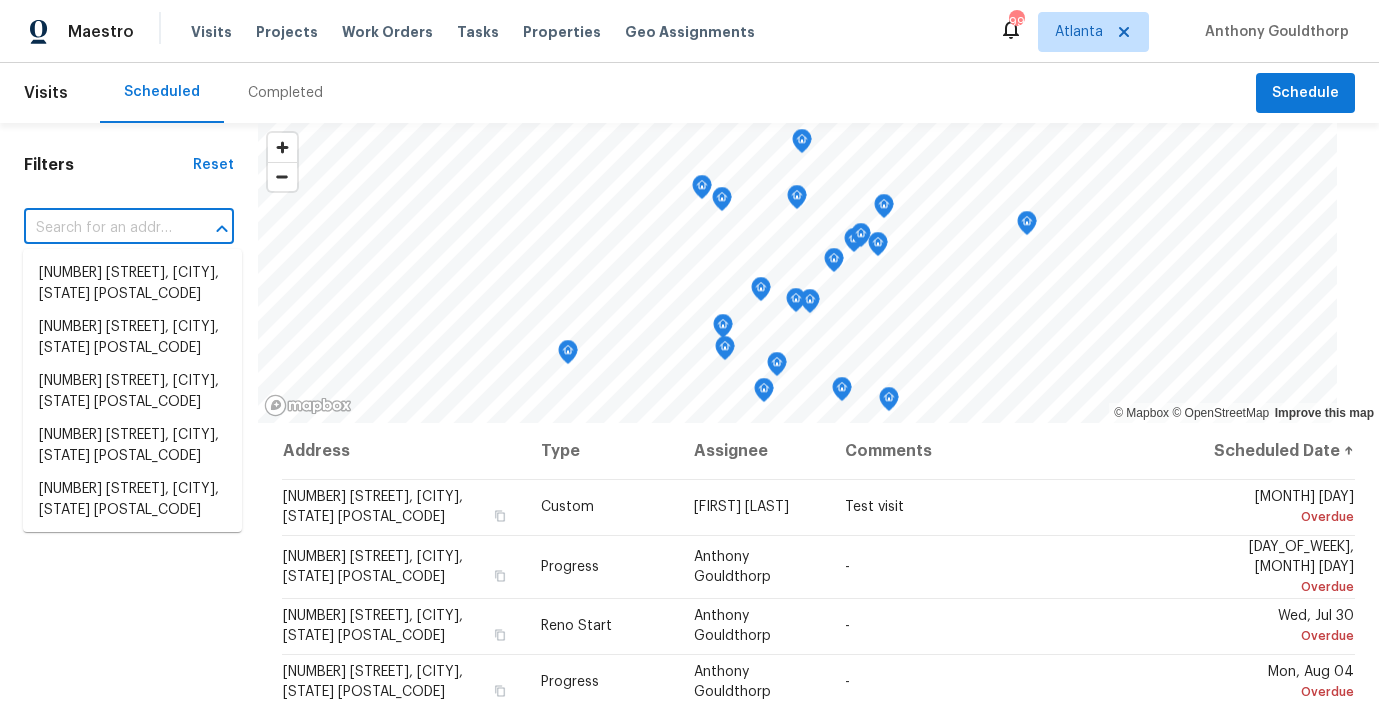 click at bounding box center (101, 228) 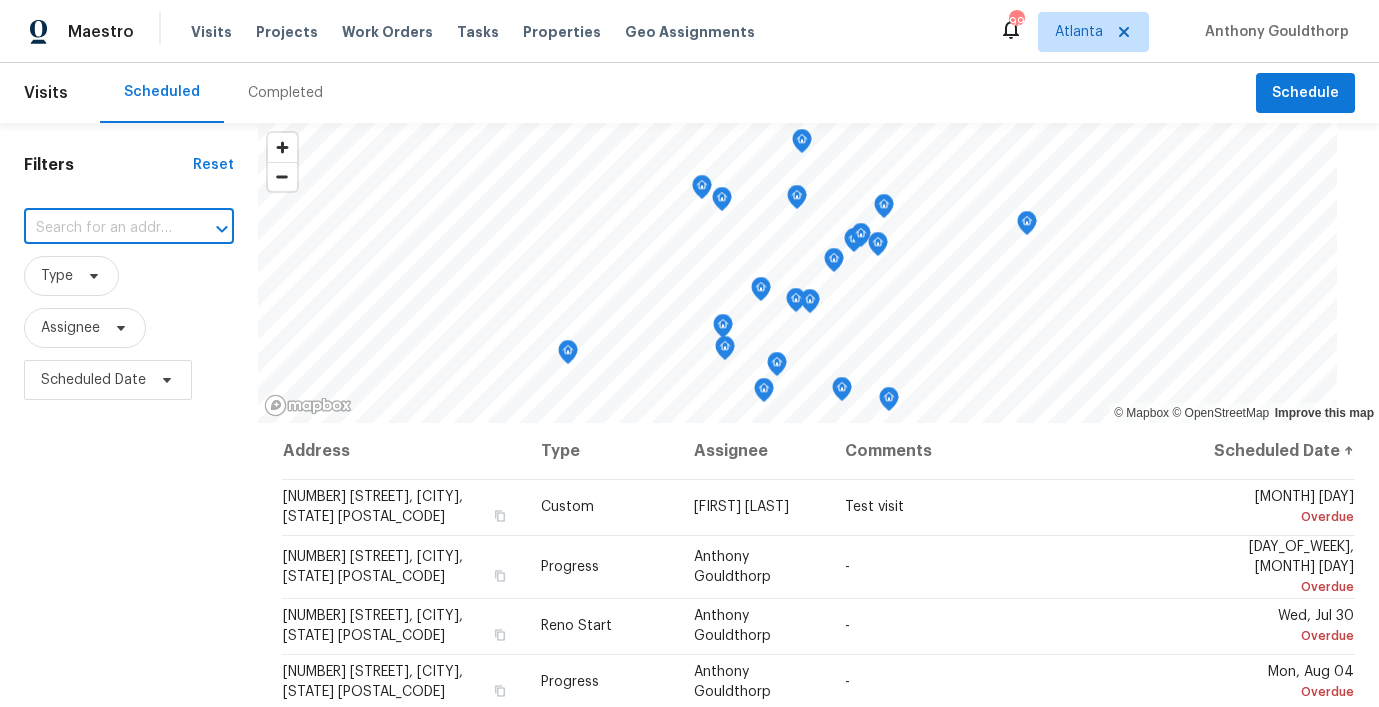 paste on "2656 Eldorado Pl, Snellville, GA 30078" 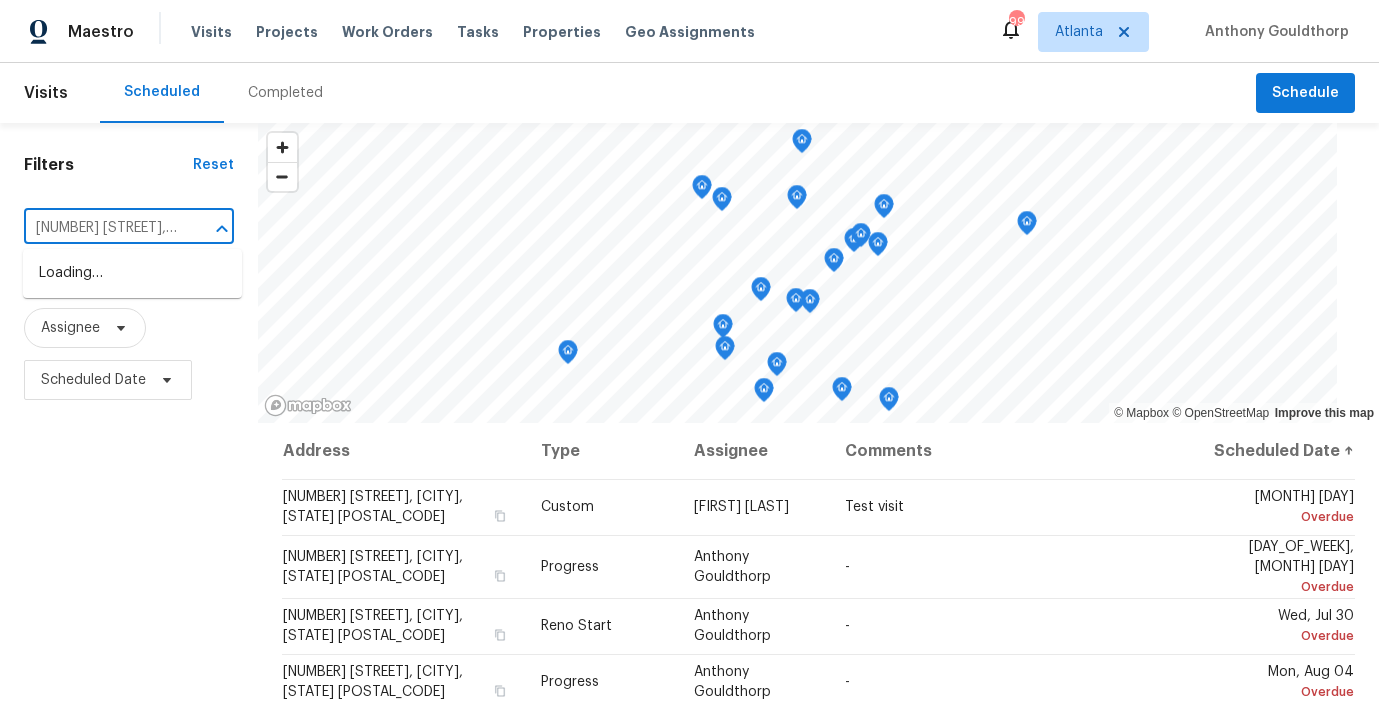 scroll, scrollTop: 0, scrollLeft: 99, axis: horizontal 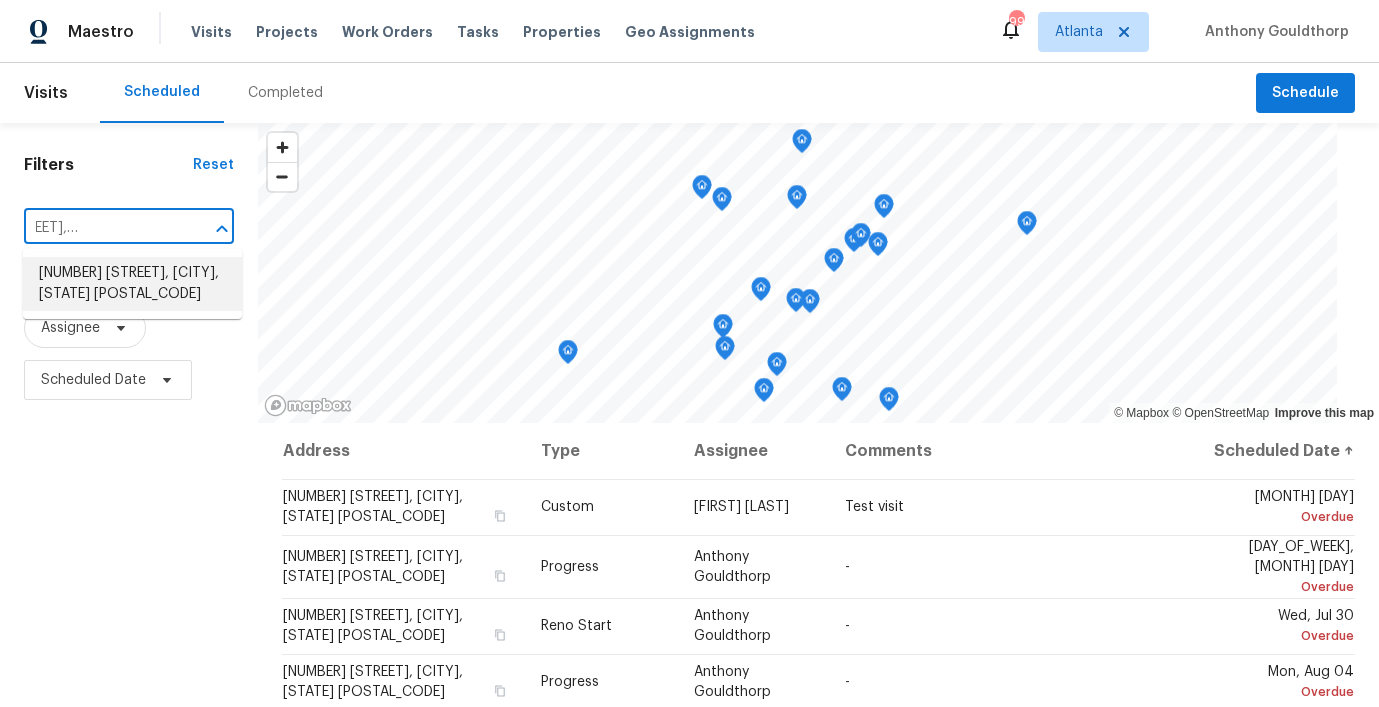 click on "2656 Eldorado Pl, Snellville, GA 30078" at bounding box center [132, 284] 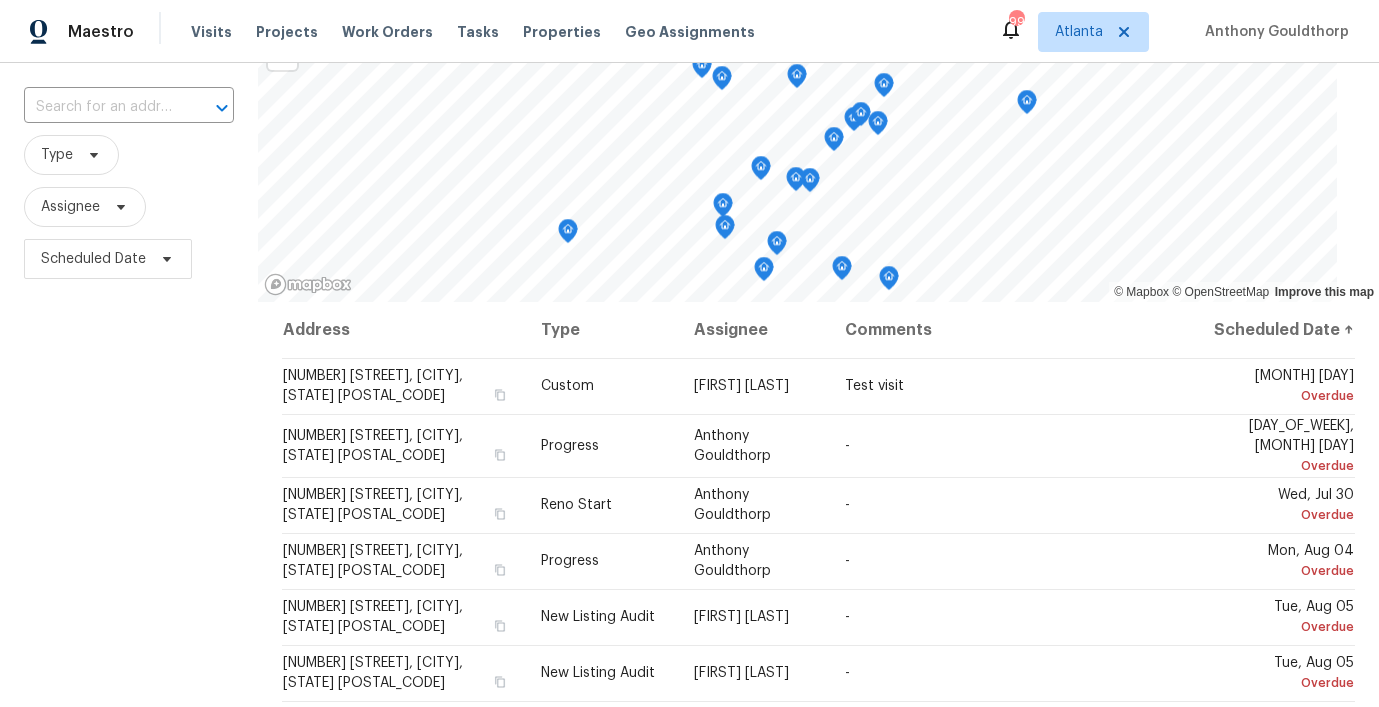 scroll, scrollTop: 124, scrollLeft: 0, axis: vertical 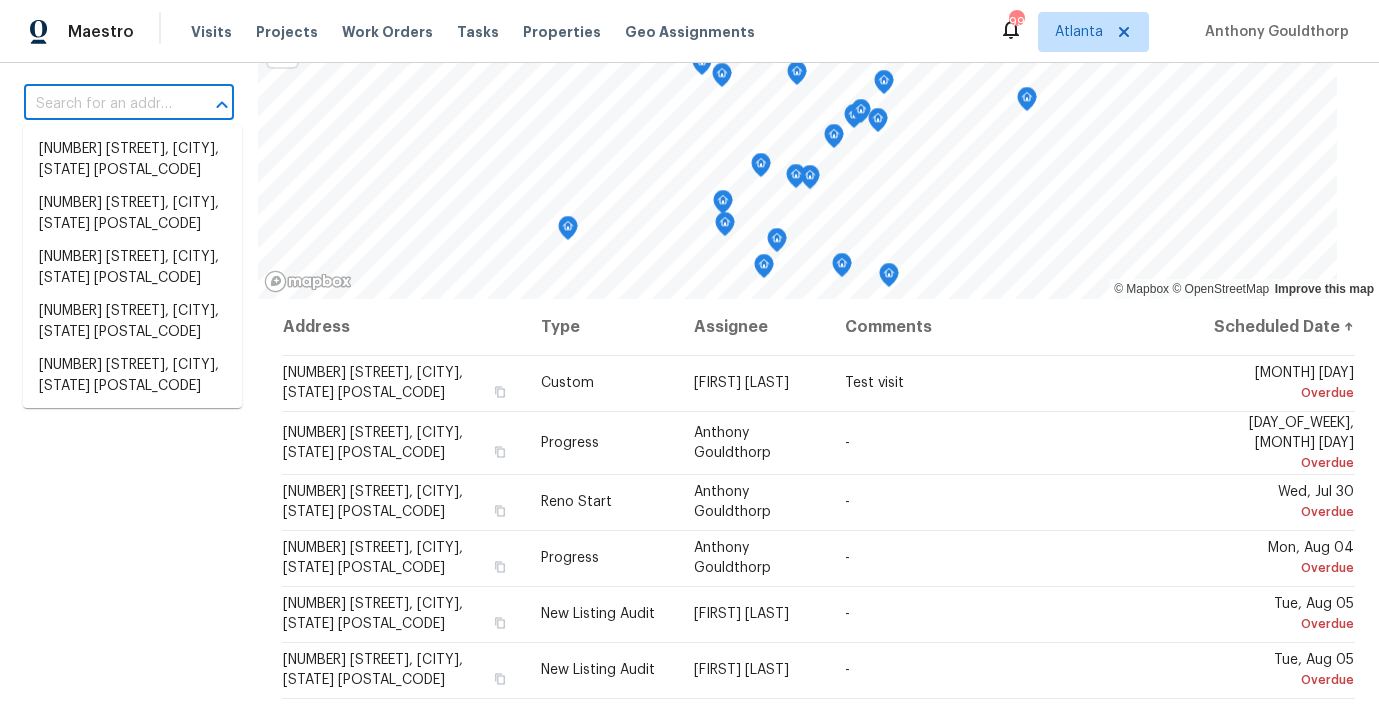 click at bounding box center (101, 104) 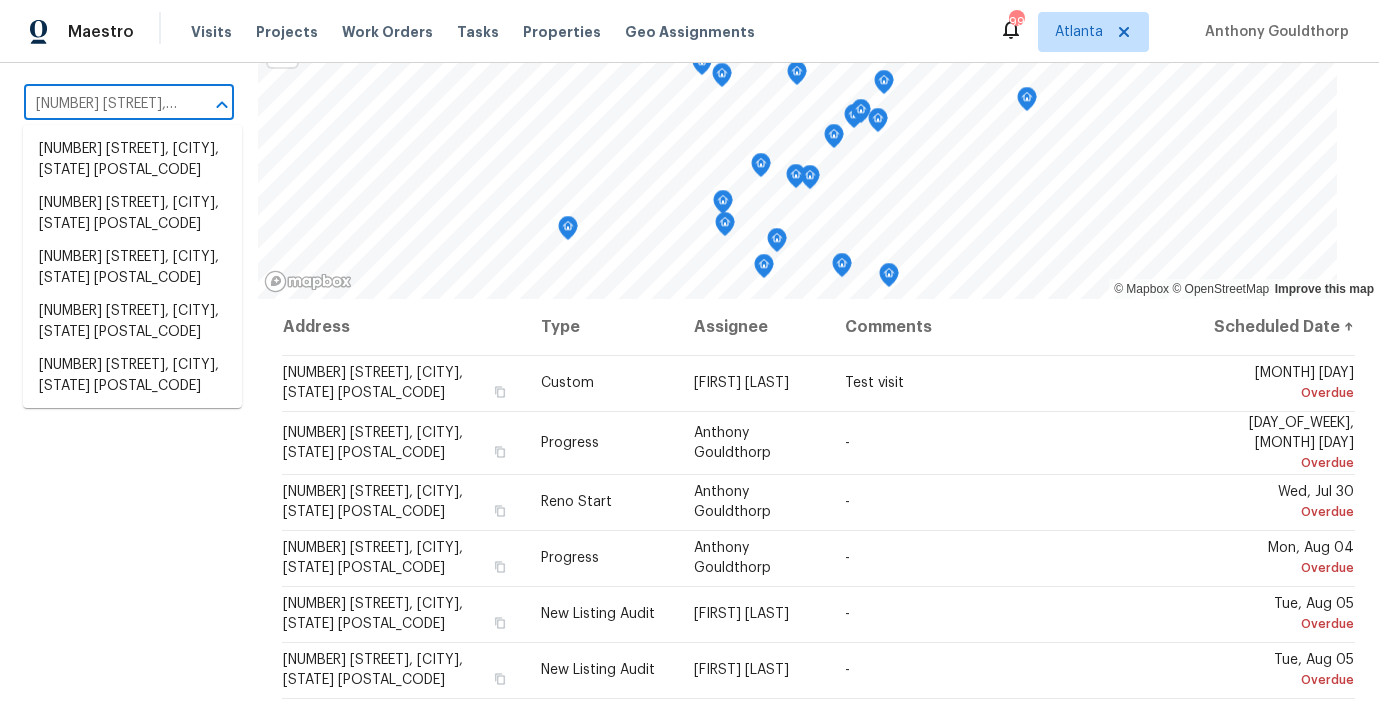scroll, scrollTop: 0, scrollLeft: 99, axis: horizontal 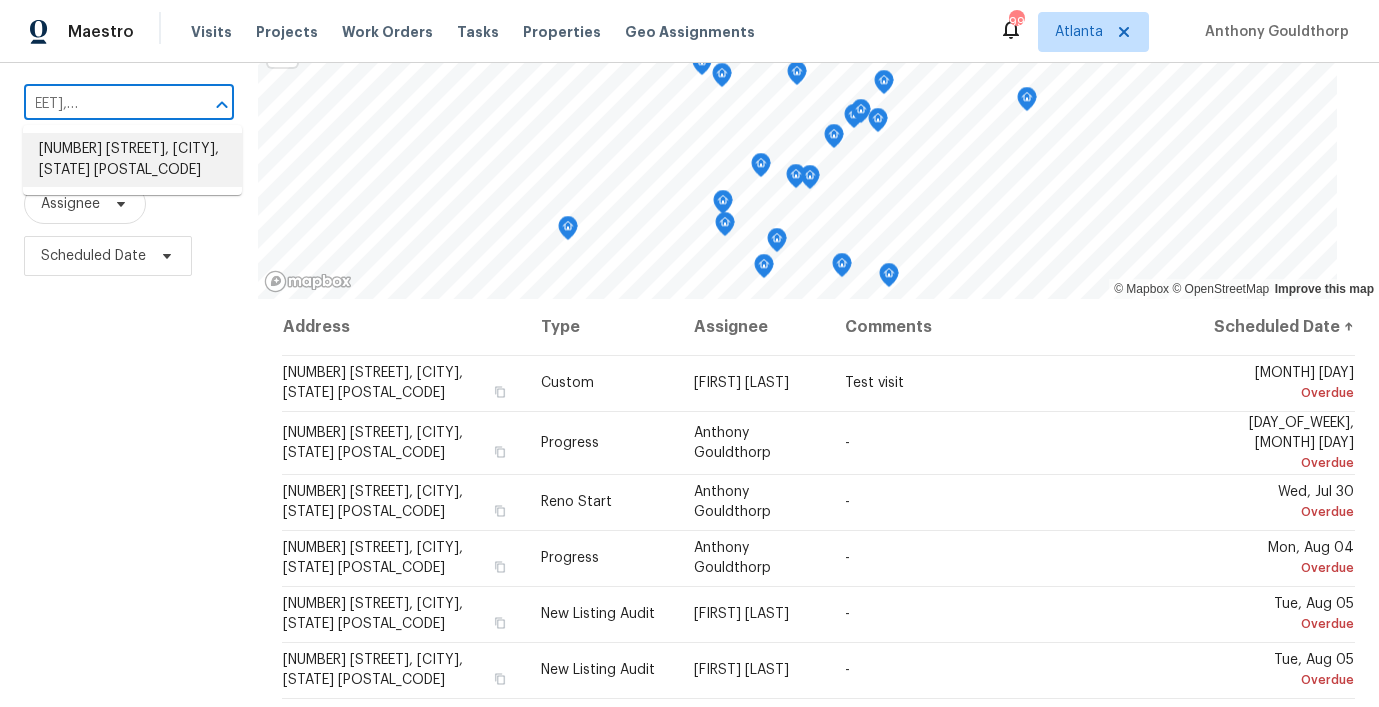 click on "2656 Eldorado Pl, Snellville, GA 30078" at bounding box center [132, 160] 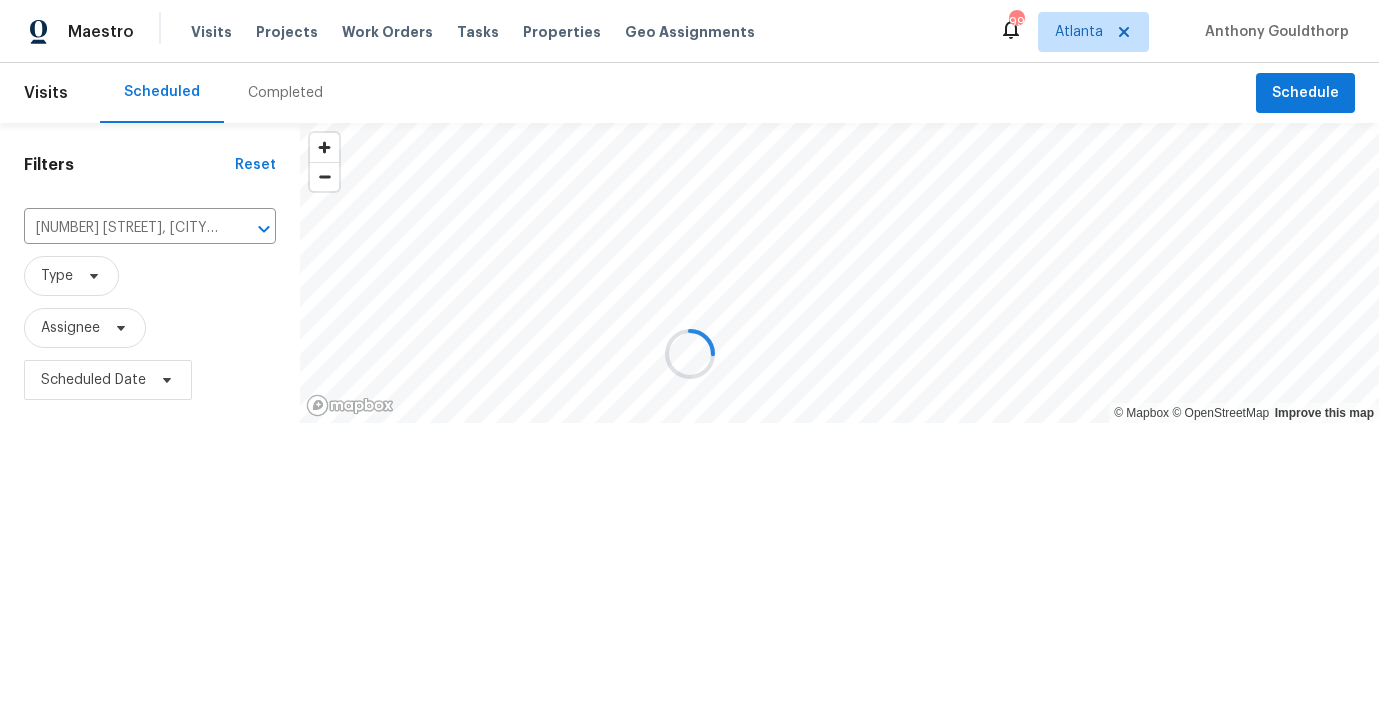 scroll, scrollTop: 0, scrollLeft: 0, axis: both 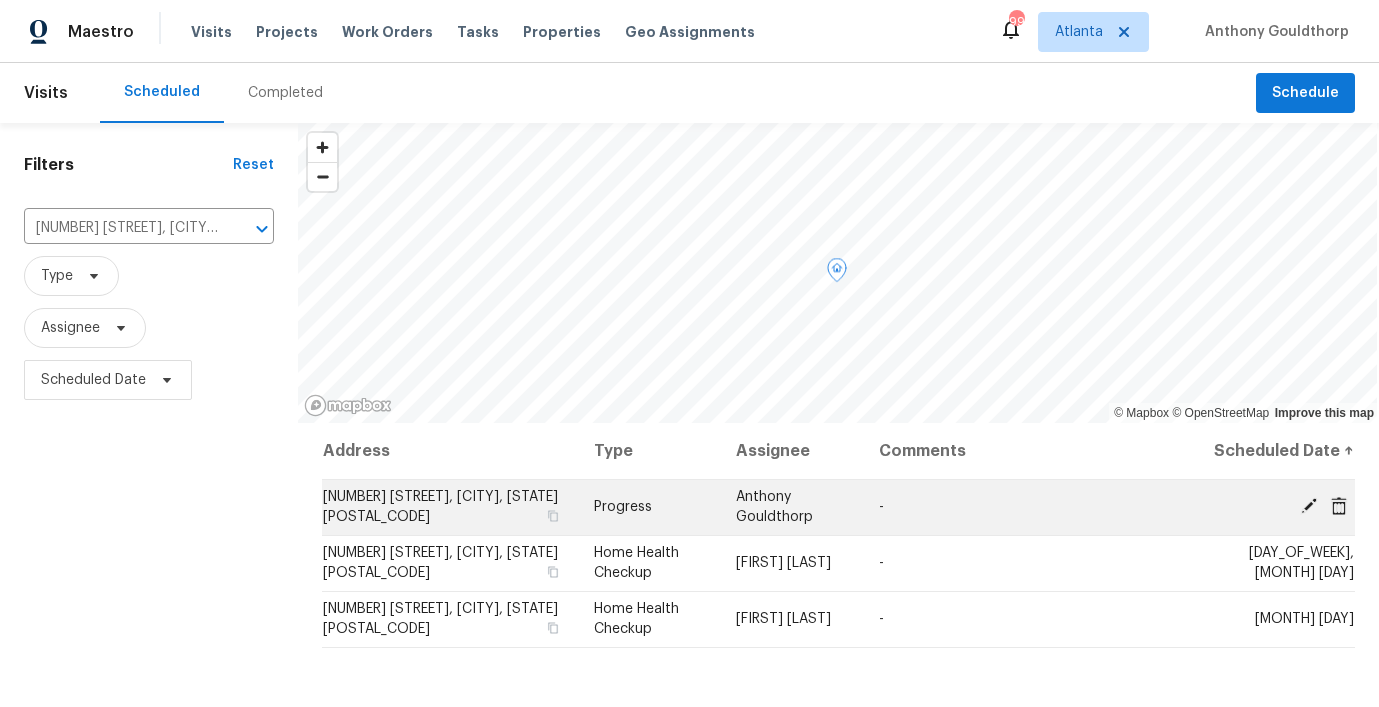 click 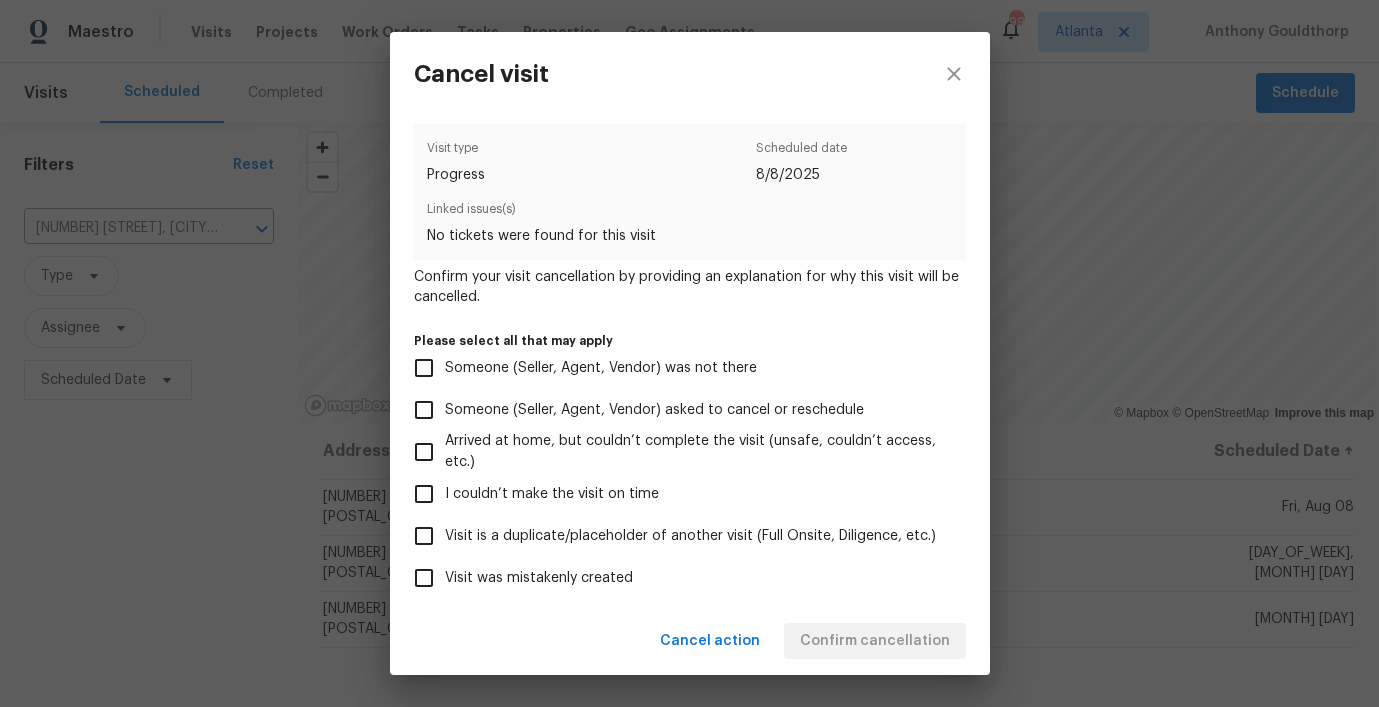 drag, startPoint x: 424, startPoint y: 571, endPoint x: 499, endPoint y: 556, distance: 76.48529 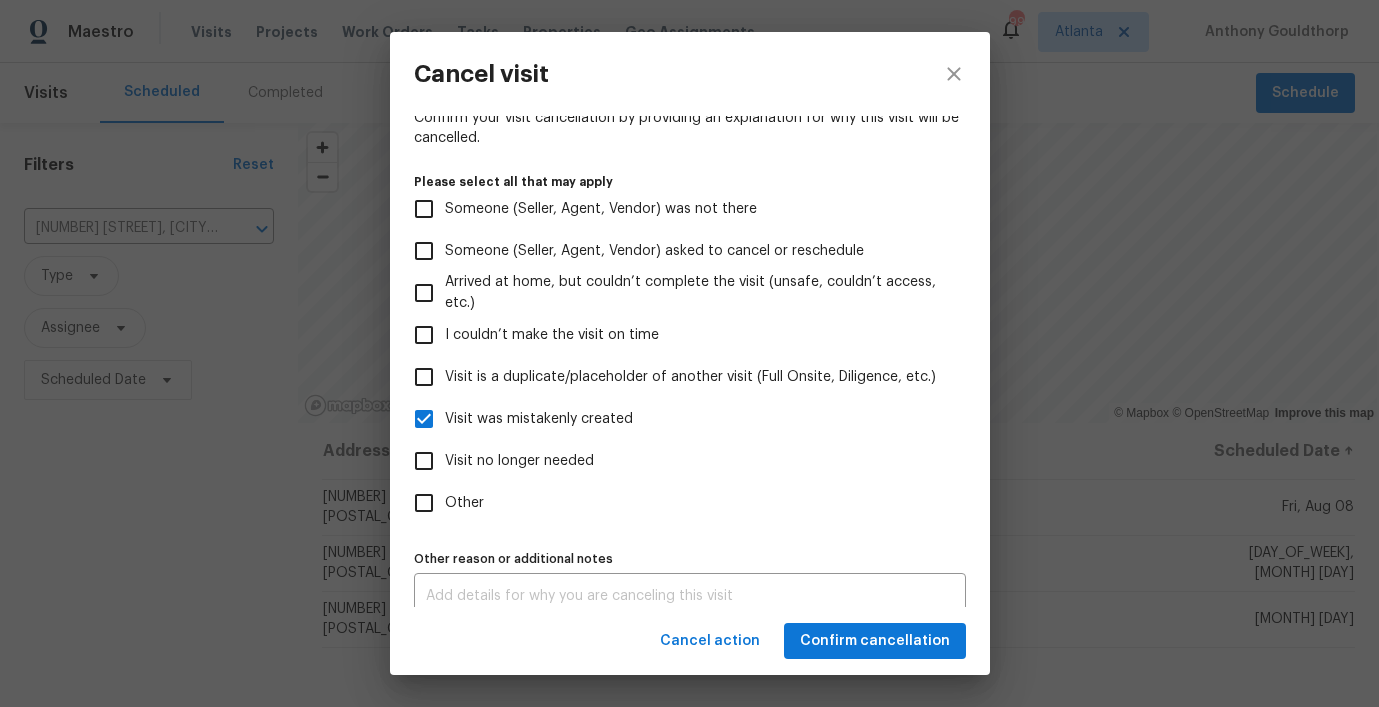 scroll, scrollTop: 180, scrollLeft: 0, axis: vertical 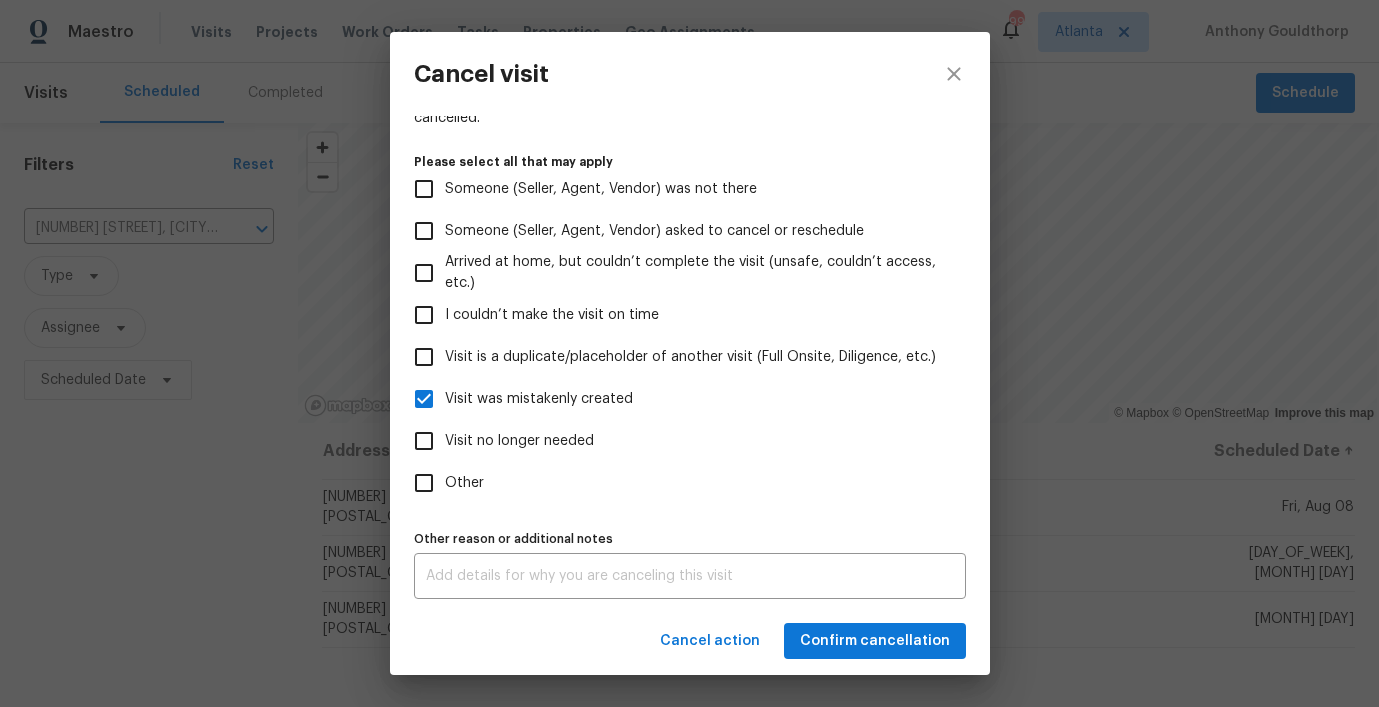 click on "Other" at bounding box center [424, 483] 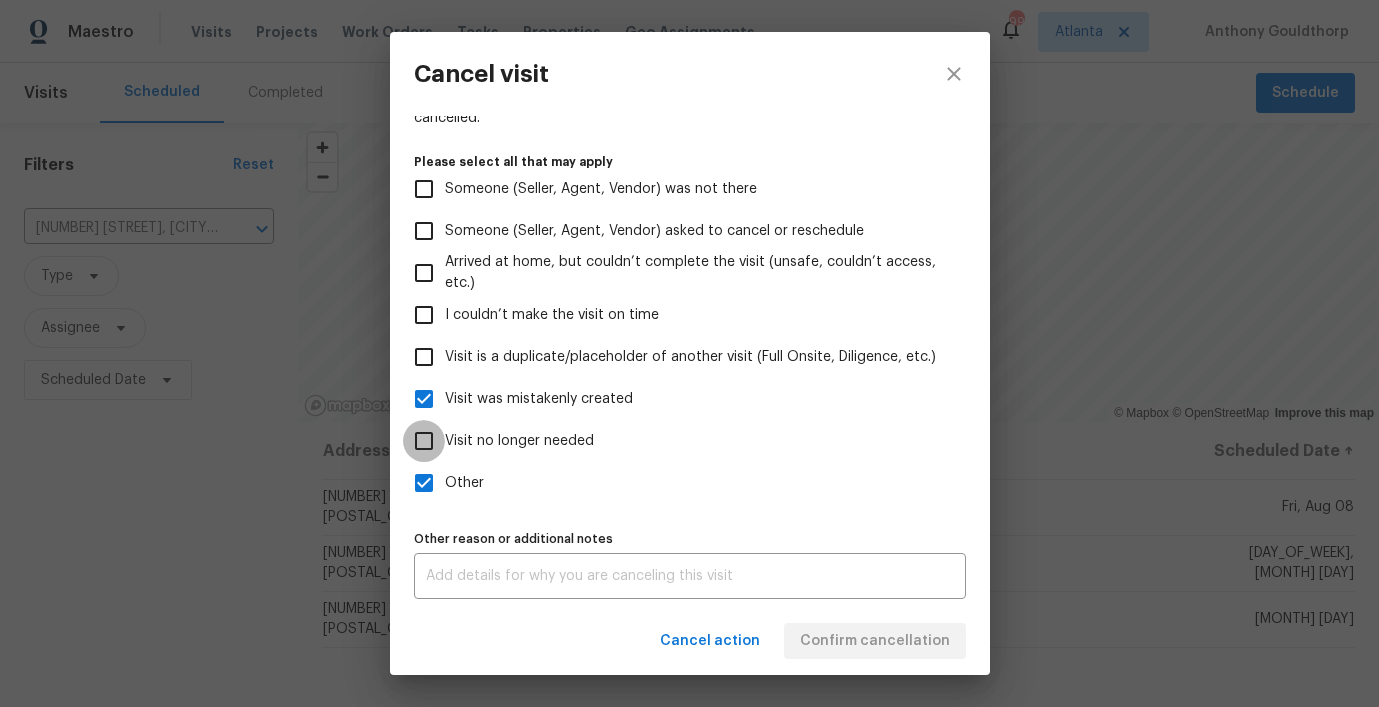 click on "Visit no longer needed" at bounding box center [424, 441] 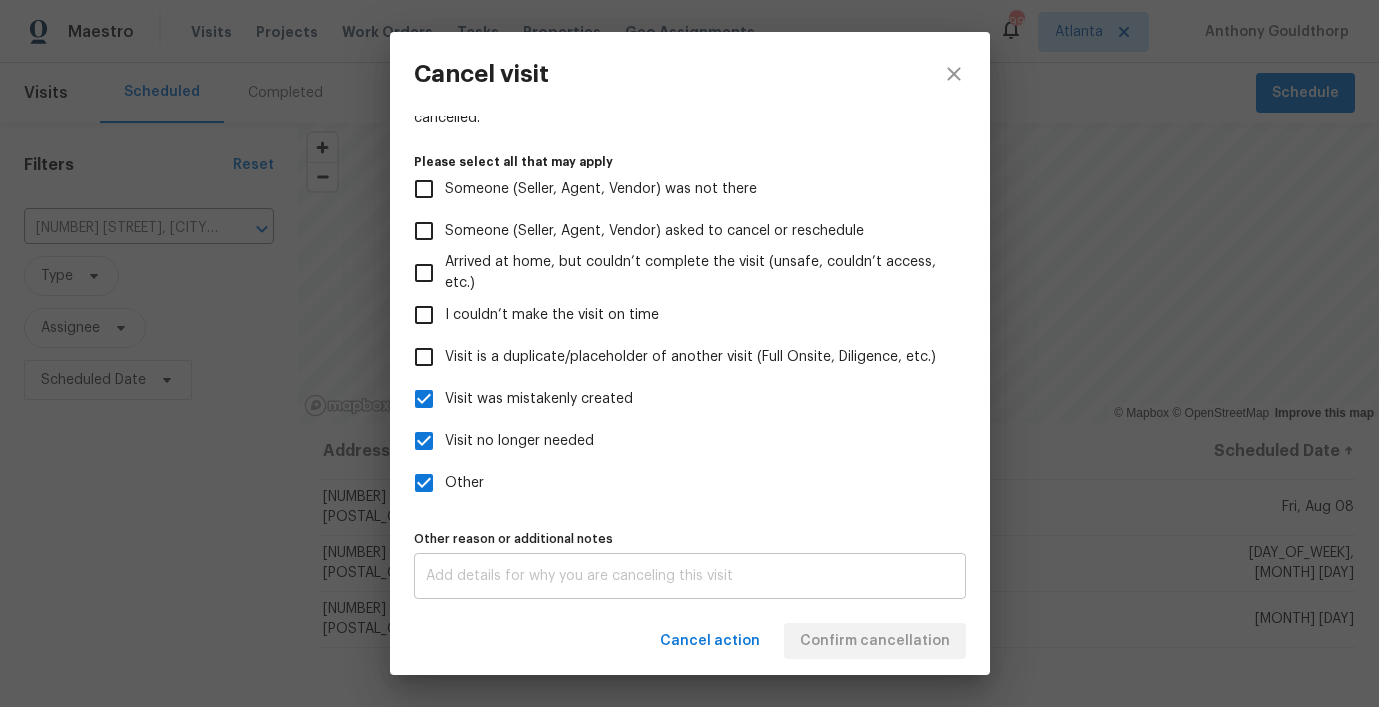 click on "x Other reason or additional notes" at bounding box center (690, 576) 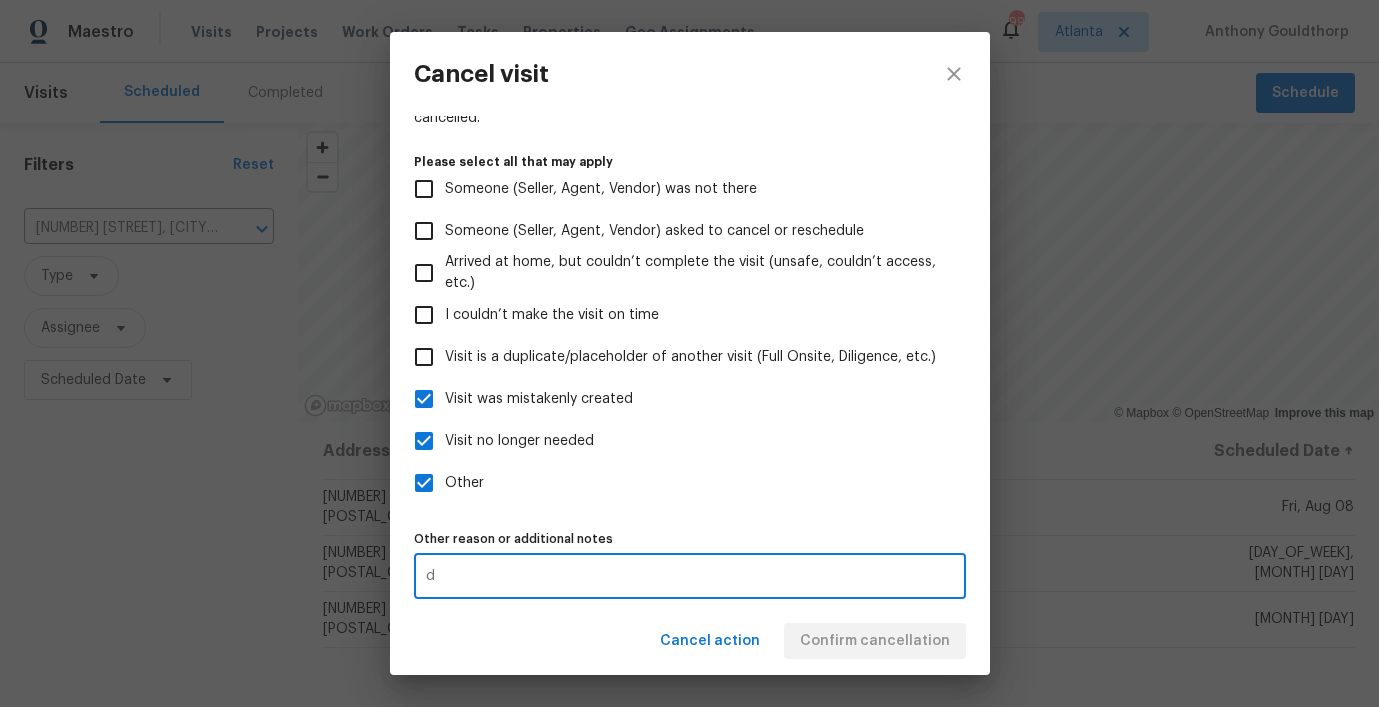 type on "d" 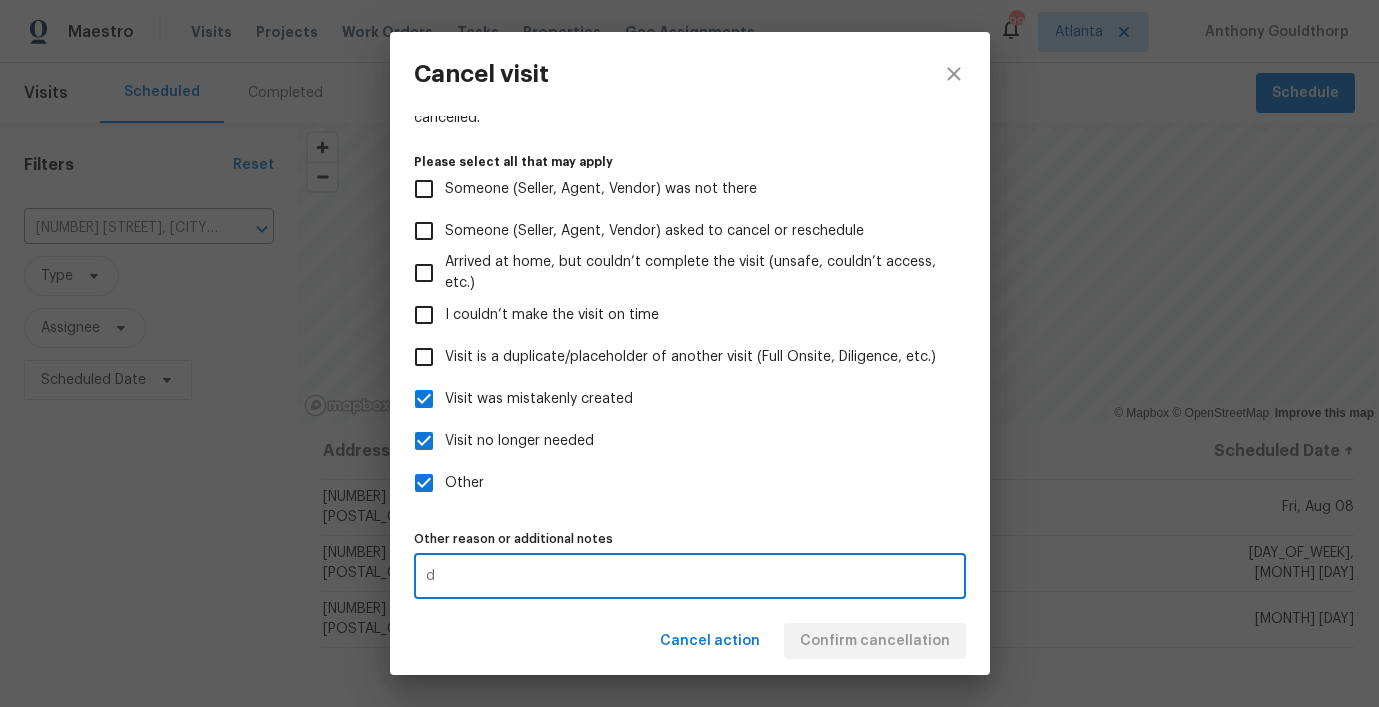 click on "Visit type Progress Scheduled date 8/8/2025 Linked issues(s) No tickets were found for this visit Confirm your visit cancellation by providing an explanation for why this visit will be cancelled. Please select all that may apply Someone (Seller, Agent, Vendor) was not there Someone (Seller, Agent, Vendor) asked to cancel or reschedule Arrived at home, but couldn’t complete the visit (unsafe, couldn’t access, etc.) I couldn’t make the visit on time Visit is a duplicate/placeholder of another visit (Full Onsite, Diligence, etc.) Visit was mistakenly created Visit no longer needed Other Other reason or additional notes d x Other reason or additional notes" at bounding box center (690, 272) 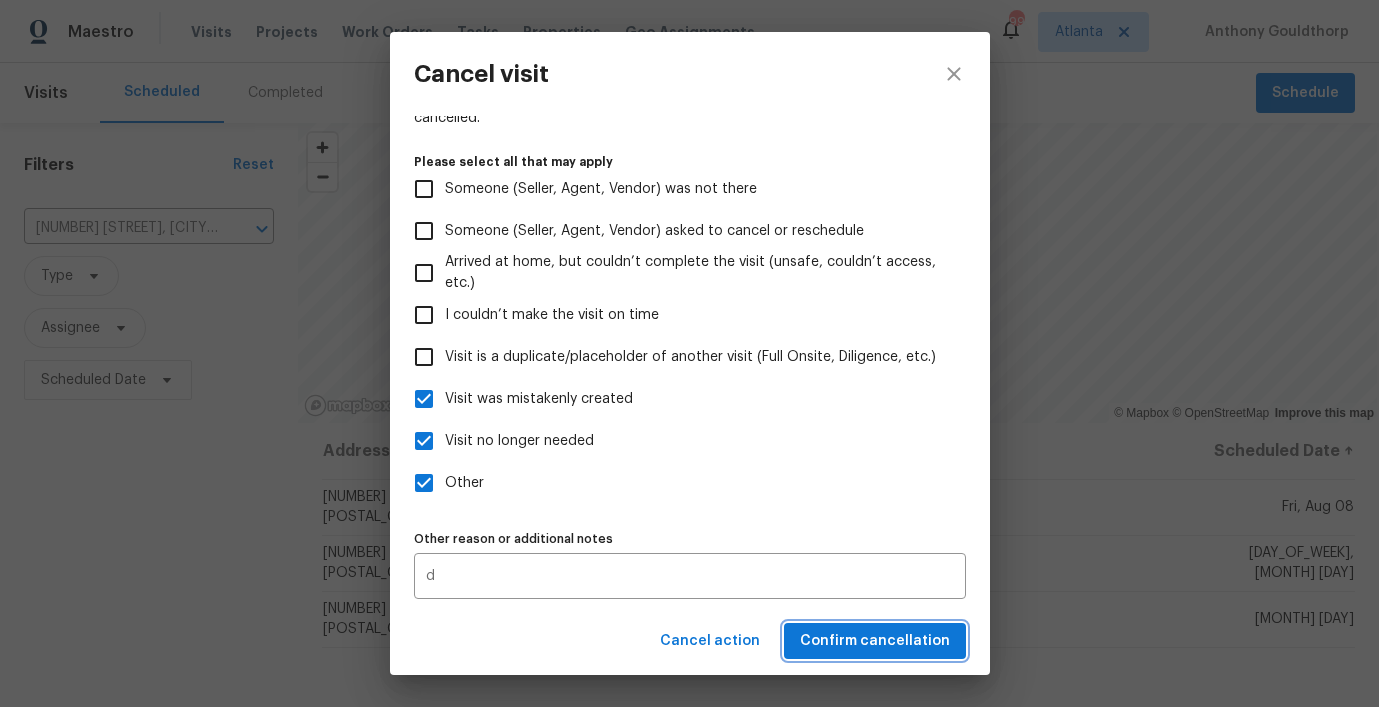 click on "Confirm cancellation" at bounding box center (875, 641) 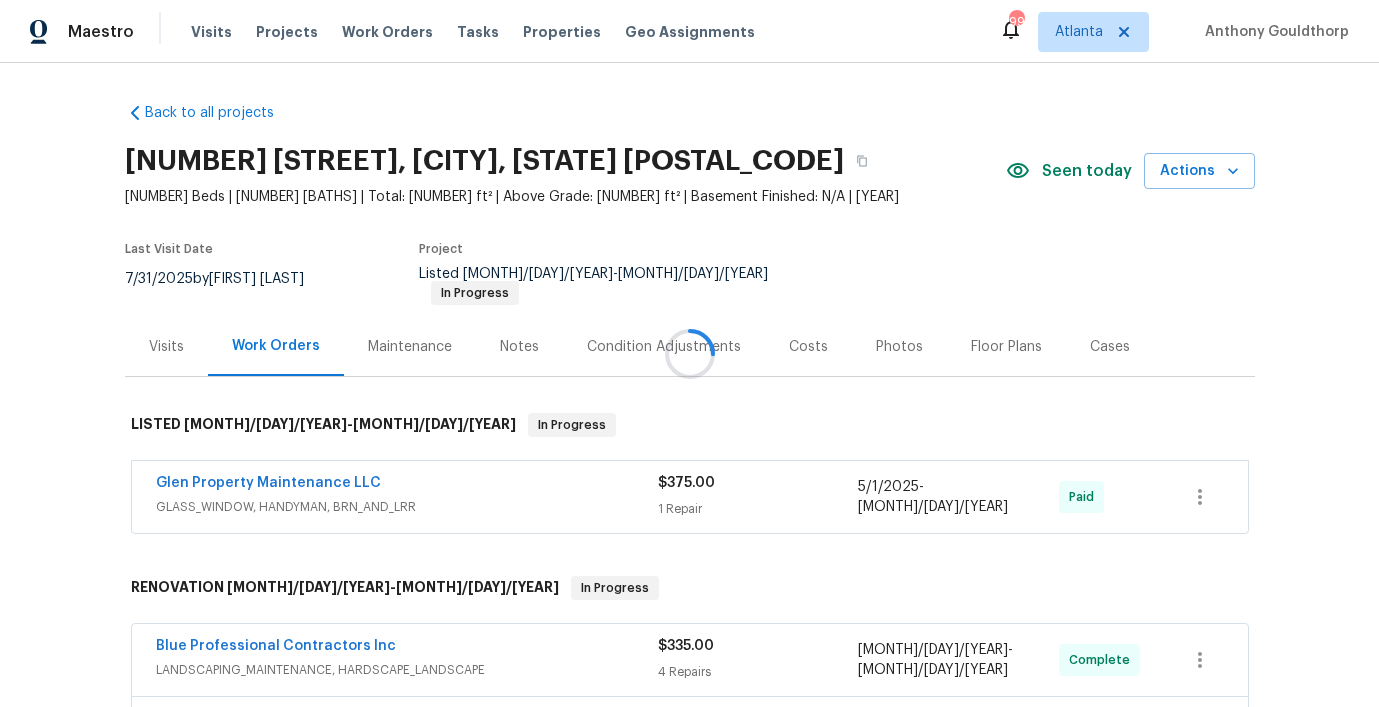 scroll, scrollTop: 0, scrollLeft: 0, axis: both 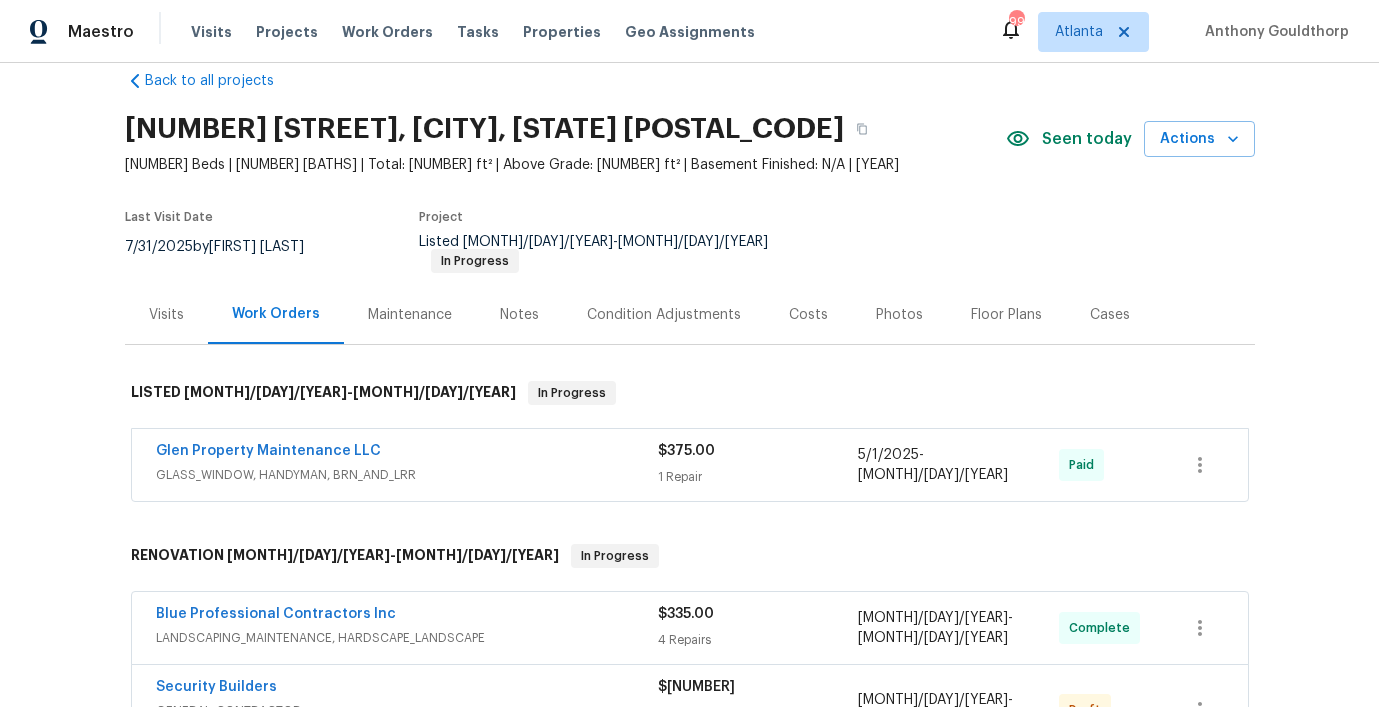 click on "Notes" at bounding box center [519, 314] 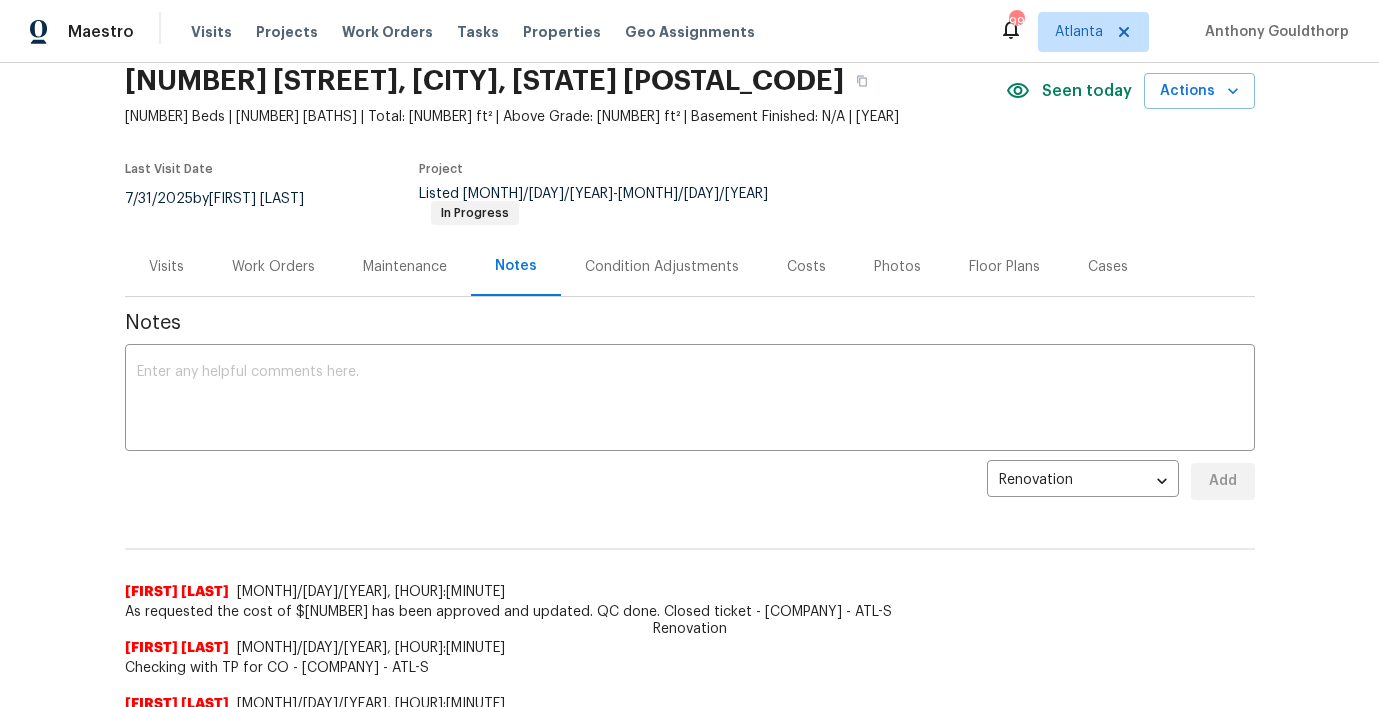 scroll, scrollTop: 70, scrollLeft: 0, axis: vertical 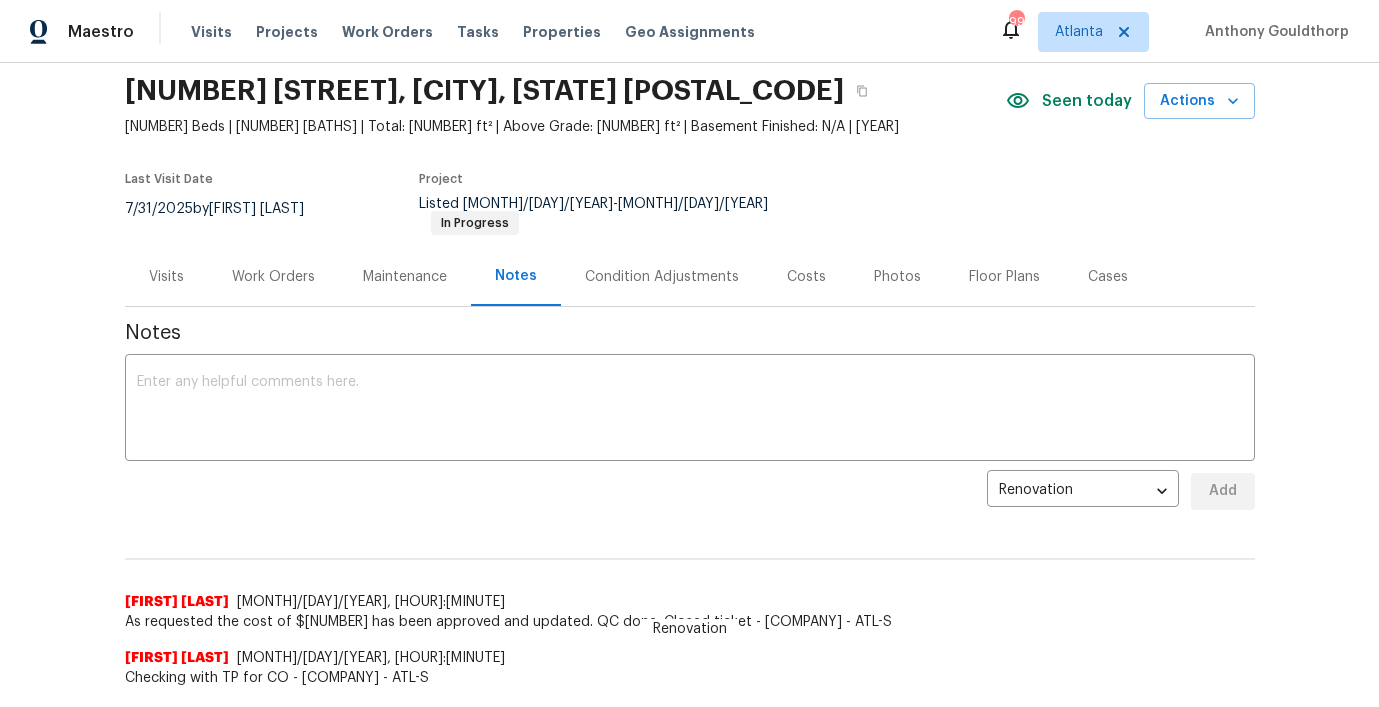 click on "Visits" at bounding box center [166, 277] 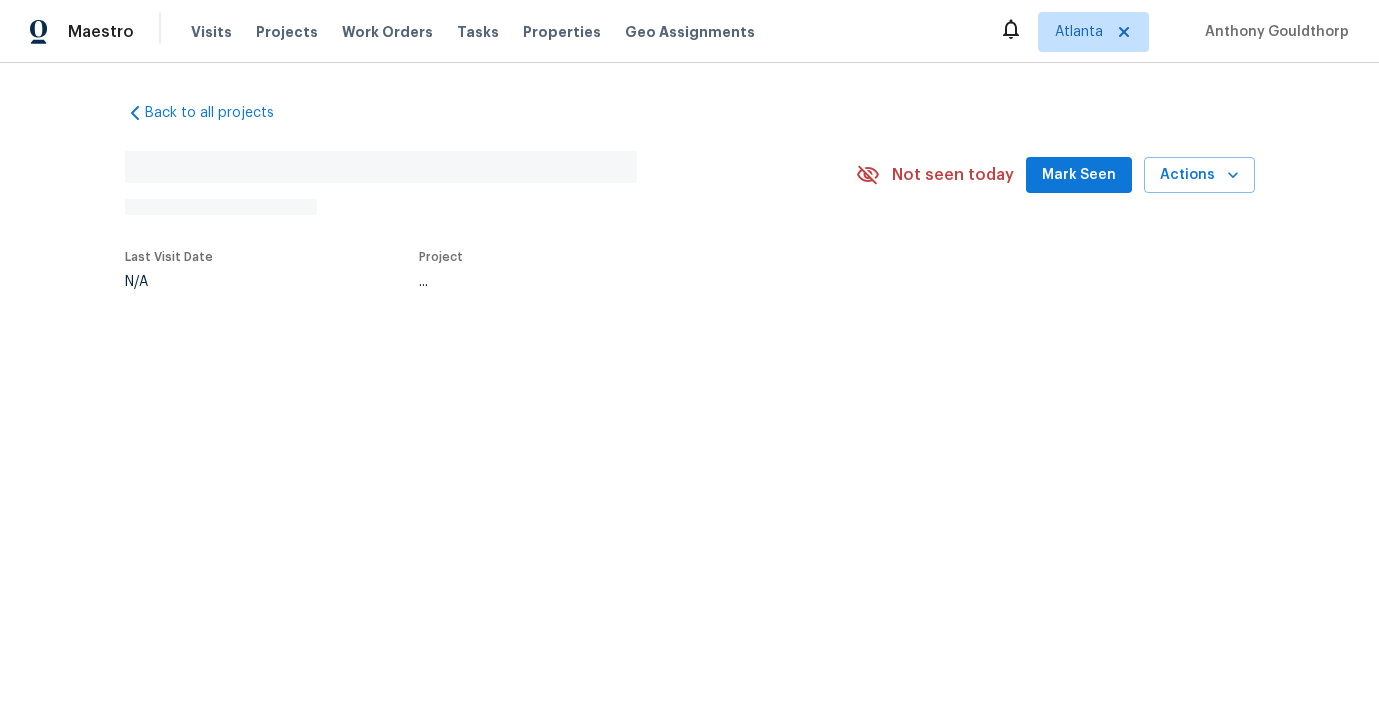 scroll, scrollTop: 0, scrollLeft: 0, axis: both 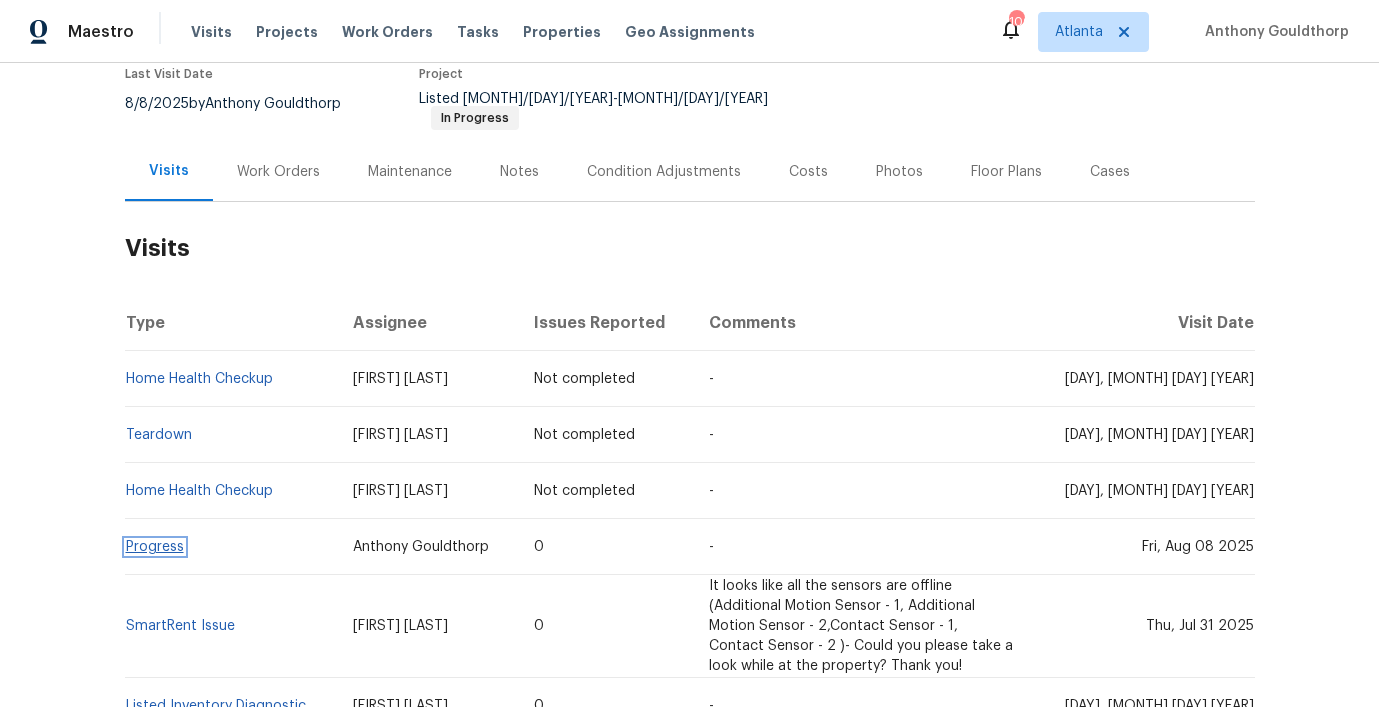 click on "Progress" at bounding box center [155, 547] 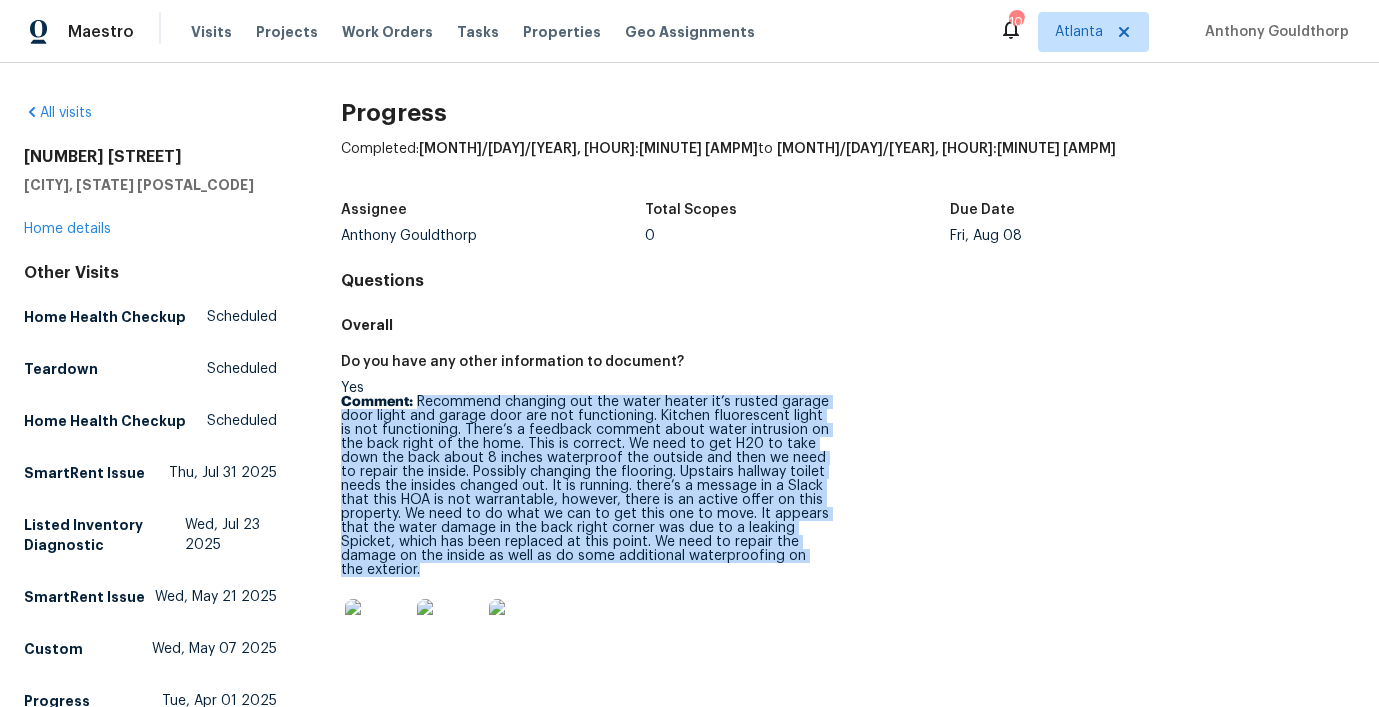 drag, startPoint x: 411, startPoint y: 579, endPoint x: 420, endPoint y: 407, distance: 172.2353 